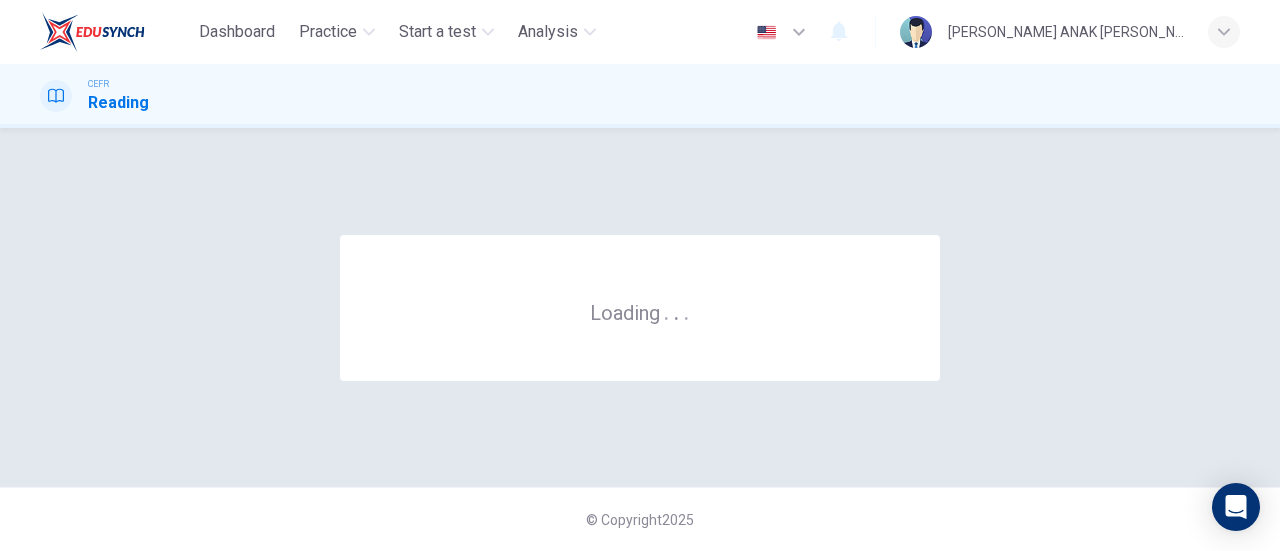 scroll, scrollTop: 0, scrollLeft: 0, axis: both 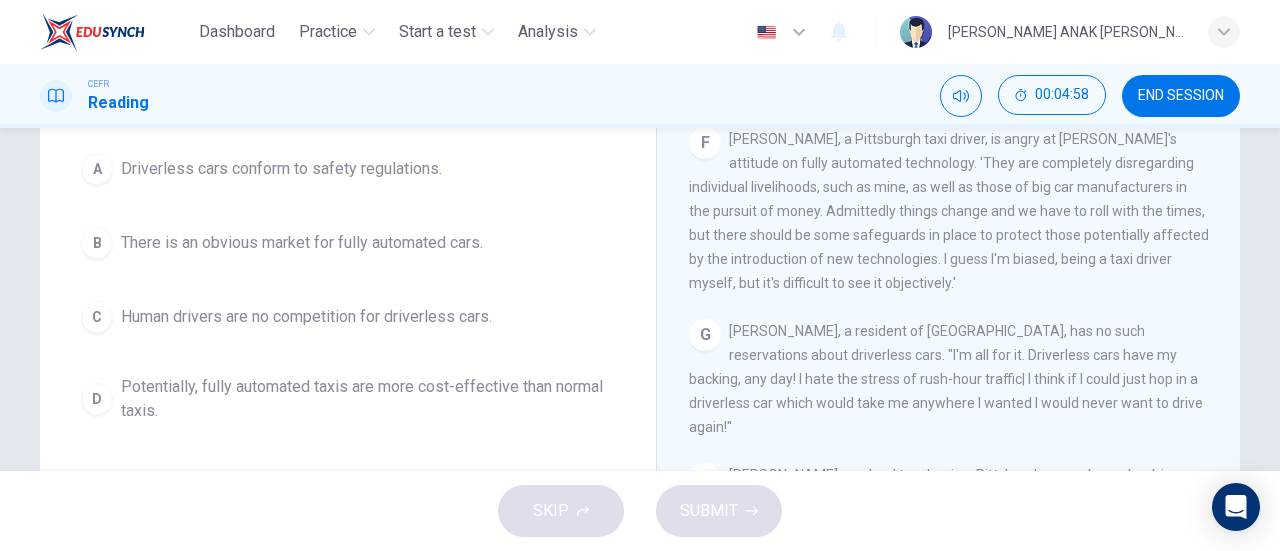 click on "Potentially, fully automated taxis are more cost-effective than normal taxis." at bounding box center [368, 399] 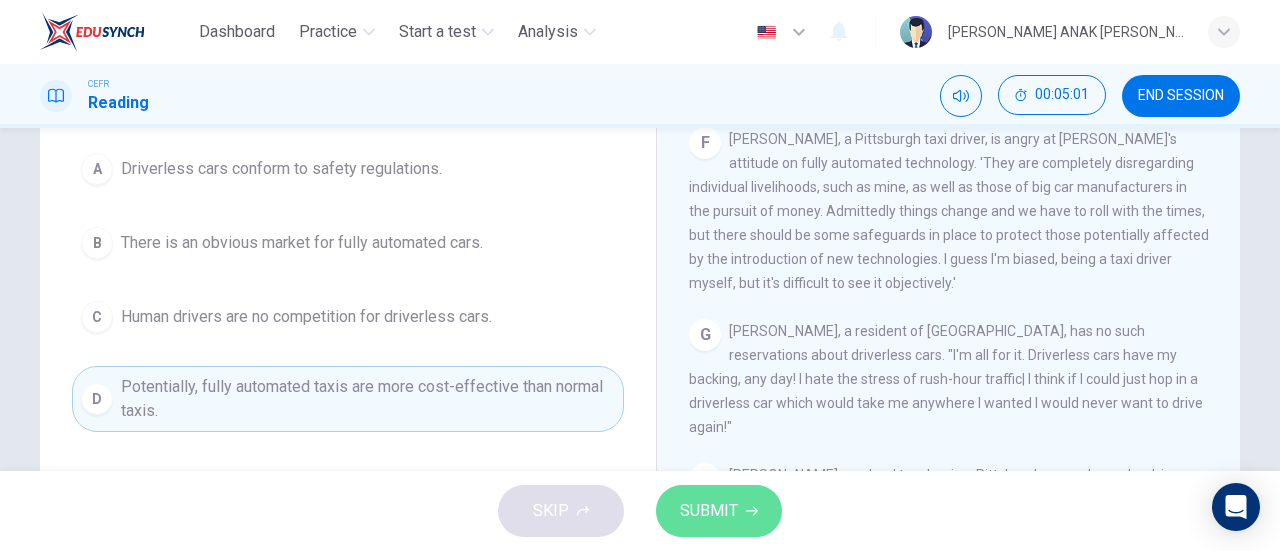 click on "SUBMIT" at bounding box center (709, 511) 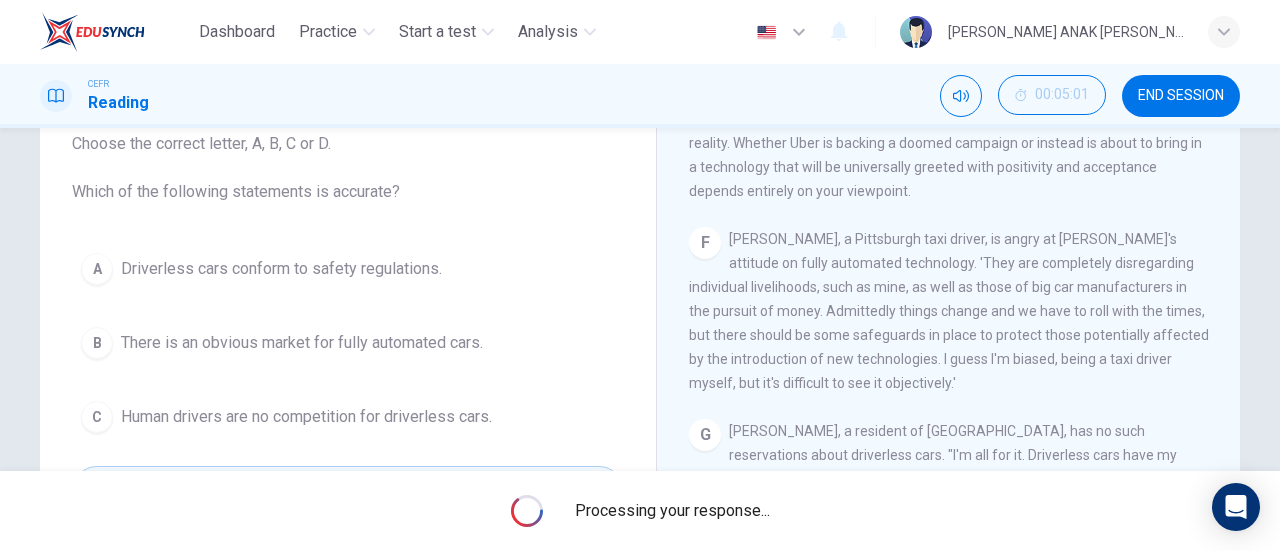 scroll, scrollTop: 232, scrollLeft: 0, axis: vertical 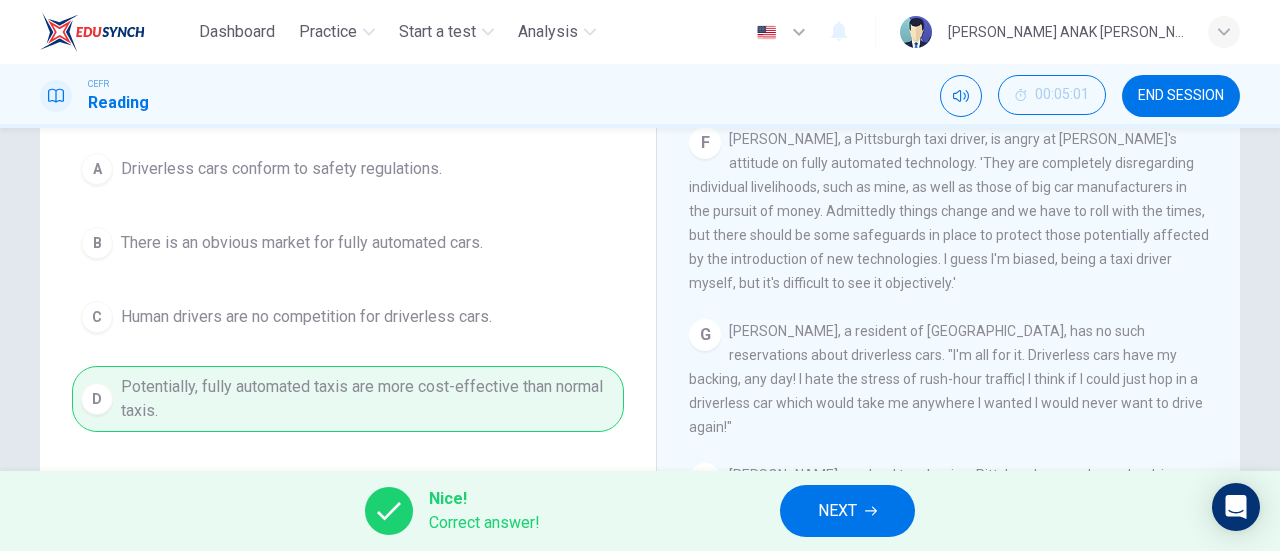 click on "NEXT" at bounding box center (837, 511) 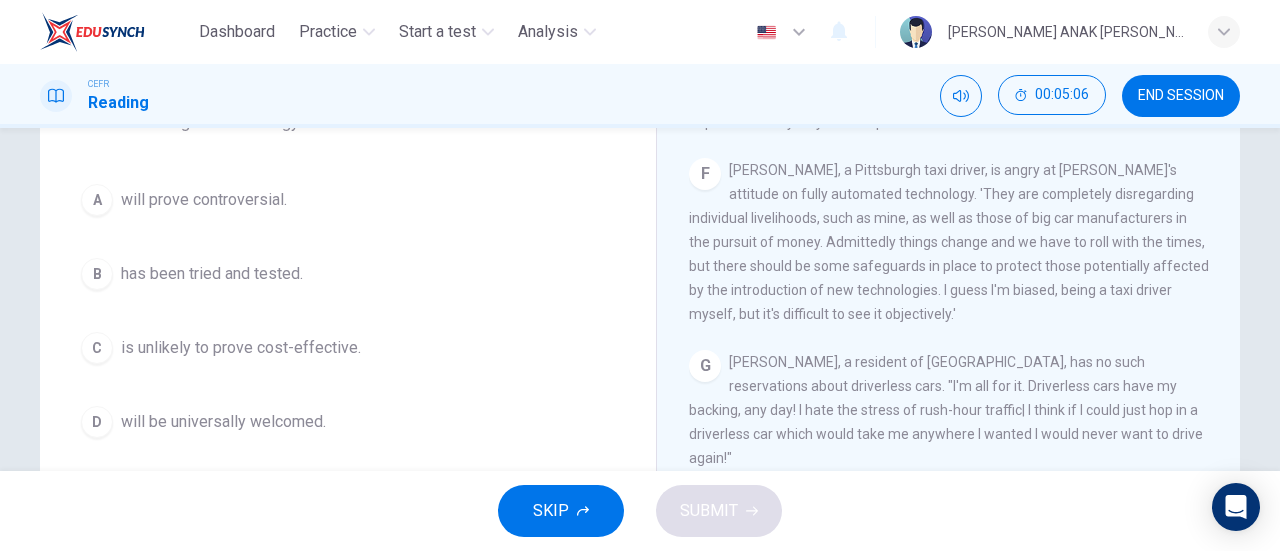 scroll, scrollTop: 232, scrollLeft: 0, axis: vertical 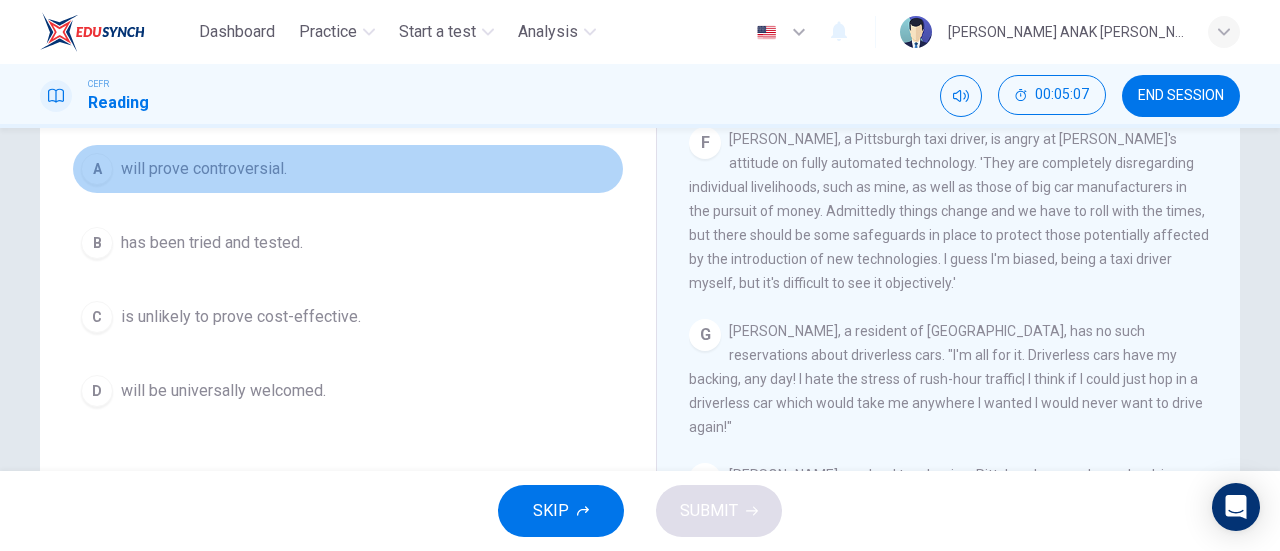 click on "A will prove controversial." at bounding box center (348, 169) 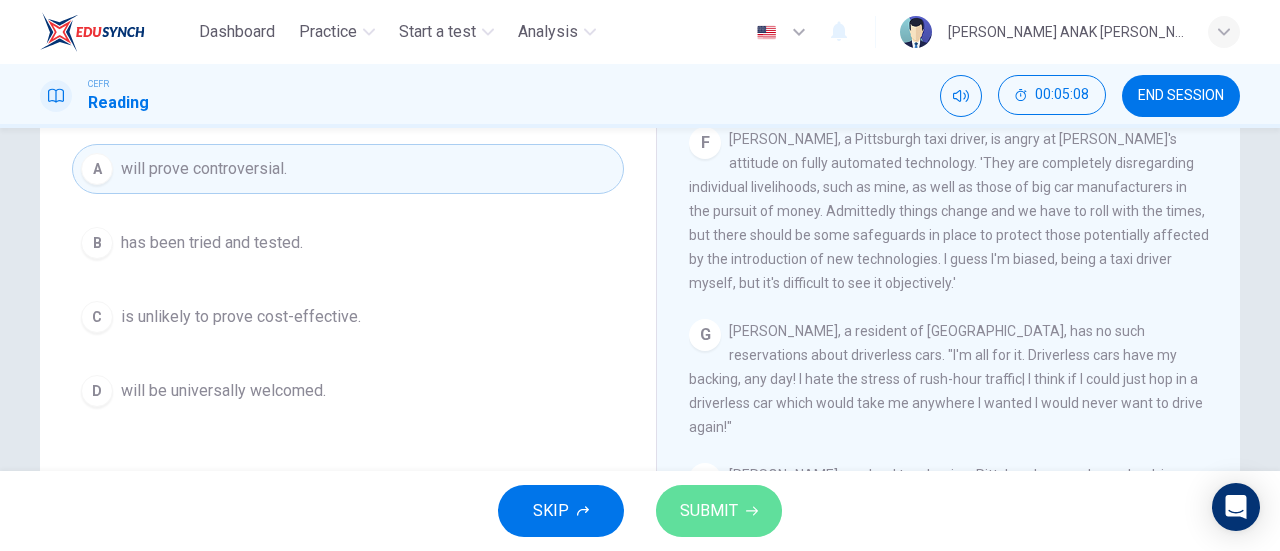 click on "SUBMIT" at bounding box center [719, 511] 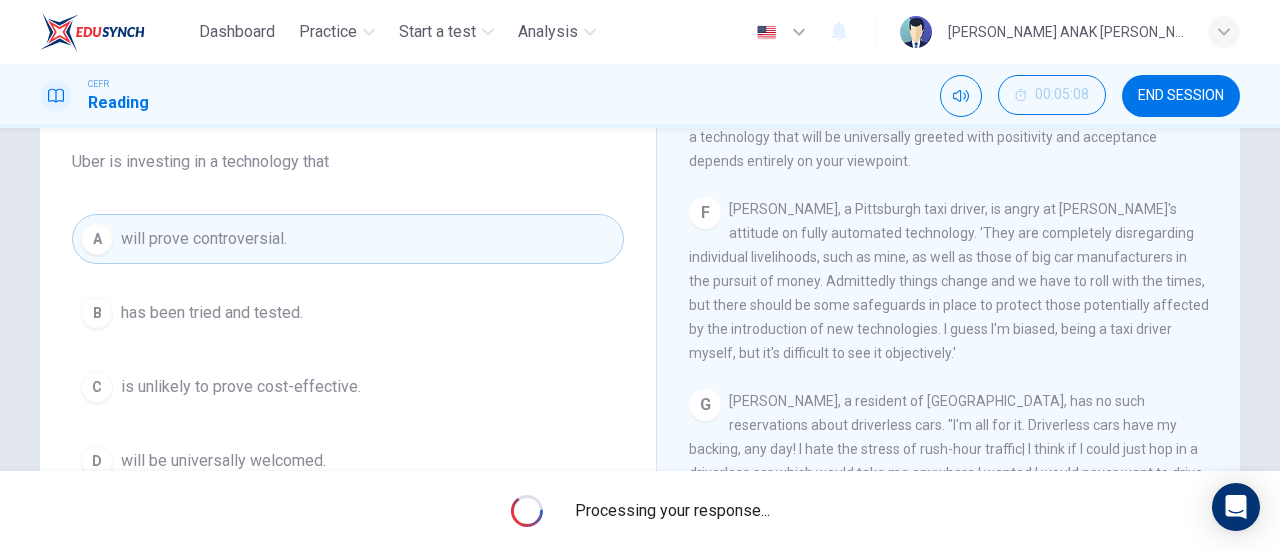 scroll, scrollTop: 132, scrollLeft: 0, axis: vertical 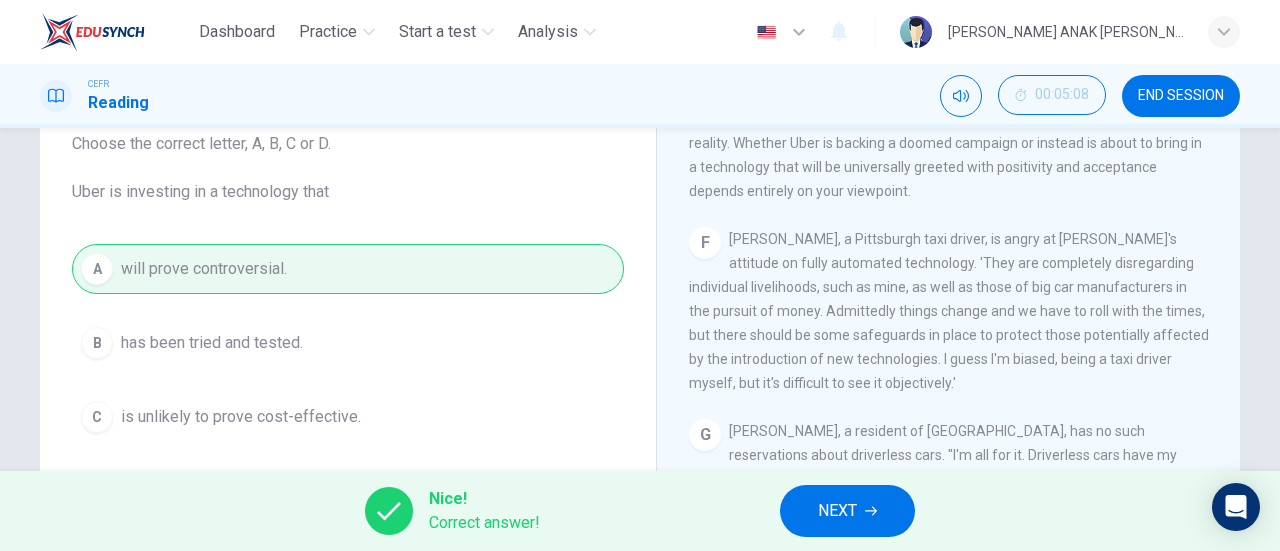 click on "NEXT" at bounding box center [837, 511] 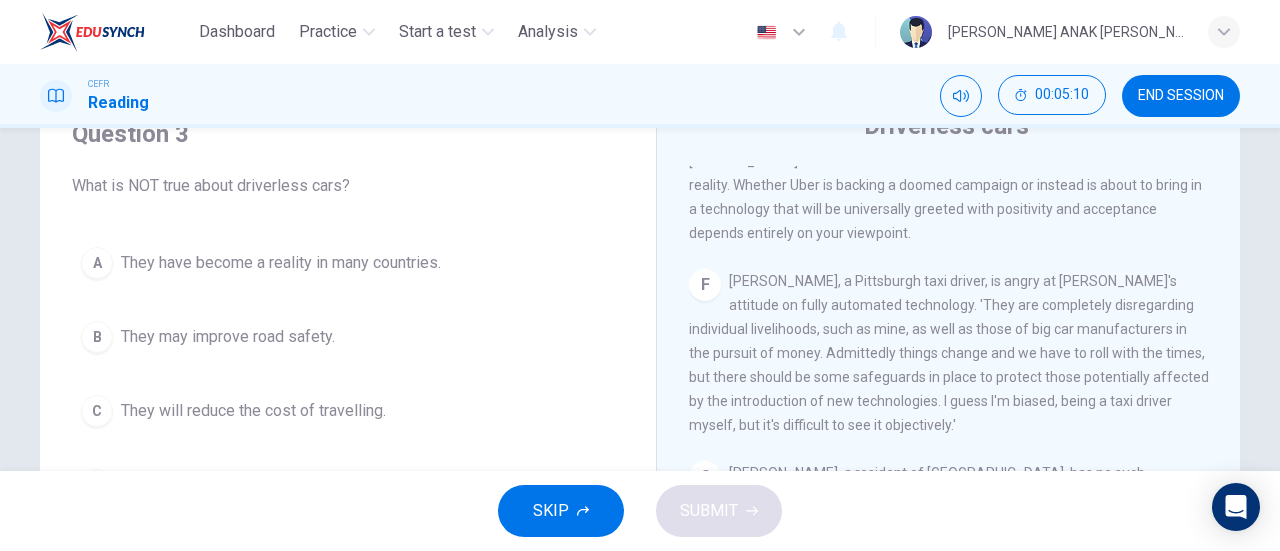 scroll, scrollTop: 132, scrollLeft: 0, axis: vertical 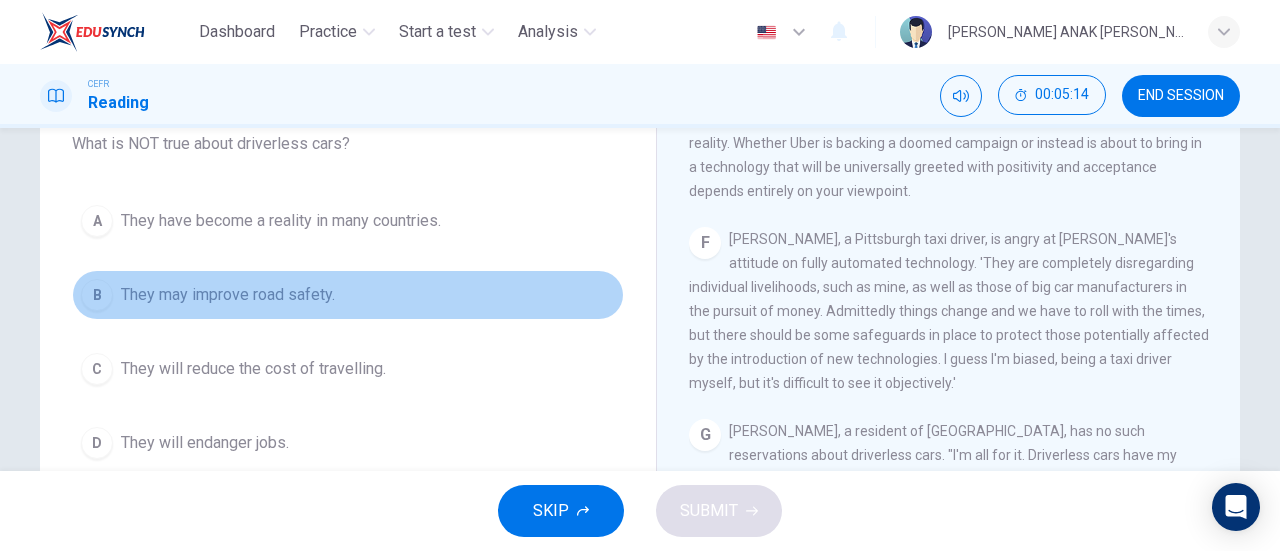 click on "B They may improve road safety." at bounding box center (348, 295) 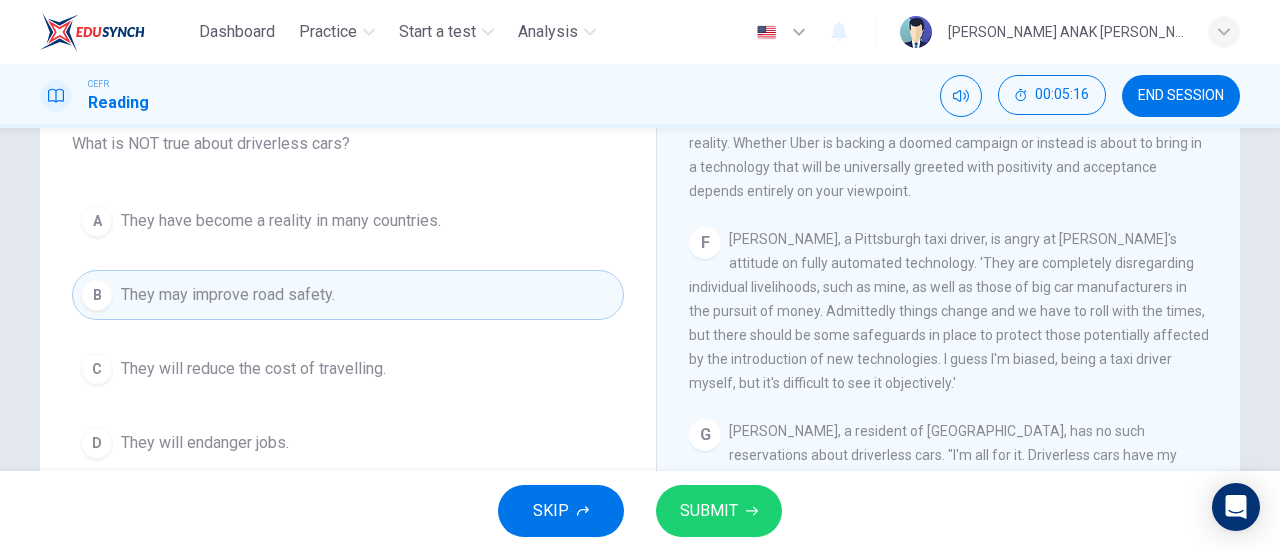 click on "SUBMIT" at bounding box center (709, 511) 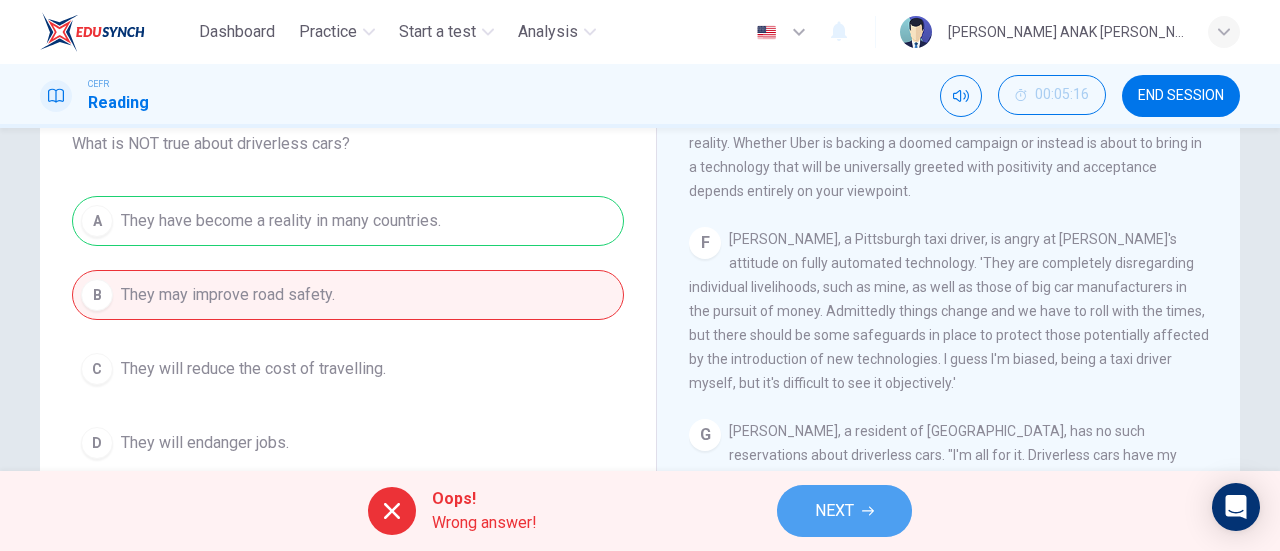 click on "NEXT" at bounding box center (844, 511) 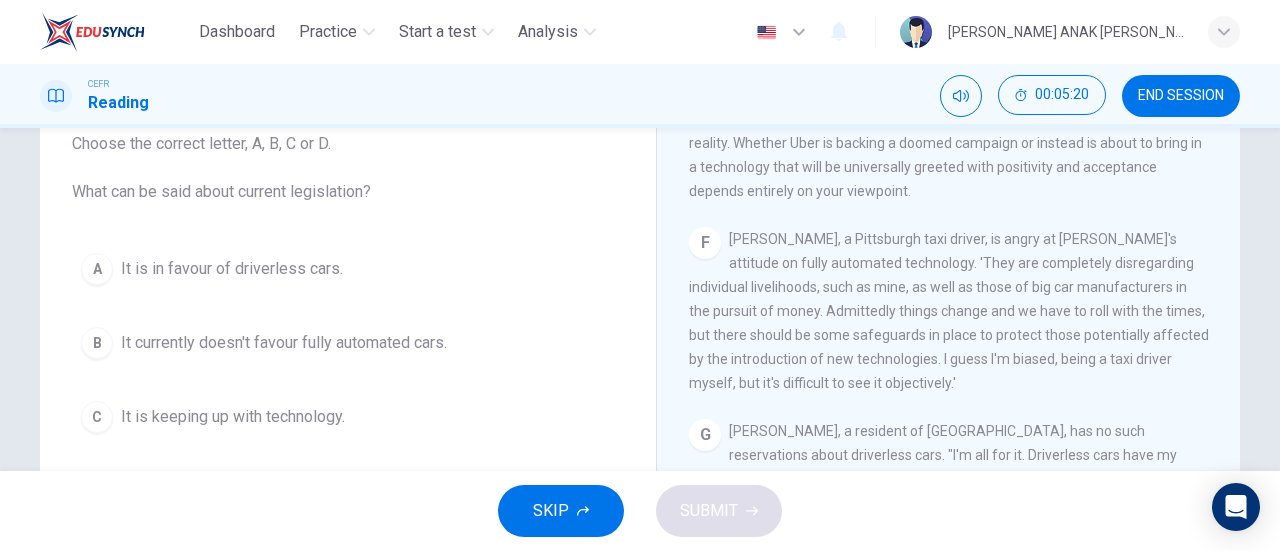 scroll, scrollTop: 232, scrollLeft: 0, axis: vertical 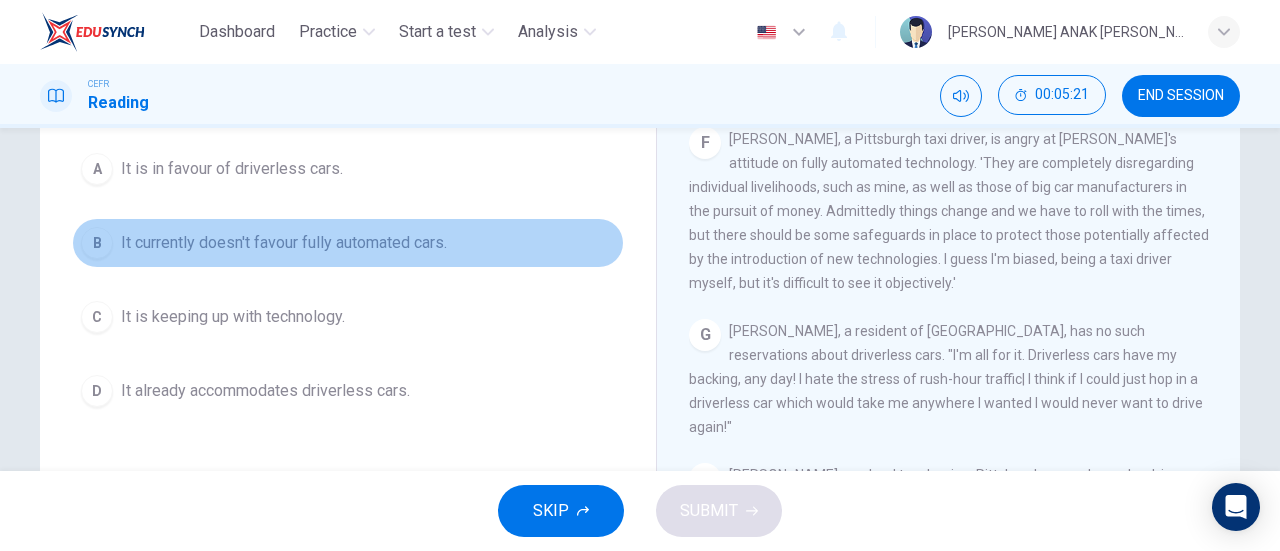 click on "It currently doesn't favour fully automated cars." at bounding box center (284, 243) 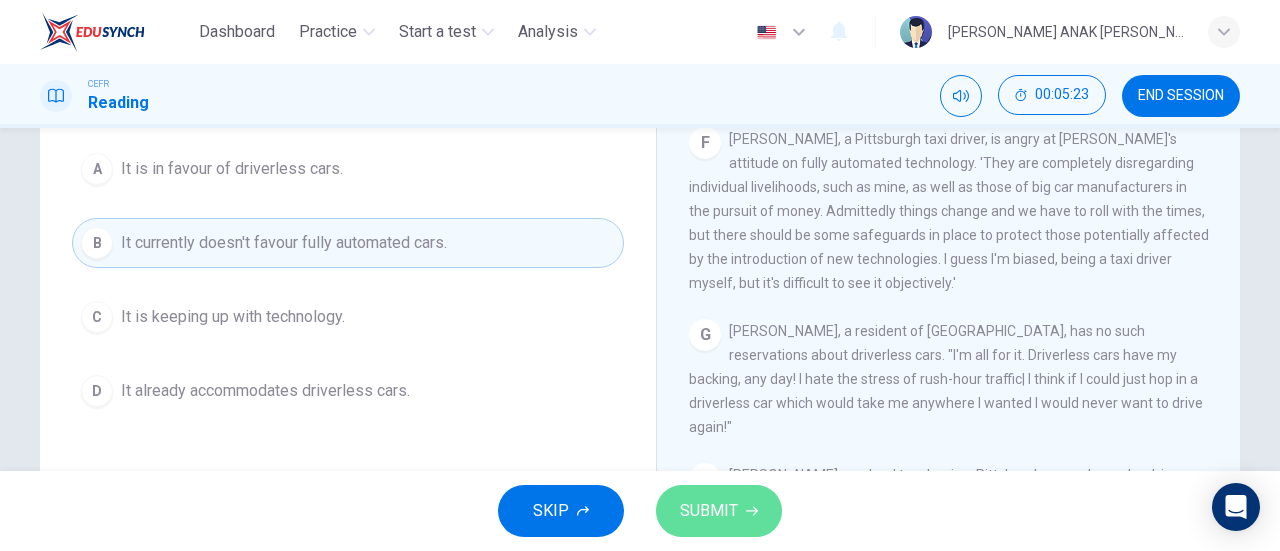 click on "SUBMIT" at bounding box center [719, 511] 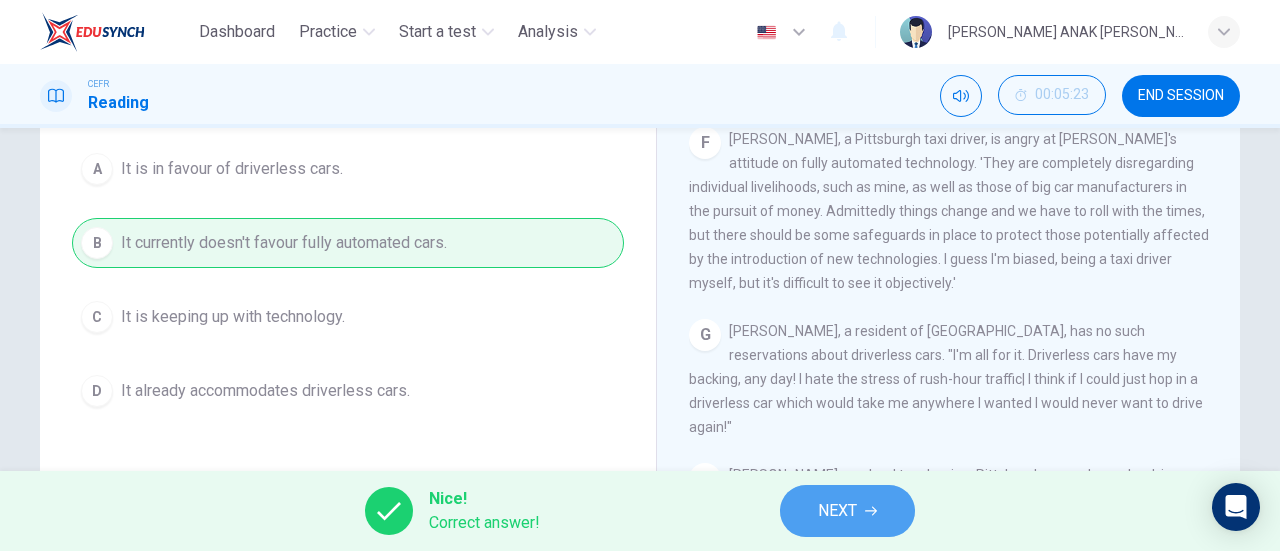 click on "NEXT" at bounding box center [837, 511] 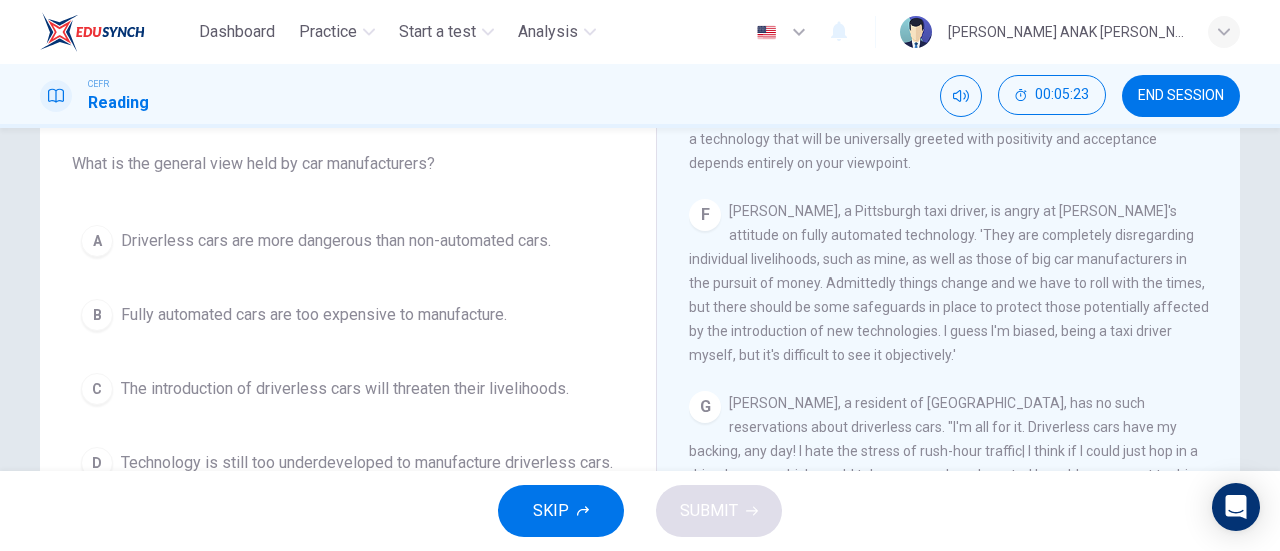 scroll, scrollTop: 132, scrollLeft: 0, axis: vertical 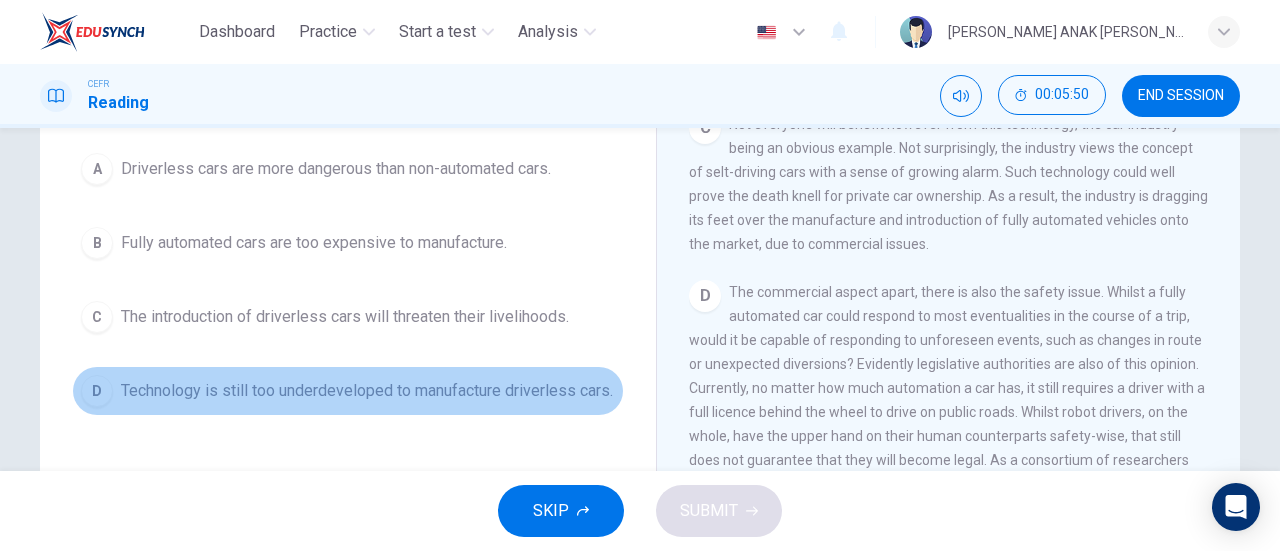click on "Technology is still too underdeveloped to manufacture driverless cars." at bounding box center [367, 391] 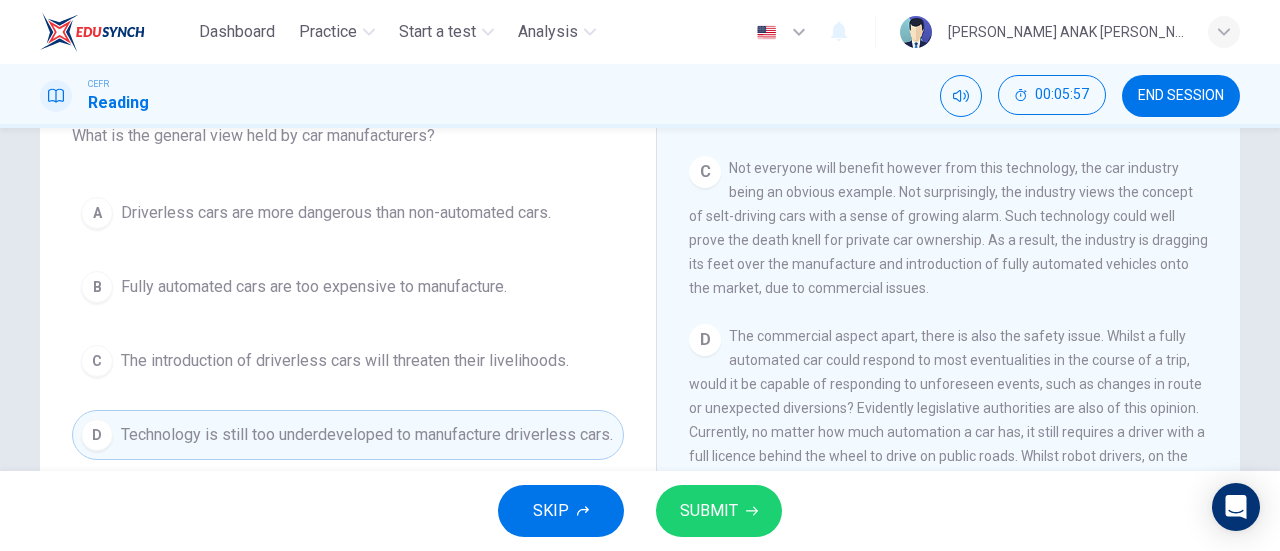 scroll, scrollTop: 232, scrollLeft: 0, axis: vertical 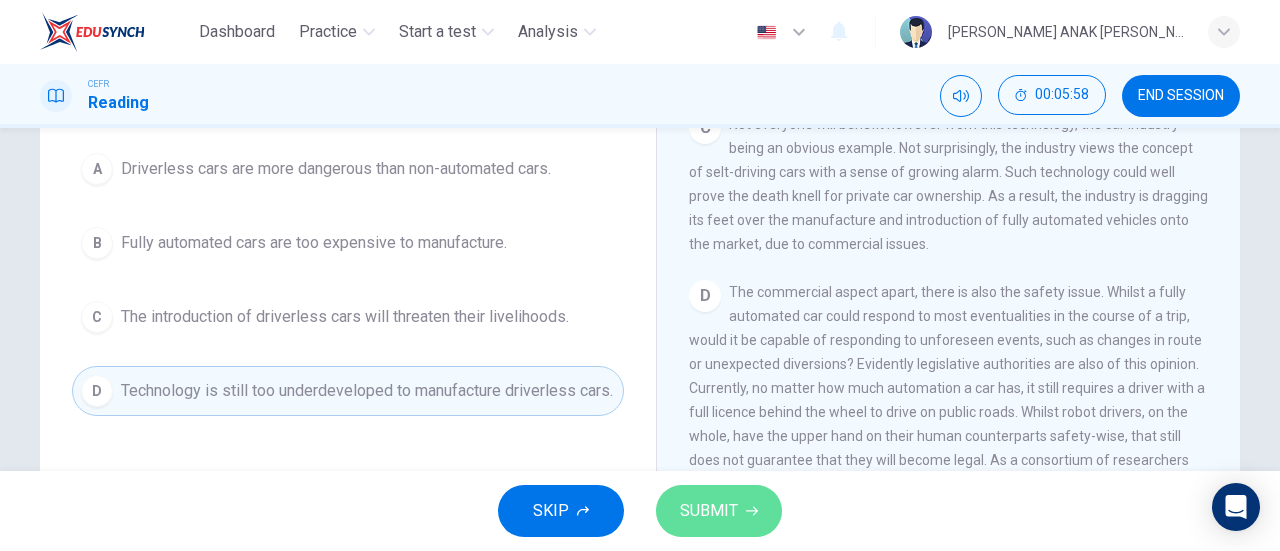click on "SUBMIT" at bounding box center [709, 511] 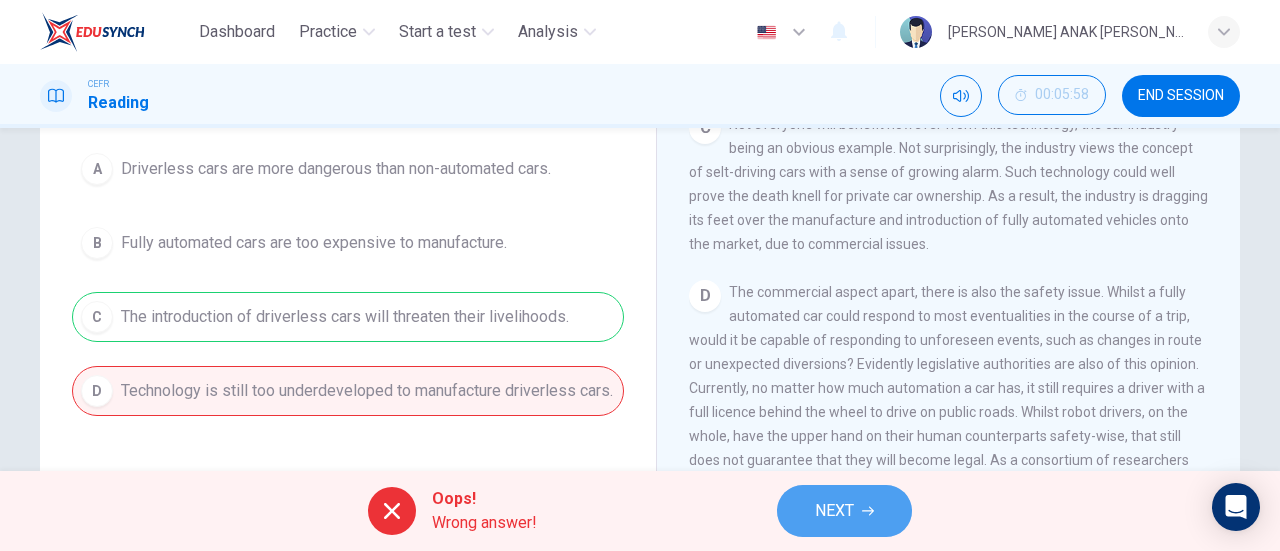 click on "NEXT" at bounding box center (844, 511) 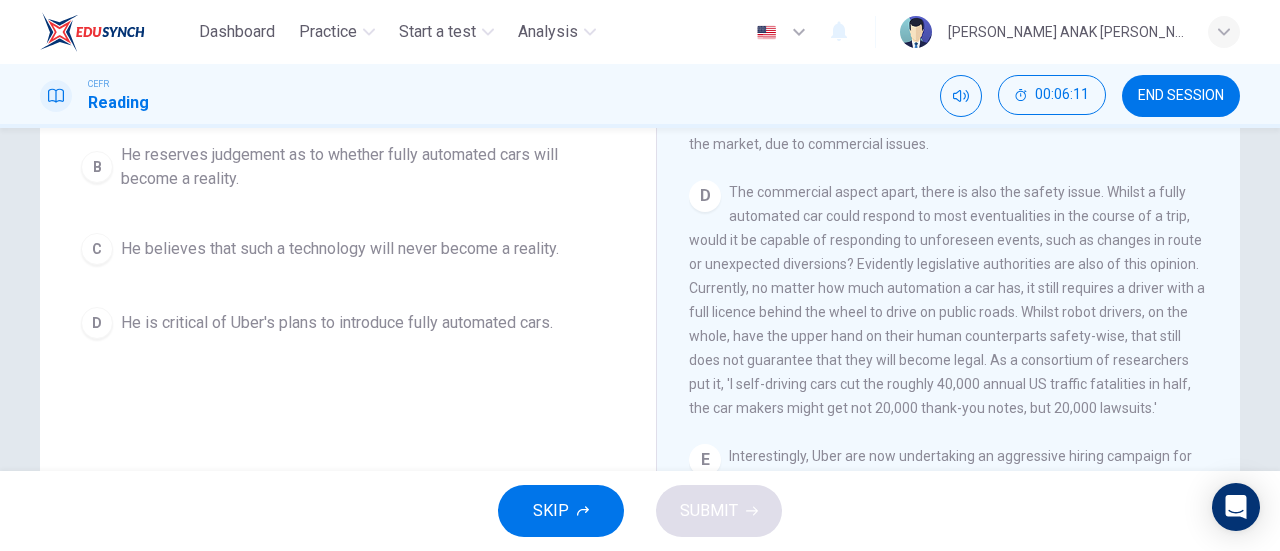scroll, scrollTop: 232, scrollLeft: 0, axis: vertical 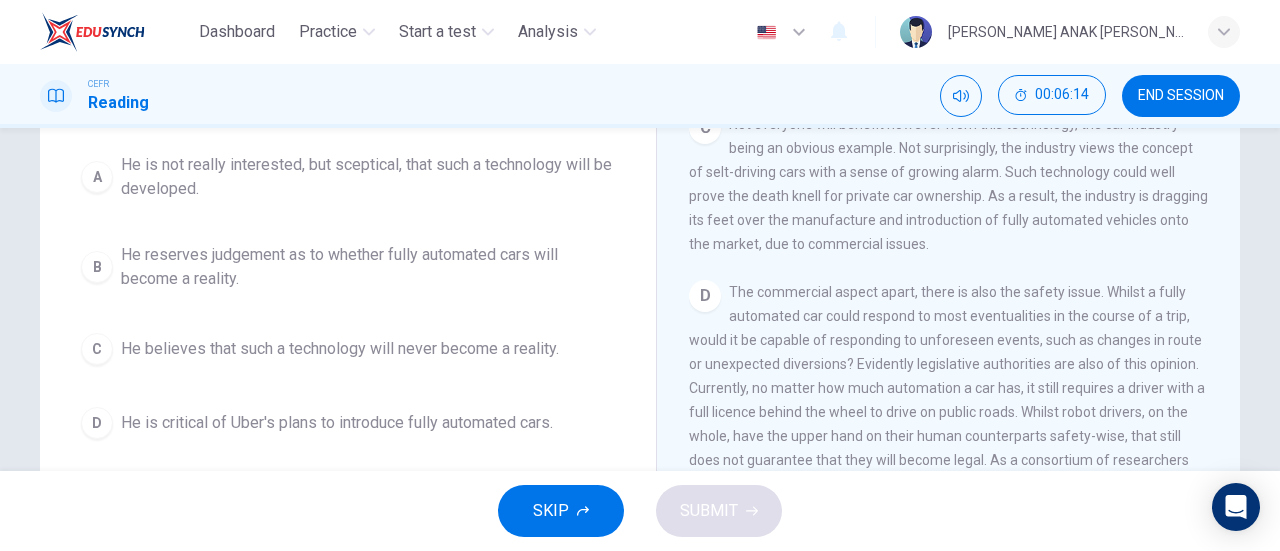 click on "He is not really interested, but sceptical, that such a technology will be developed." at bounding box center (368, 177) 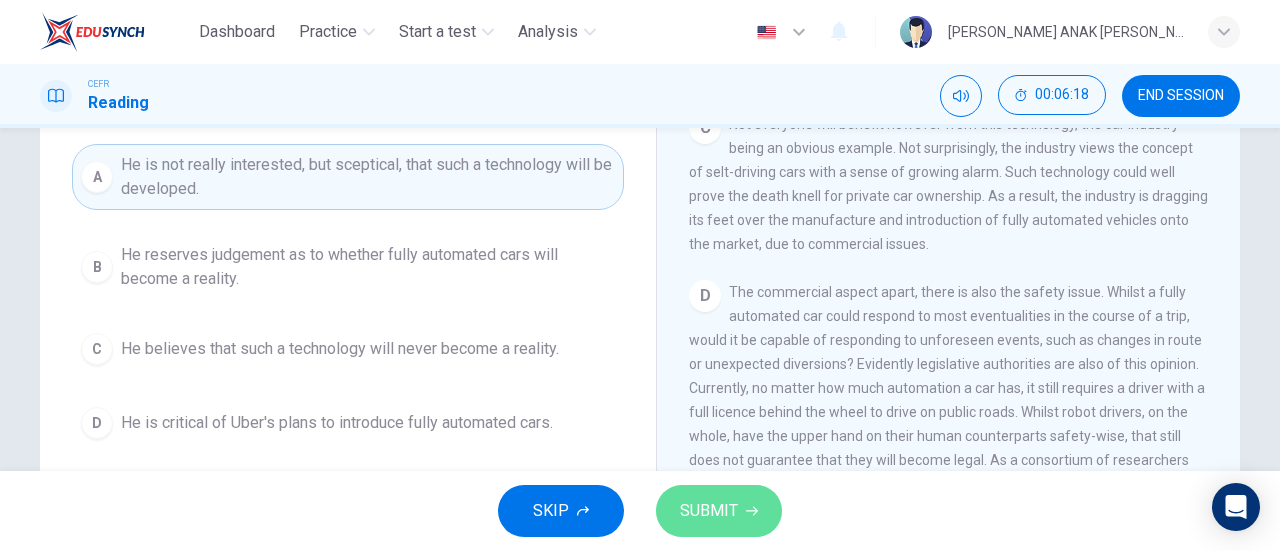 click on "SUBMIT" at bounding box center [709, 511] 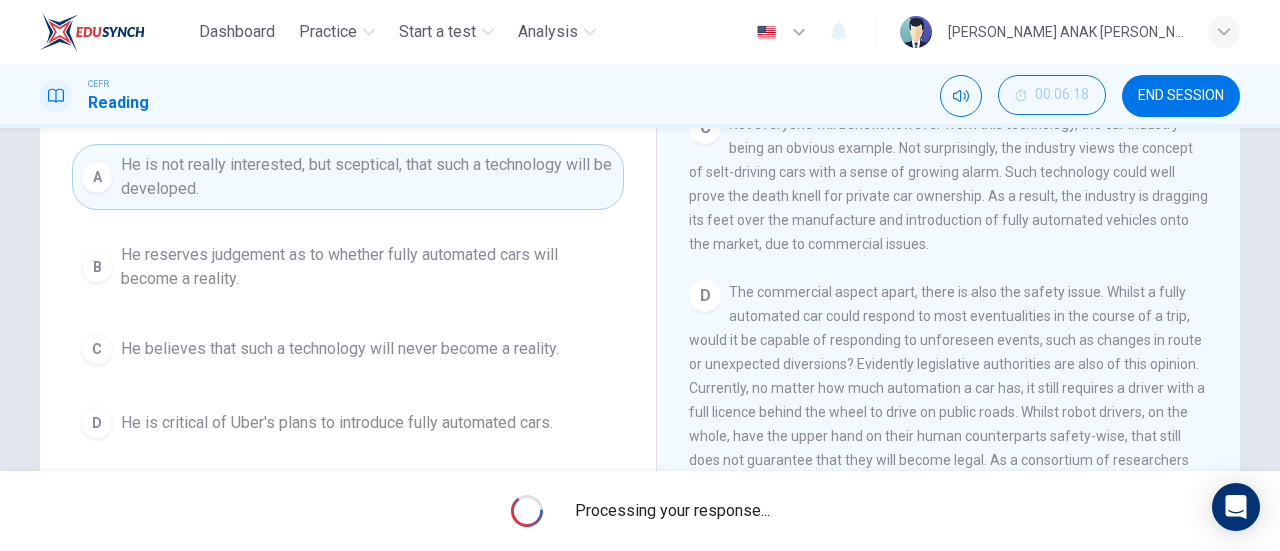 scroll, scrollTop: 132, scrollLeft: 0, axis: vertical 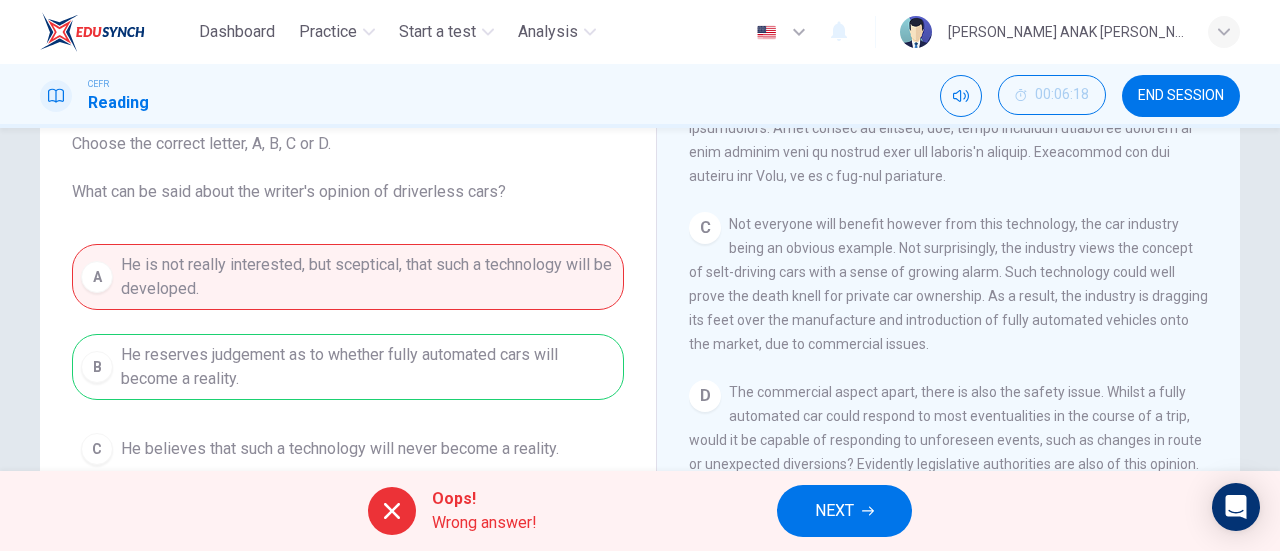 click on "Oops! Wrong answer! NEXT" at bounding box center [640, 511] 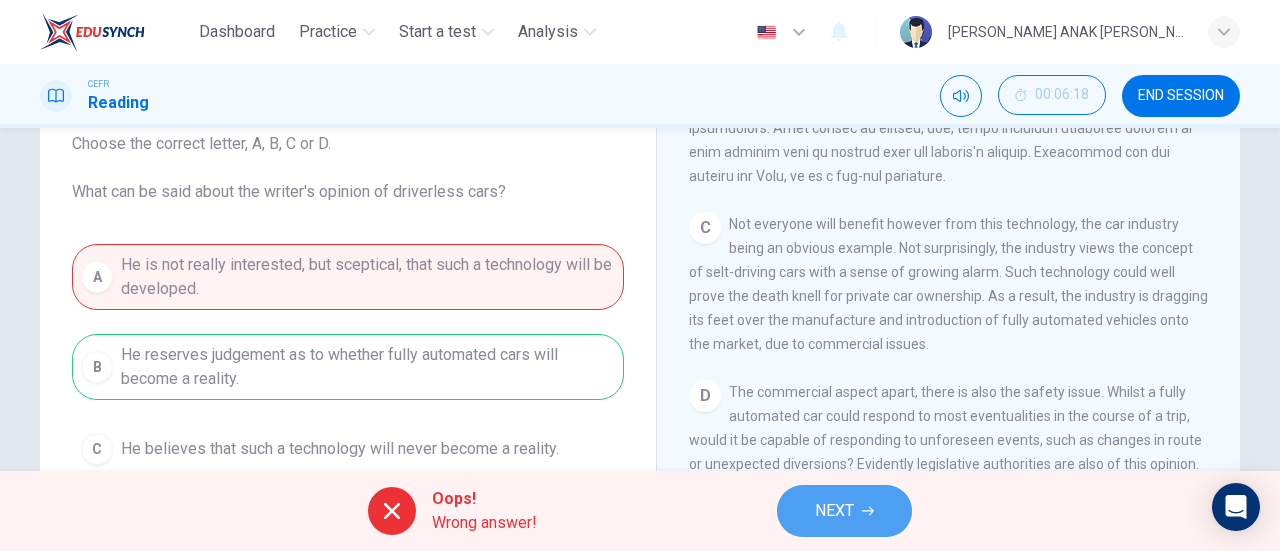 click on "NEXT" at bounding box center [844, 511] 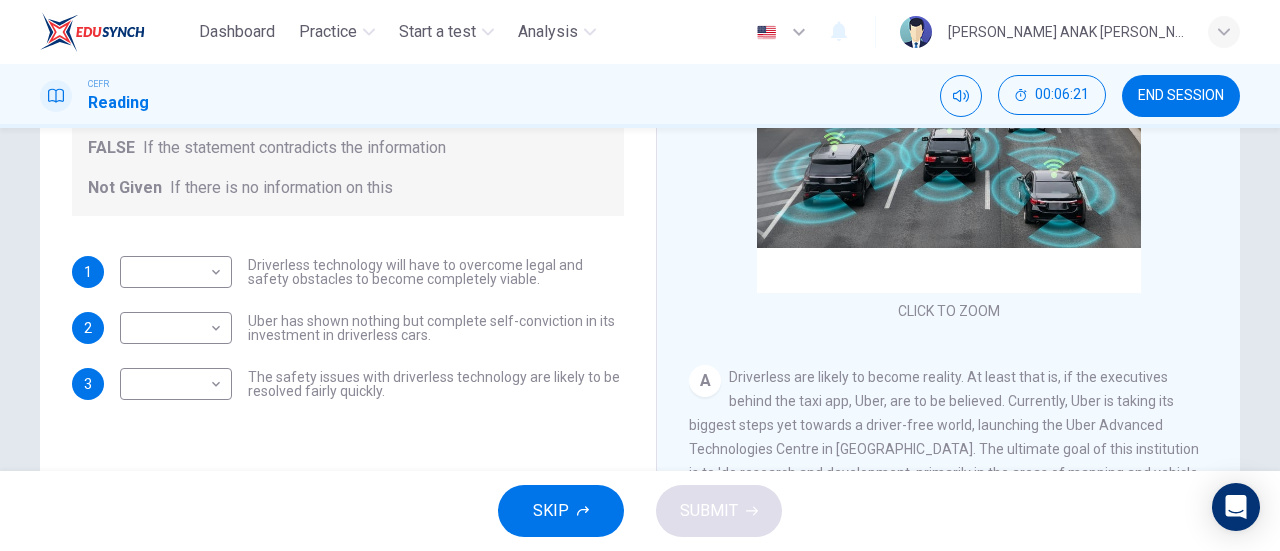 scroll, scrollTop: 332, scrollLeft: 0, axis: vertical 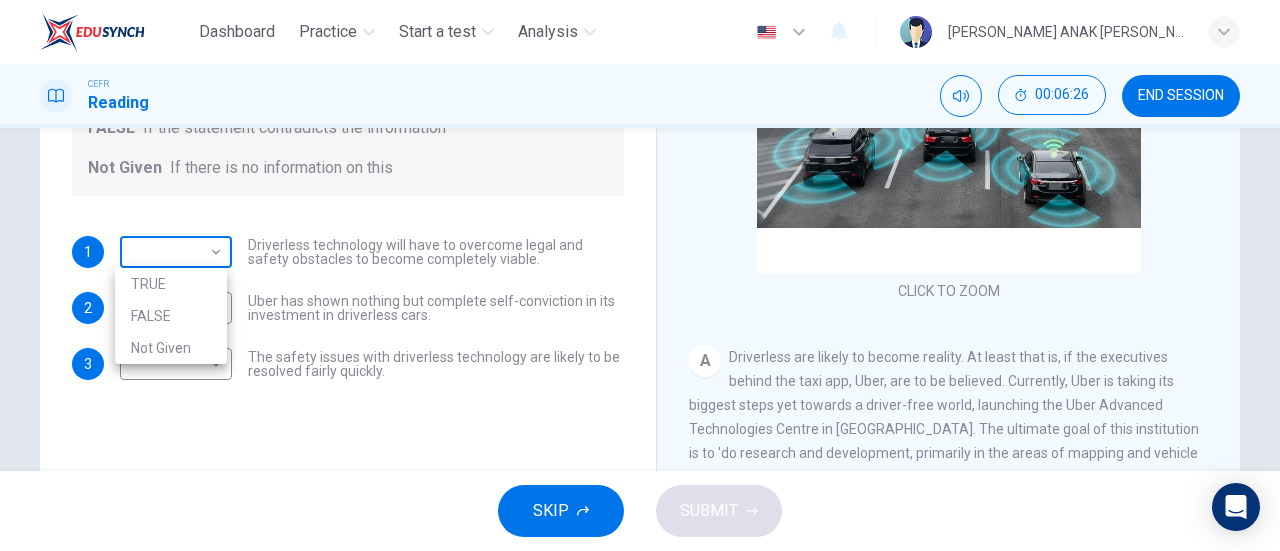 click on "Dashboard Practice Start a test Analysis English en ​ VALLERIE RACHA ANAK REAGAN CEFR Reading 00:06:26 END SESSION Question 7 Do the following statements agree with the information given in the text? For questions following questions, write TRUE If the statement agrees with information FALSE If the statement contradicts the information Not Given If there is no information on this 1 ​ ​ Driverless technology will have to overcome legal and safety obstacles to become completely viable. 2 ​ ​ Uber has shown nothing but complete self-conviction in its investment in driverless cars. 3 ​ ​ The safety issues with driverless technology are likely to be resolved fairly quickly. Driverless cars CLICK TO ZOOM Click to Zoom A B C D E F G H SKIP SUBMIT EduSynch - Online Language Proficiency Testing
Dashboard Practice Start a test Analysis Notifications © Copyright  2025 TRUE FALSE Not Given" at bounding box center (640, 275) 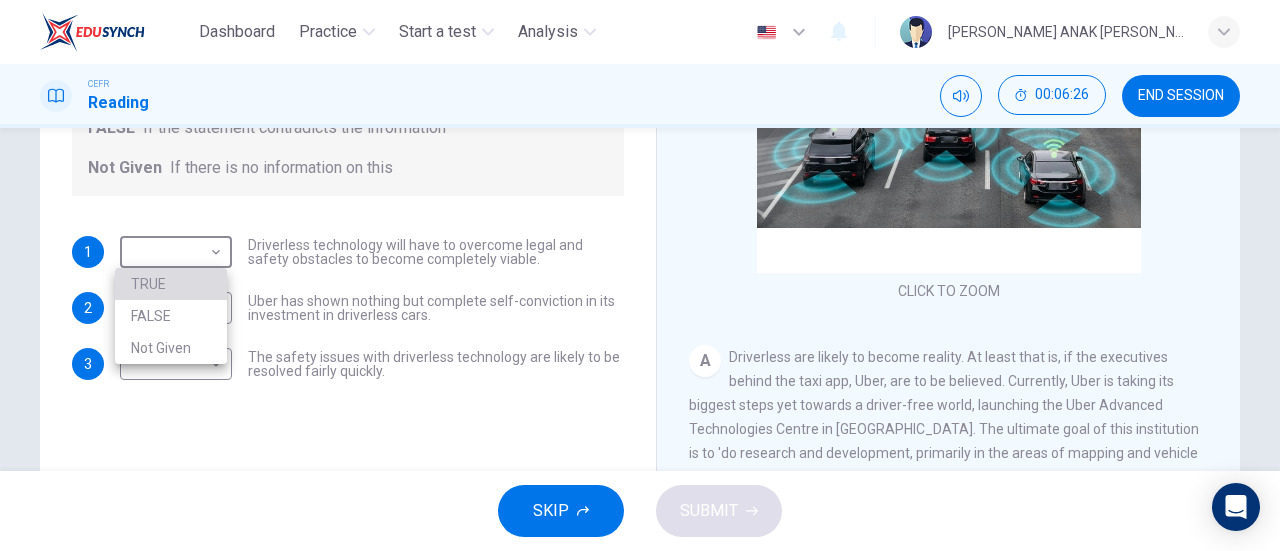 click on "TRUE" at bounding box center (171, 284) 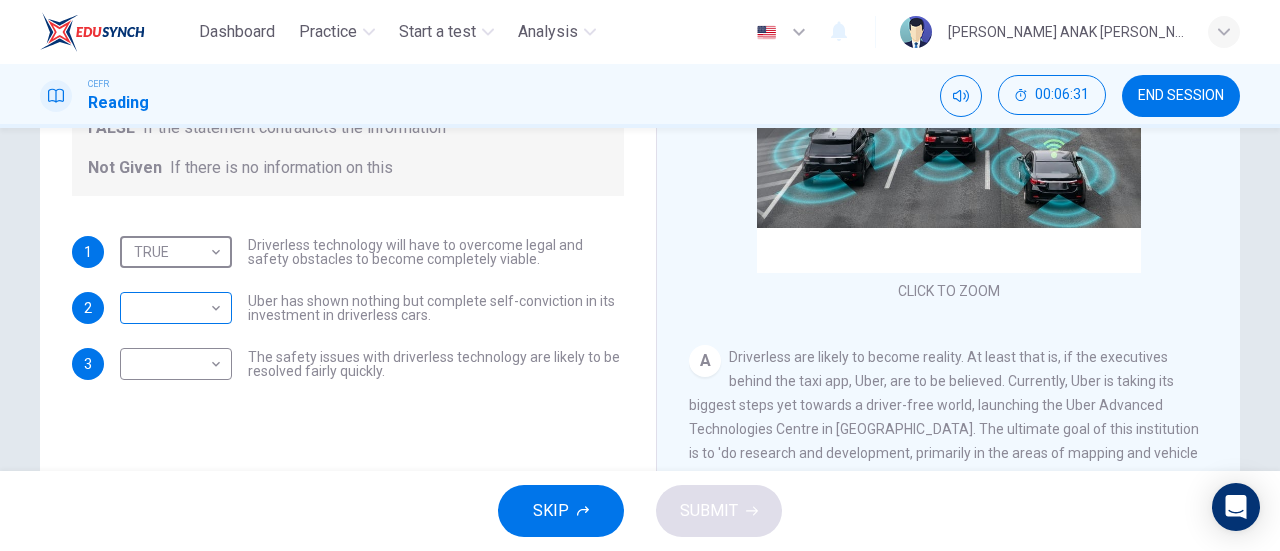 click on "Dashboard Practice Start a test Analysis English en ​ VALLERIE RACHA ANAK REAGAN CEFR Reading 00:06:31 END SESSION Question 7 Do the following statements agree with the information given in the text? For questions following questions, write TRUE If the statement agrees with information FALSE If the statement contradicts the information Not Given If there is no information on this 1 TRUE TRUE ​ Driverless technology will have to overcome legal and safety obstacles to become completely viable. 2 ​ ​ Uber has shown nothing but complete self-conviction in its investment in driverless cars. 3 ​ ​ The safety issues with driverless technology are likely to be resolved fairly quickly. Driverless cars CLICK TO ZOOM Click to Zoom A B C D E F G H SKIP SUBMIT EduSynch - Online Language Proficiency Testing
Dashboard Practice Start a test Analysis Notifications © Copyright  2025" at bounding box center (640, 275) 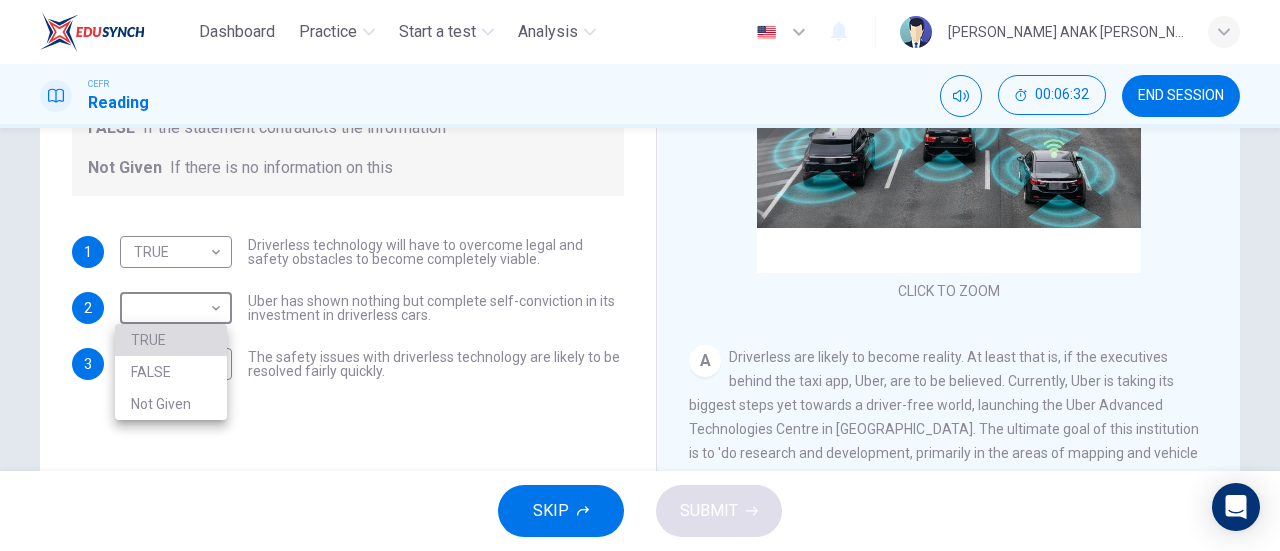 click on "TRUE" at bounding box center [171, 340] 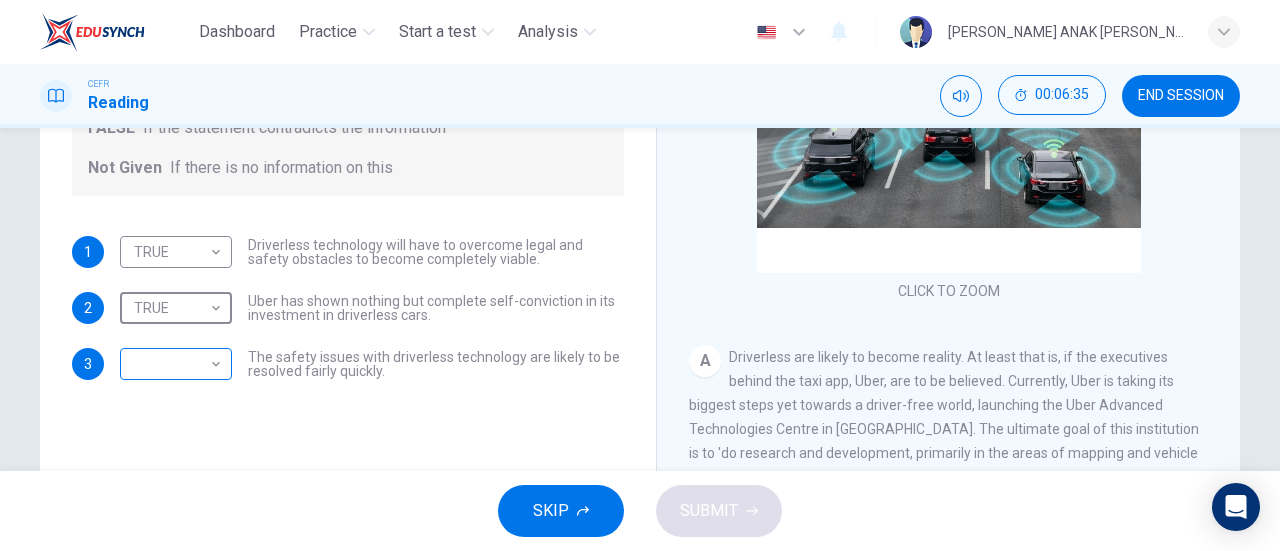 click on "Dashboard Practice Start a test Analysis English en ​ VALLERIE RACHA ANAK REAGAN CEFR Reading 00:06:35 END SESSION Question 7 Do the following statements agree with the information given in the text? For questions following questions, write TRUE If the statement agrees with information FALSE If the statement contradicts the information Not Given If there is no information on this 1 TRUE TRUE ​ Driverless technology will have to overcome legal and safety obstacles to become completely viable. 2 TRUE TRUE ​ Uber has shown nothing but complete self-conviction in its investment in driverless cars. 3 ​ ​ The safety issues with driverless technology are likely to be resolved fairly quickly. Driverless cars CLICK TO ZOOM Click to Zoom A B C D E F G H SKIP SUBMIT EduSynch - Online Language Proficiency Testing
Dashboard Practice Start a test Analysis Notifications © Copyright  2025" at bounding box center (640, 275) 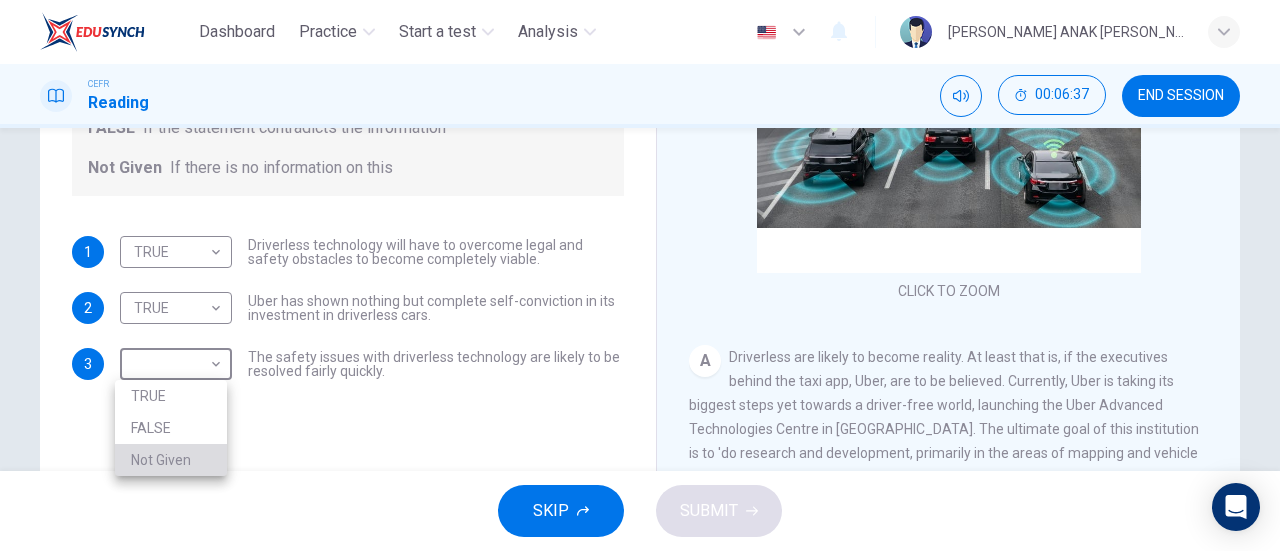 click on "Not Given" at bounding box center (171, 460) 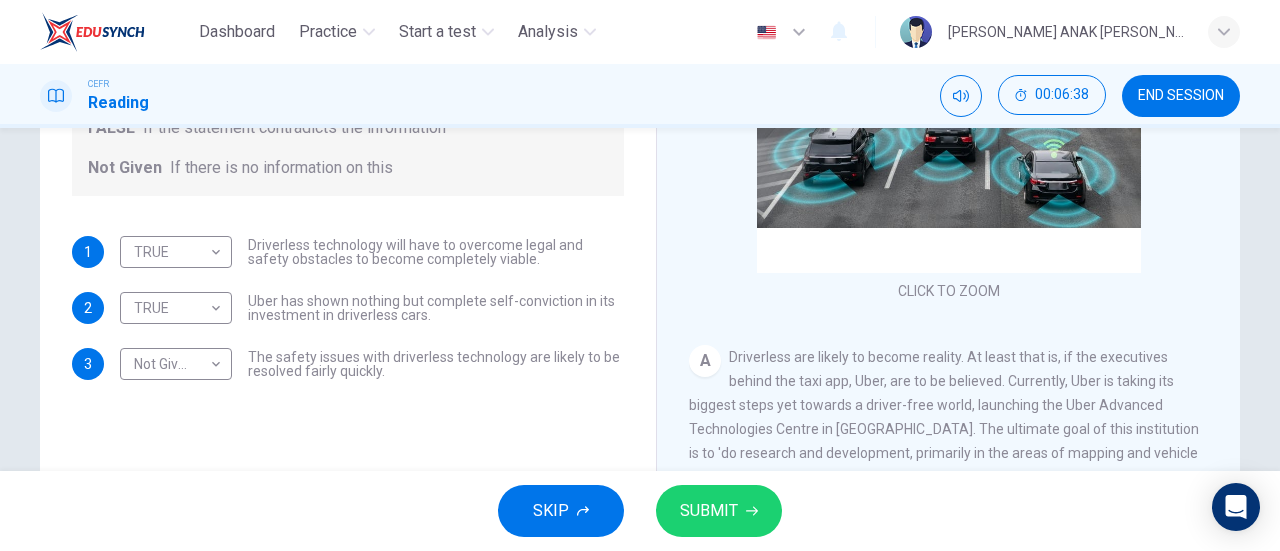 drag, startPoint x: 789, startPoint y: 515, endPoint x: 763, endPoint y: 503, distance: 28.635643 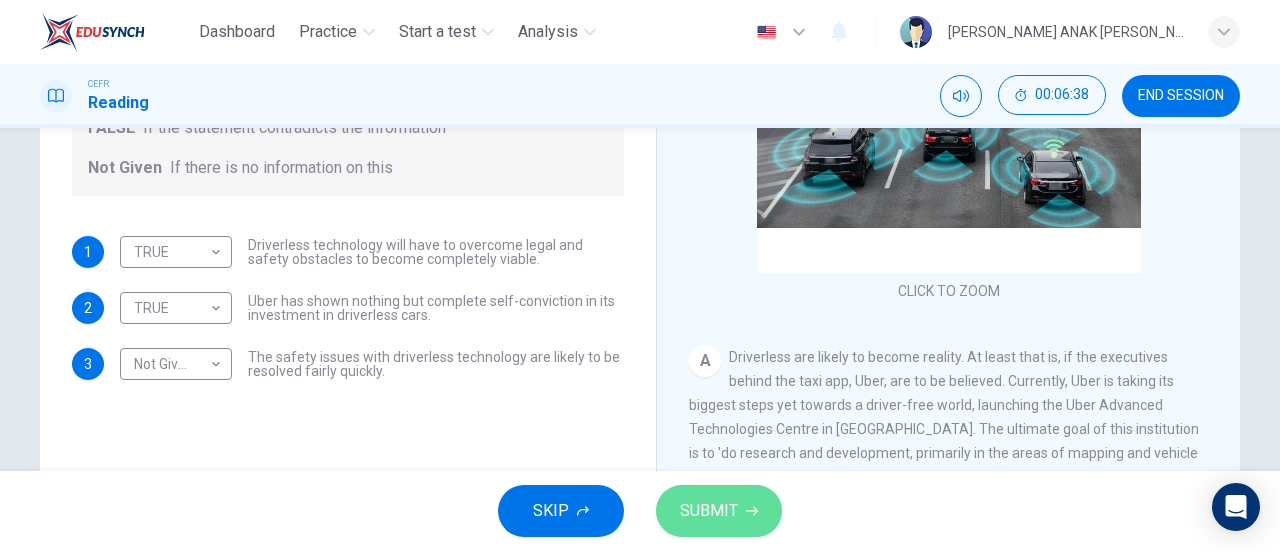 click on "SUBMIT" at bounding box center (719, 511) 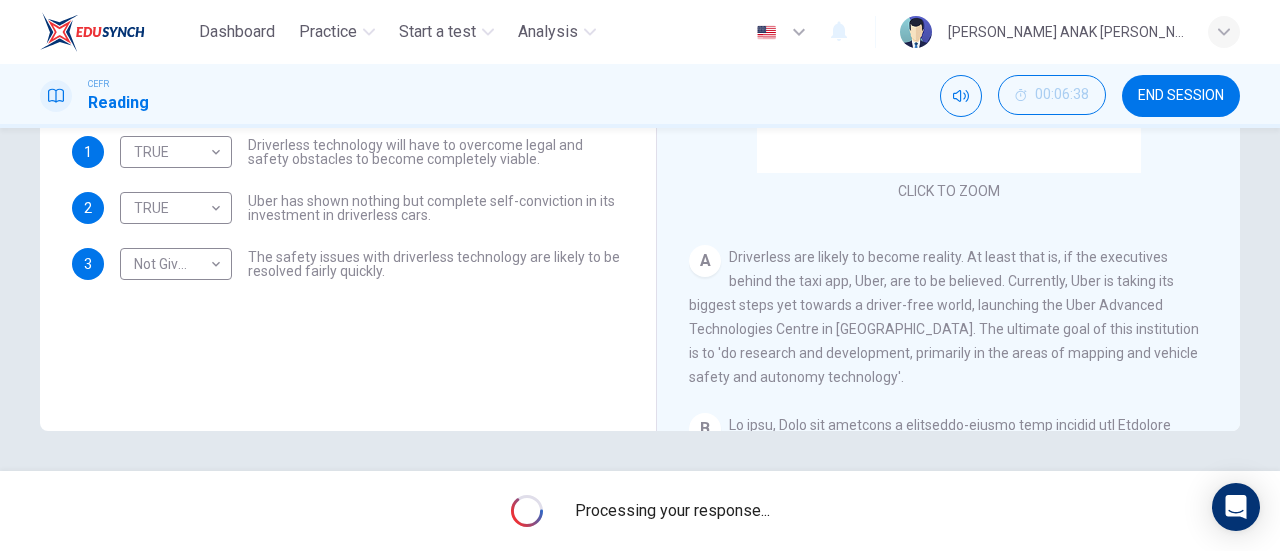 scroll, scrollTop: 332, scrollLeft: 0, axis: vertical 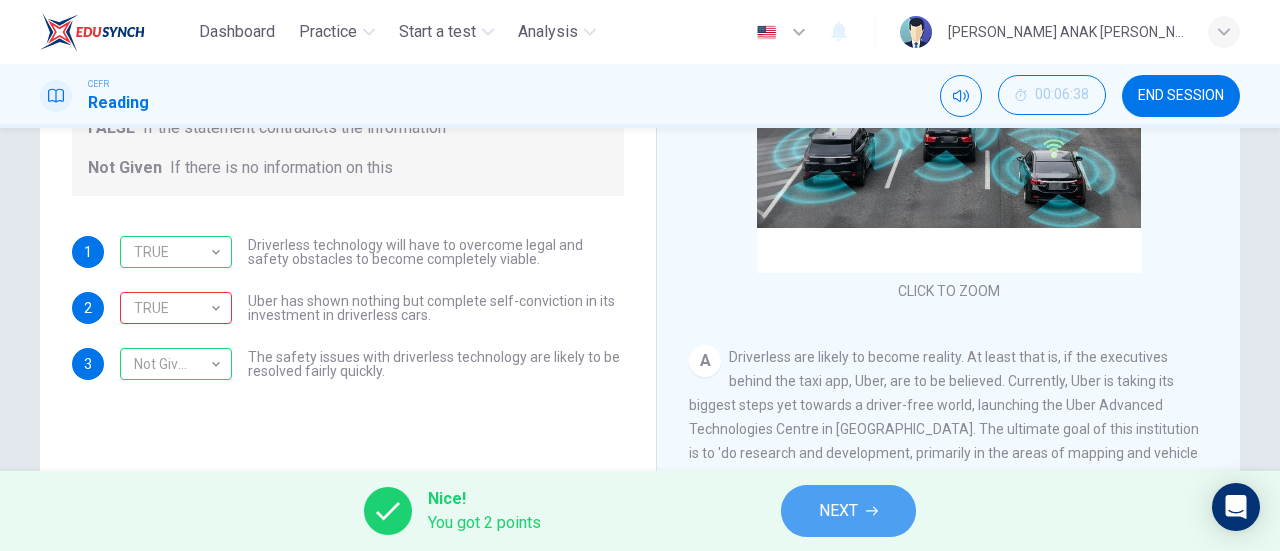 drag, startPoint x: 829, startPoint y: 523, endPoint x: 778, endPoint y: 491, distance: 60.207973 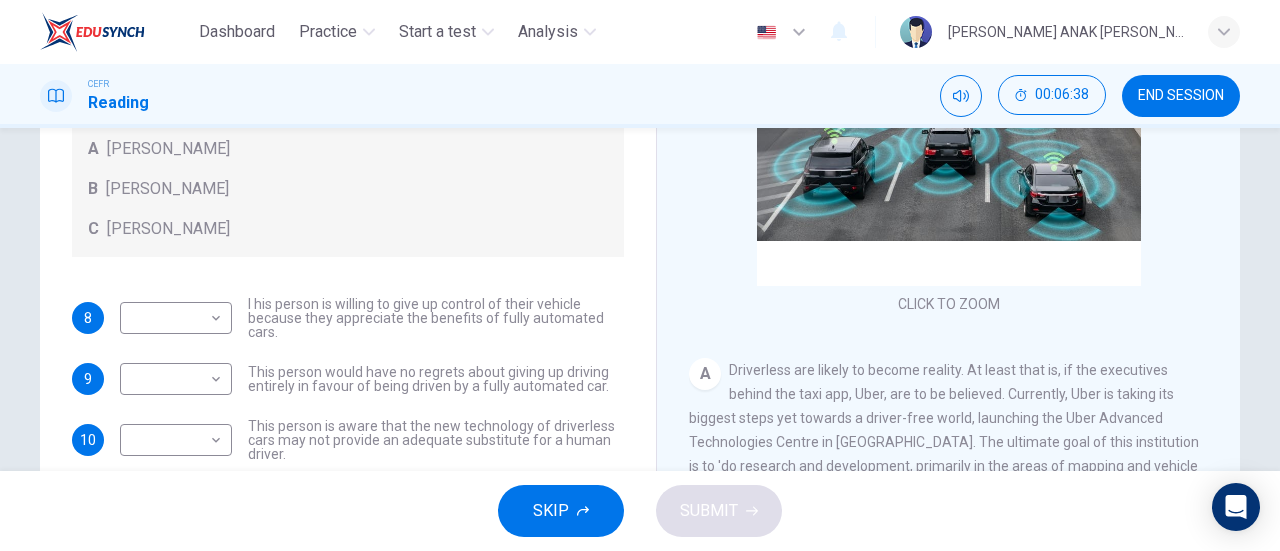 scroll, scrollTop: 280, scrollLeft: 0, axis: vertical 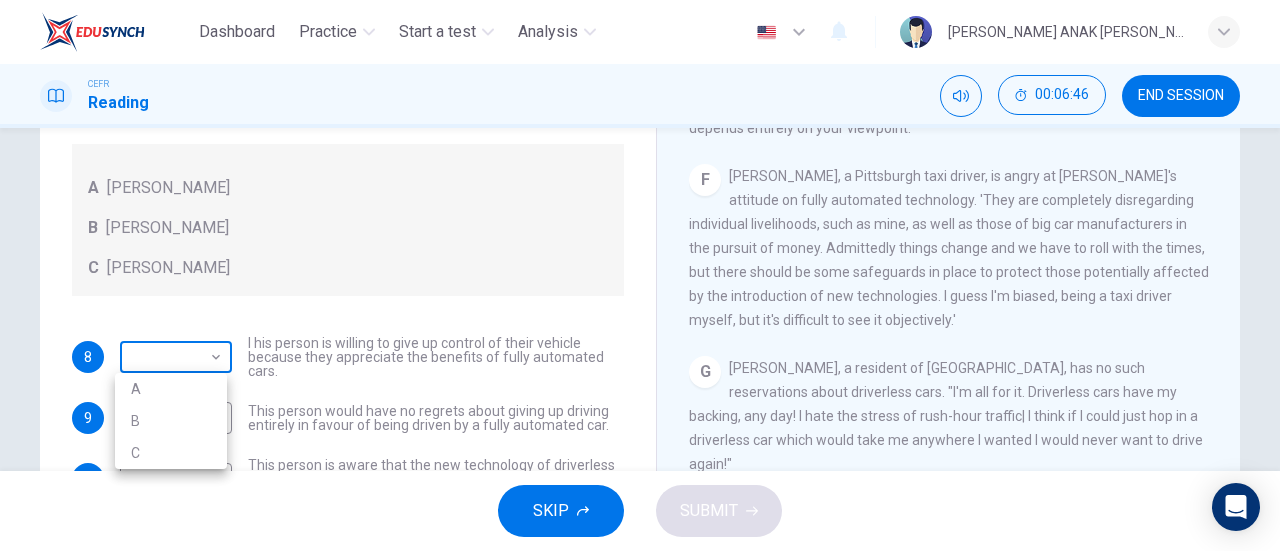 click on "Dashboard Practice Start a test Analysis English en ​ VALLERIE RACHA ANAK REAGAN CEFR Reading 00:06:46 END SESSION Questions 8 - 12 Look at the following statements, and the list of people. Match each statement to the correct person, A-C. You may use any letter more than once.
A John Reynolds B Susie Greenacre C Jason Steiner 8 ​ ​ I his person is willing to give up control of their vehicle because they appreciate the benefits of fully automated cars. 9 ​ ​ This person would have no regrets about giving up driving entirely in favour of being driven by a fully automated car. 10 ​ ​ This person is aware that the new technology of driverless cars may not provide an adequate substitute for a human driver. 11 ​ ​ This person believes that those affected adversely by new technology should be protected from its effects. 12 ​ ​ This person enjoys driving but only under favourable conditions. Driverless cars CLICK TO ZOOM Click to Zoom A B C D E F G H SKIP SUBMIT
Dashboard Practice 2025" at bounding box center [640, 275] 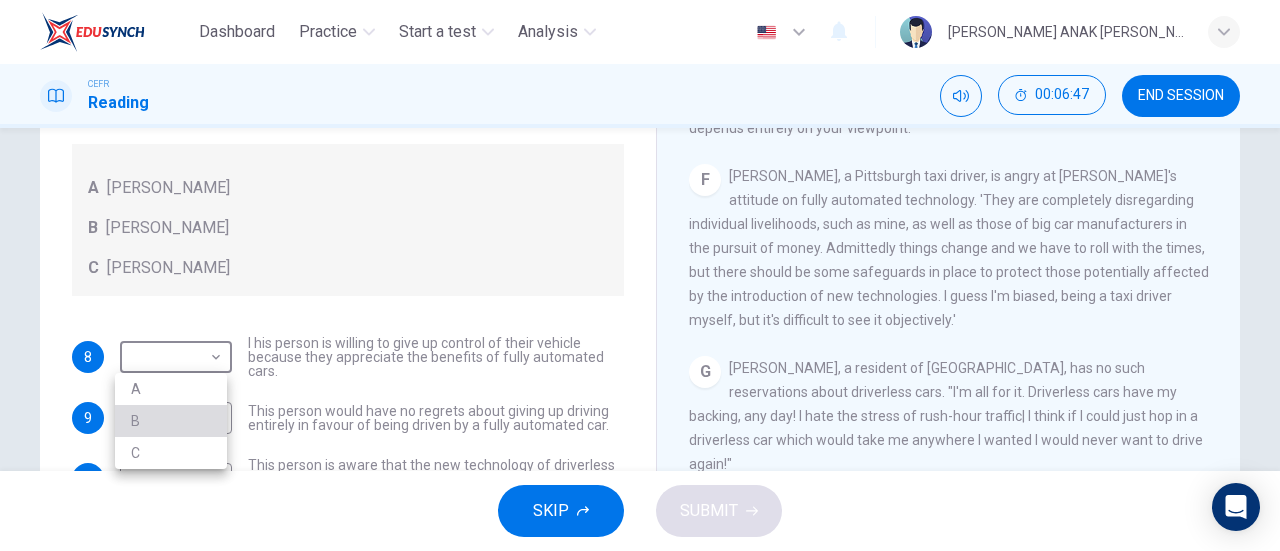 click on "B" at bounding box center [171, 421] 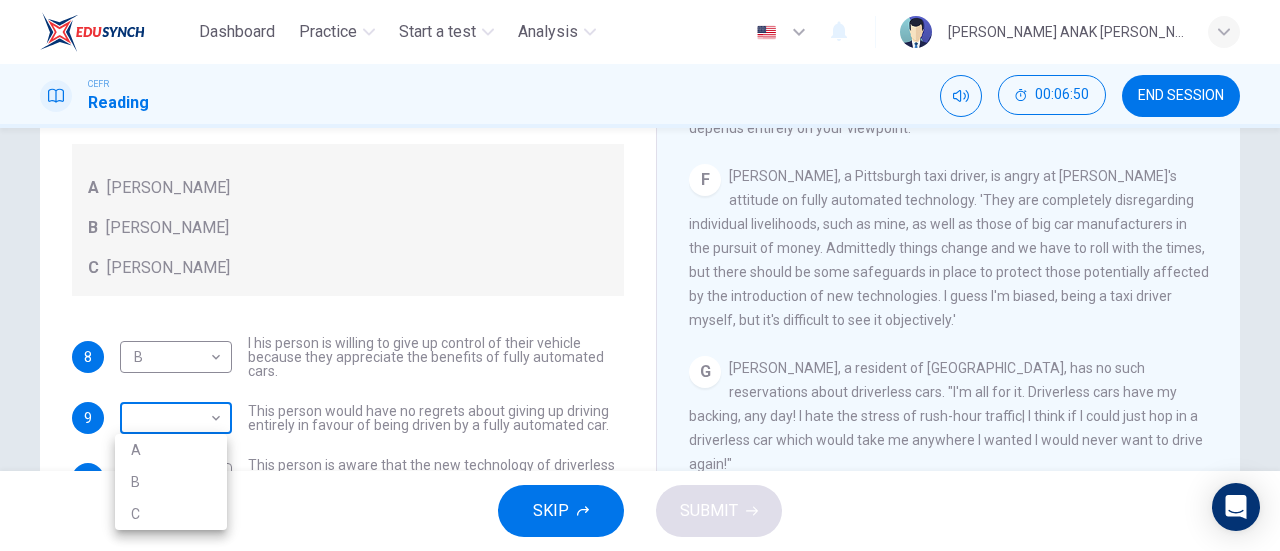 click on "Dashboard Practice Start a test Analysis English en ​ VALLERIE RACHA ANAK REAGAN CEFR Reading 00:06:50 END SESSION Questions 8 - 12 Look at the following statements, and the list of people. Match each statement to the correct person, A-C. You may use any letter more than once.
A John Reynolds B Susie Greenacre C Jason Steiner 8 B B ​ I his person is willing to give up control of their vehicle because they appreciate the benefits of fully automated cars. 9 ​ ​ This person would have no regrets about giving up driving entirely in favour of being driven by a fully automated car. 10 ​ ​ This person is aware that the new technology of driverless cars may not provide an adequate substitute for a human driver. 11 ​ ​ This person believes that those affected adversely by new technology should be protected from its effects. 12 ​ ​ This person enjoys driving but only under favourable conditions. Driverless cars CLICK TO ZOOM Click to Zoom A B C D E F G H SKIP SUBMIT
Dashboard Practice 2025" at bounding box center [640, 275] 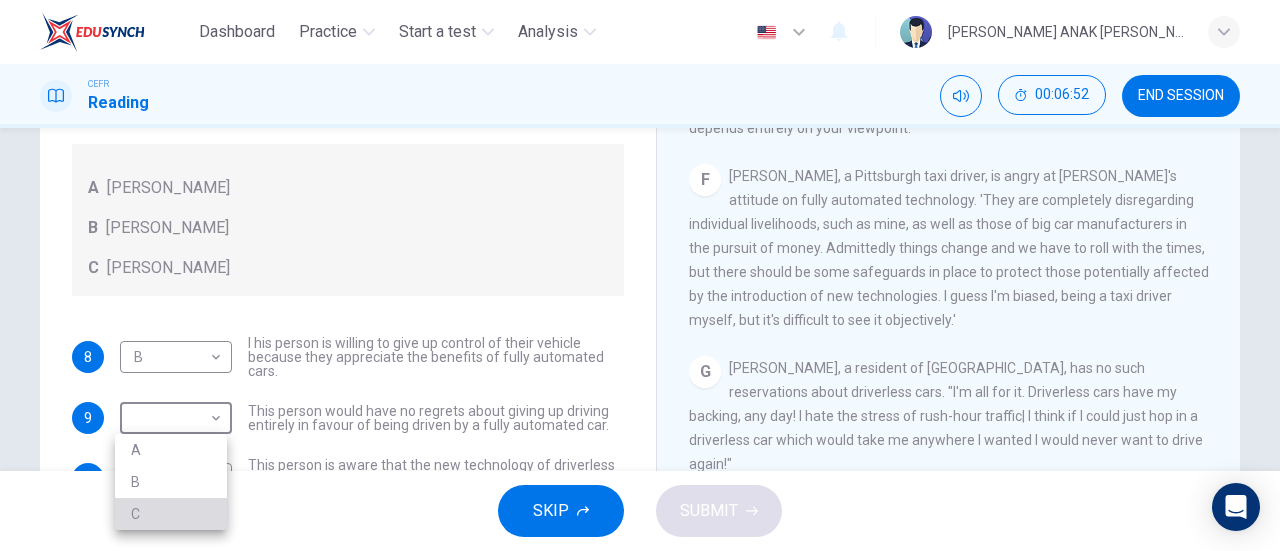 click on "C" at bounding box center [171, 514] 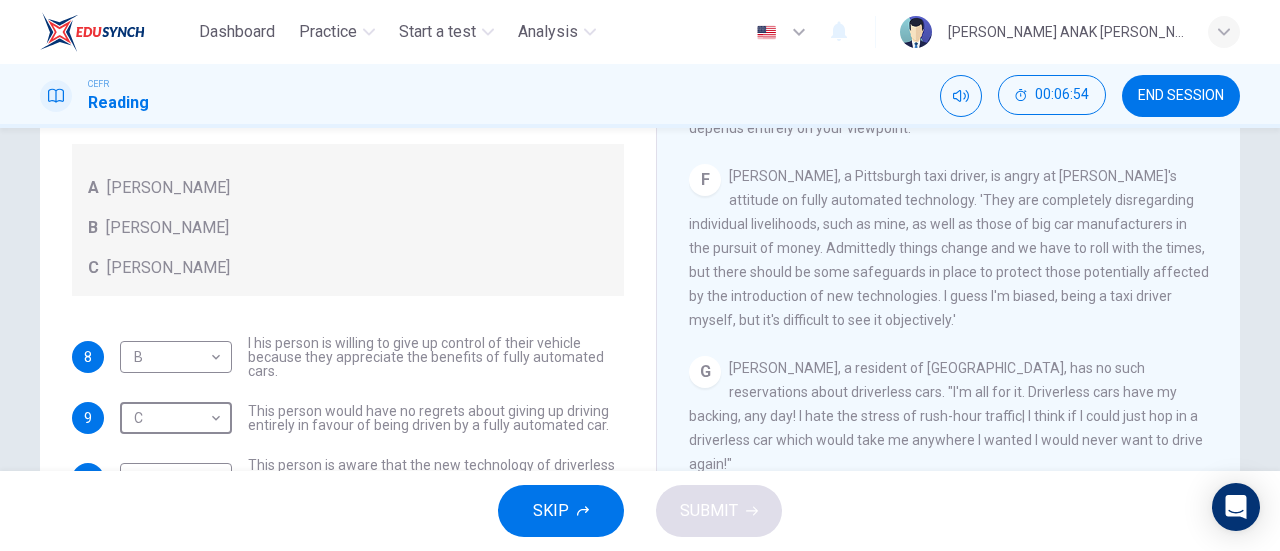 scroll, scrollTop: 68, scrollLeft: 0, axis: vertical 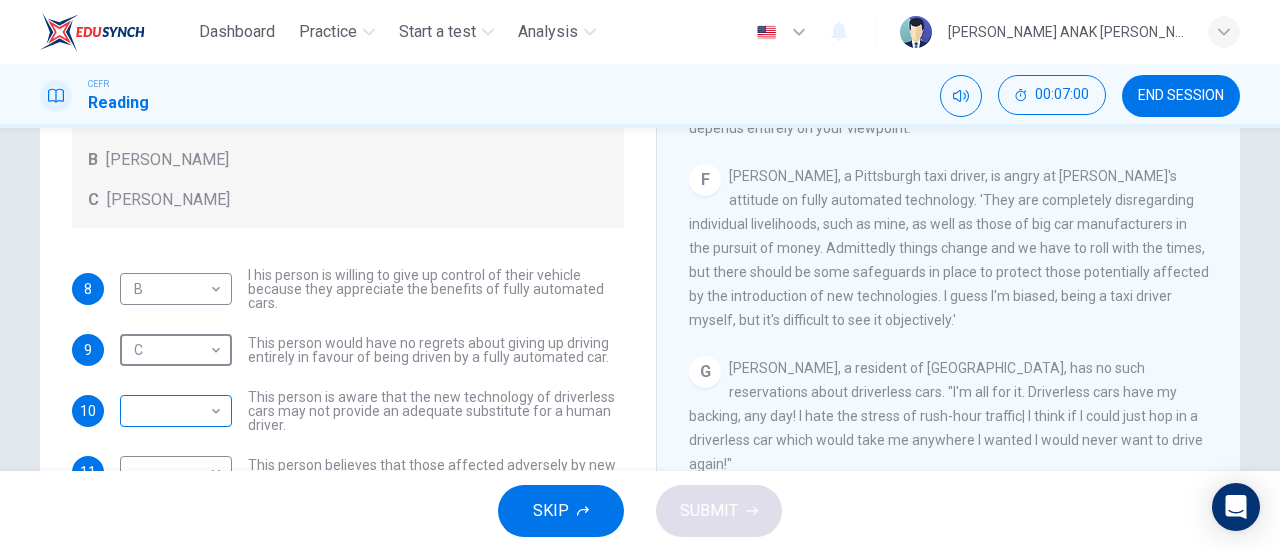 click on "Dashboard Practice Start a test Analysis English en ​ VALLERIE RACHA ANAK REAGAN CEFR Reading 00:07:00 END SESSION Questions 8 - 12 Look at the following statements, and the list of people. Match each statement to the correct person, A-C. You may use any letter more than once.
A John Reynolds B Susie Greenacre C Jason Steiner 8 B B ​ I his person is willing to give up control of their vehicle because they appreciate the benefits of fully automated cars. 9 C C ​ This person would have no regrets about giving up driving entirely in favour of being driven by a fully automated car. 10 ​ ​ This person is aware that the new technology of driverless cars may not provide an adequate substitute for a human driver. 11 ​ ​ This person believes that those affected adversely by new technology should be protected from its effects. 12 ​ ​ This person enjoys driving but only under favourable conditions. Driverless cars CLICK TO ZOOM Click to Zoom A B C D E F G H SKIP SUBMIT
Dashboard Practice 2025" at bounding box center [640, 275] 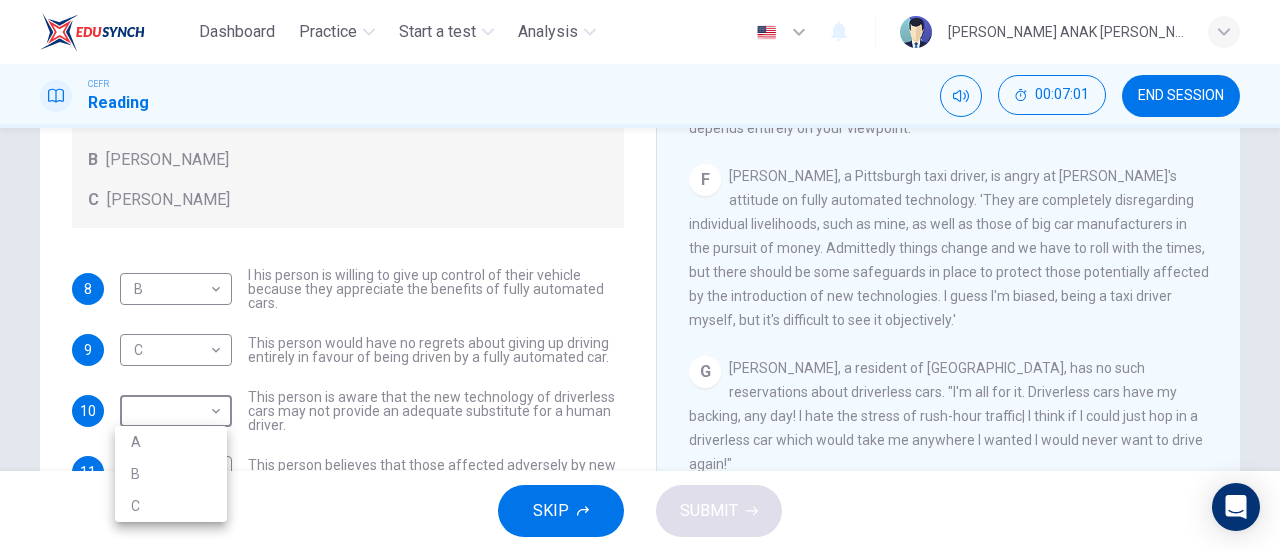 click on "A" at bounding box center [171, 442] 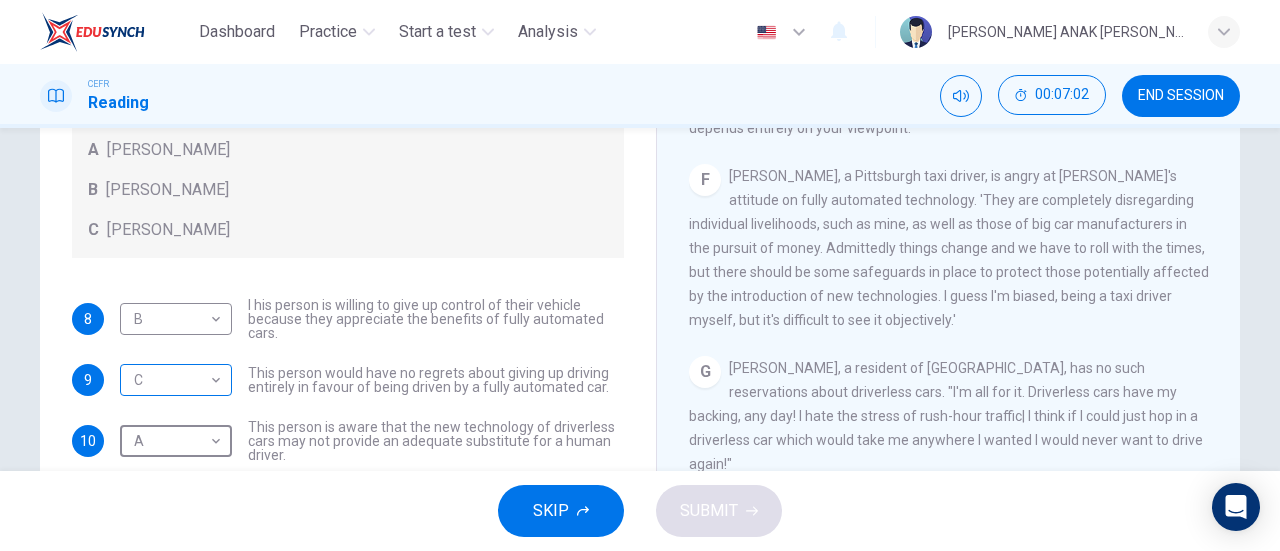 scroll, scrollTop: 68, scrollLeft: 0, axis: vertical 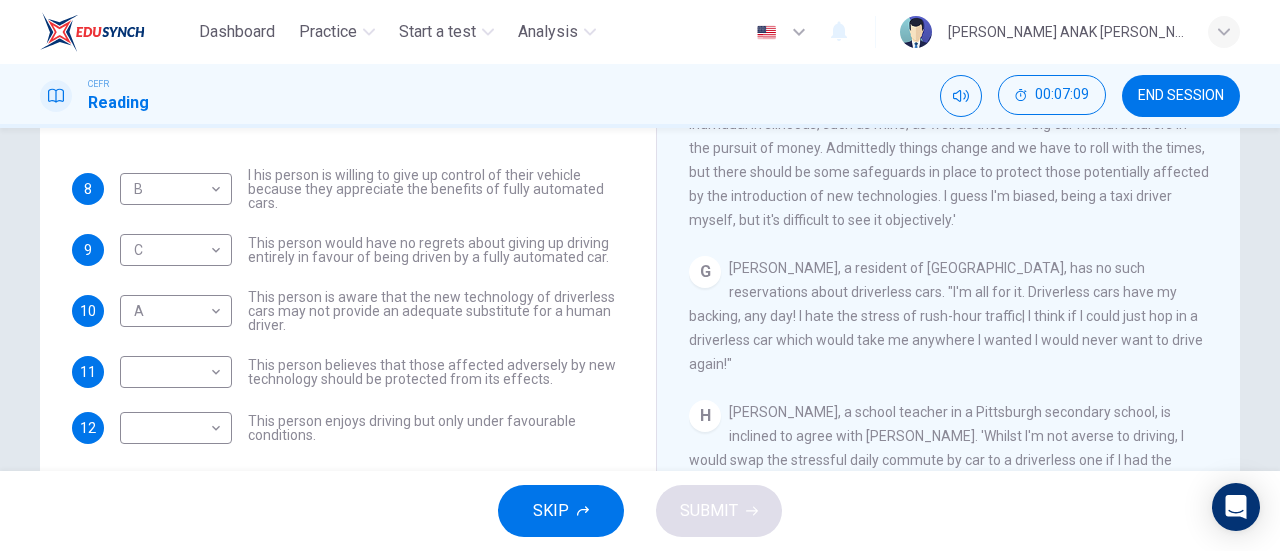 click on "​ ​ This person believes that those affected adversely by new technology should be protected from its effects." at bounding box center (372, 372) 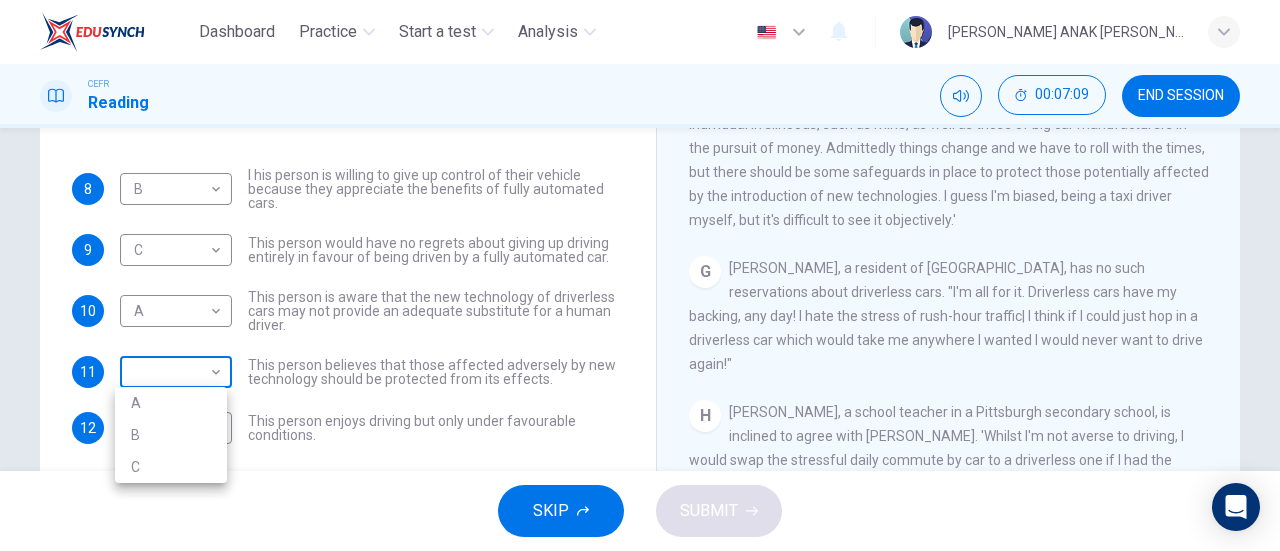 click on "Dashboard Practice Start a test Analysis English en ​ VALLERIE RACHA ANAK REAGAN CEFR Reading 00:07:09 END SESSION Questions 8 - 12 Look at the following statements, and the list of people. Match each statement to the correct person, A-C. You may use any letter more than once.
A John Reynolds B Susie Greenacre C Jason Steiner 8 B B ​ I his person is willing to give up control of their vehicle because they appreciate the benefits of fully automated cars. 9 C C ​ This person would have no regrets about giving up driving entirely in favour of being driven by a fully automated car. 10 A A ​ This person is aware that the new technology of driverless cars may not provide an adequate substitute for a human driver. 11 ​ ​ This person believes that those affected adversely by new technology should be protected from its effects. 12 ​ ​ This person enjoys driving but only under favourable conditions. Driverless cars CLICK TO ZOOM Click to Zoom A B C D E F G H SKIP SUBMIT
Dashboard Practice 2025" at bounding box center [640, 275] 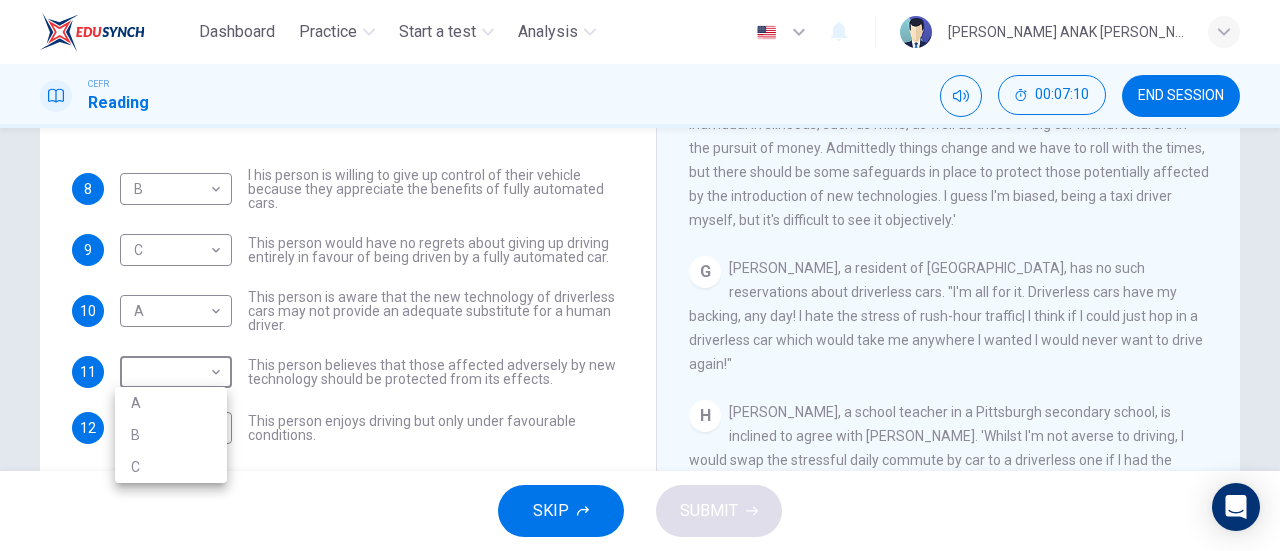 click on "A" at bounding box center (171, 403) 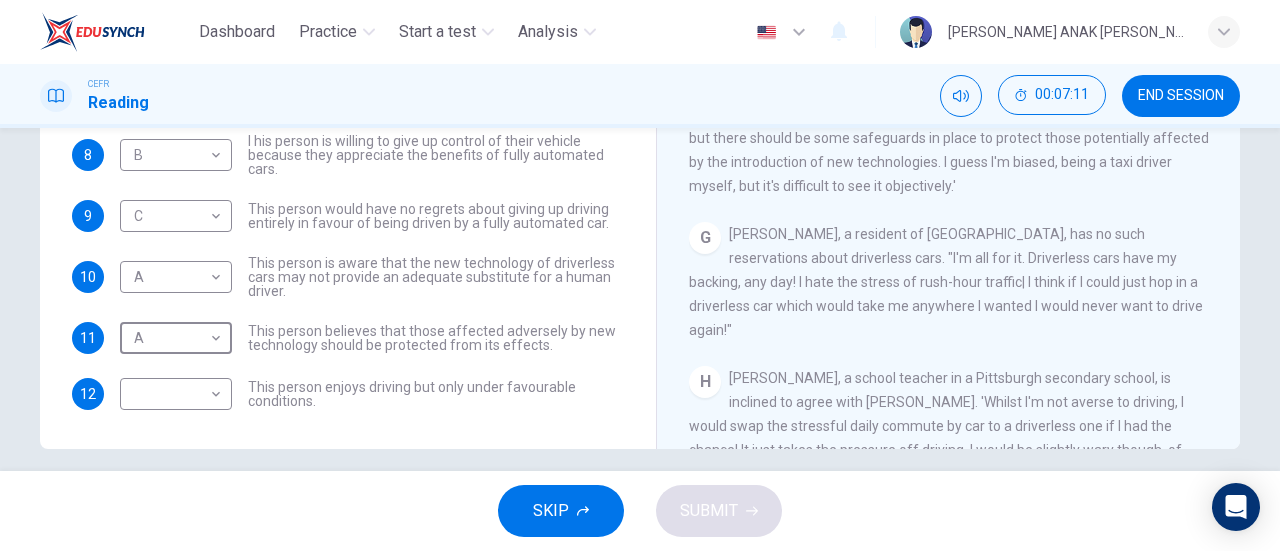 scroll, scrollTop: 432, scrollLeft: 0, axis: vertical 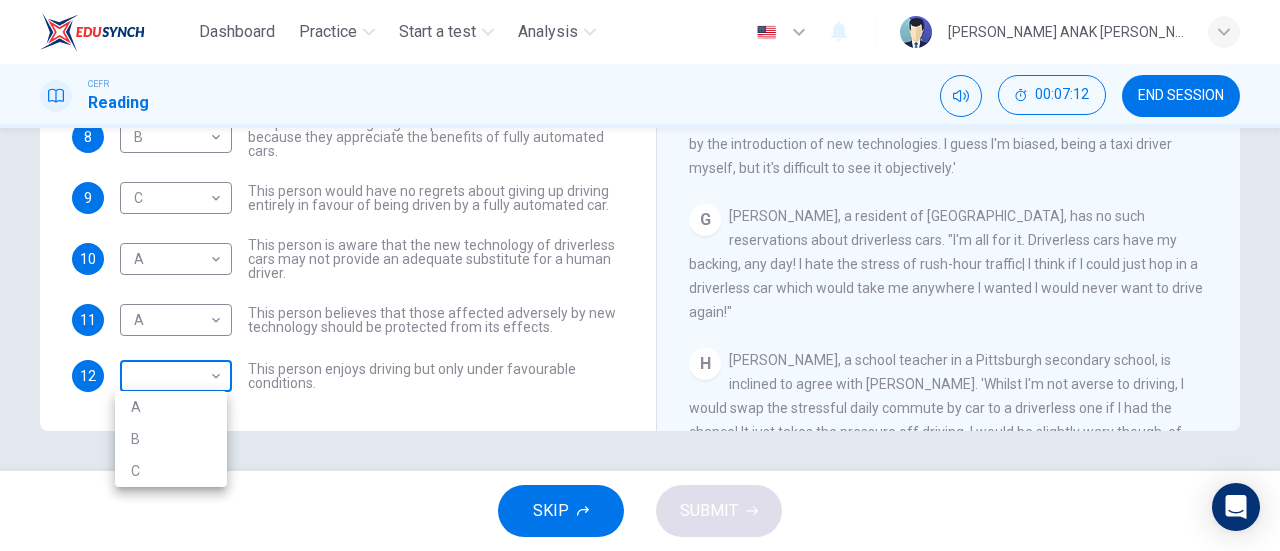 click on "Dashboard Practice Start a test Analysis English en ​ VALLERIE RACHA ANAK REAGAN CEFR Reading 00:07:12 END SESSION Questions 8 - 12 Look at the following statements, and the list of people. Match each statement to the correct person, A-C. You may use any letter more than once.
A John Reynolds B Susie Greenacre C Jason Steiner 8 B B ​ I his person is willing to give up control of their vehicle because they appreciate the benefits of fully automated cars. 9 C C ​ This person would have no regrets about giving up driving entirely in favour of being driven by a fully automated car. 10 A A ​ This person is aware that the new technology of driverless cars may not provide an adequate substitute for a human driver. 11 A A ​ This person believes that those affected adversely by new technology should be protected from its effects. 12 ​ ​ This person enjoys driving but only under favourable conditions. Driverless cars CLICK TO ZOOM Click to Zoom A B C D E F G H SKIP SUBMIT
Dashboard Practice 2025" at bounding box center [640, 275] 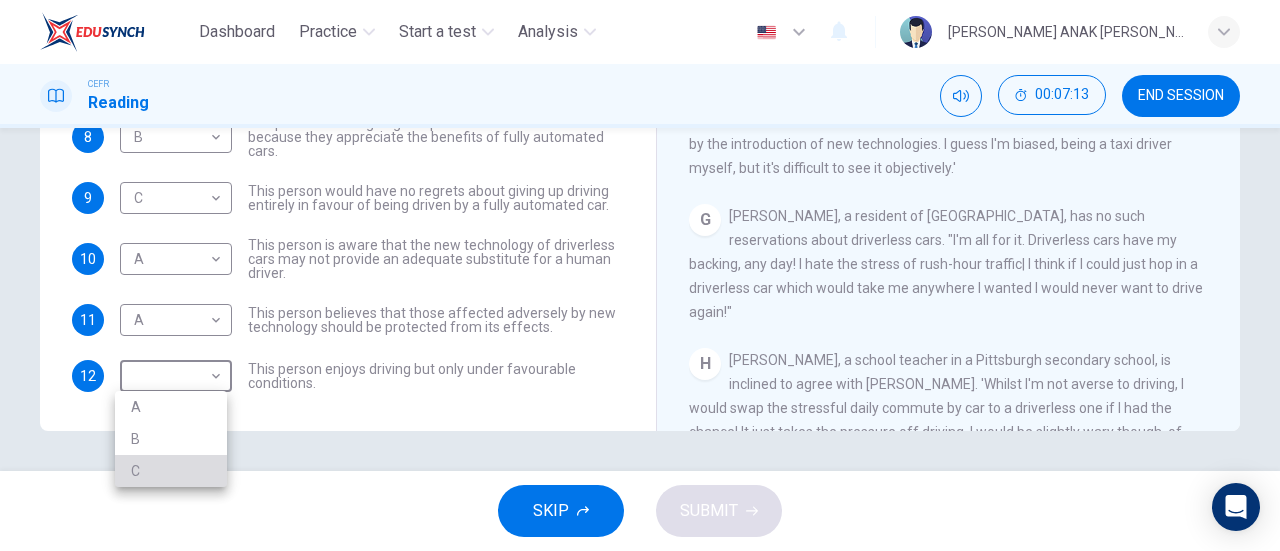 drag, startPoint x: 193, startPoint y: 477, endPoint x: 205, endPoint y: 467, distance: 15.6205 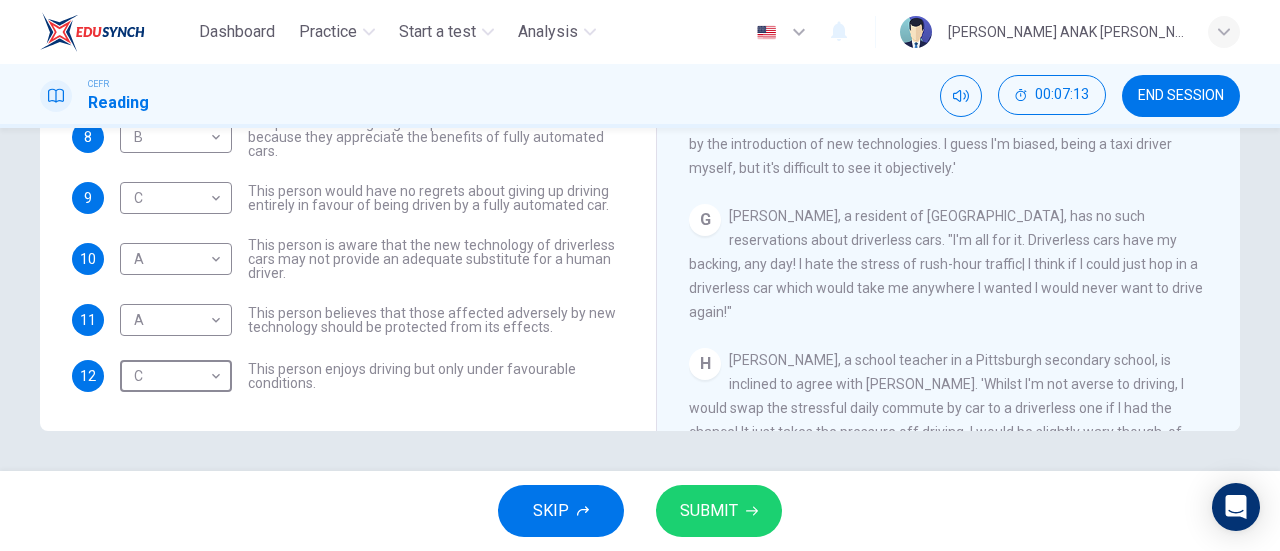 scroll, scrollTop: 0, scrollLeft: 0, axis: both 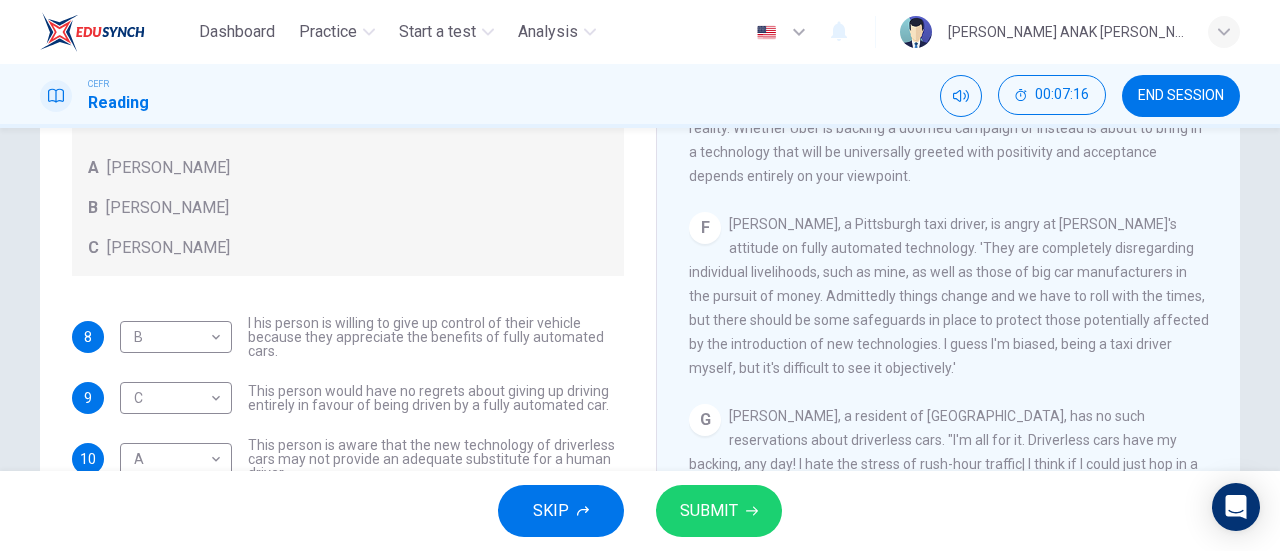 click on "SUBMIT" at bounding box center (709, 511) 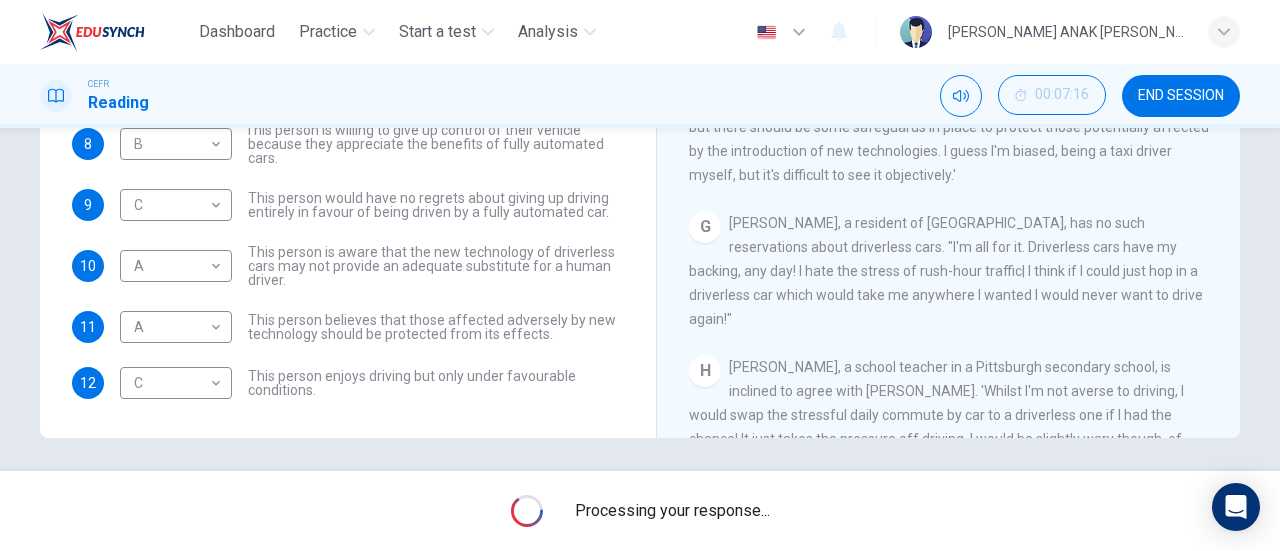 scroll, scrollTop: 432, scrollLeft: 0, axis: vertical 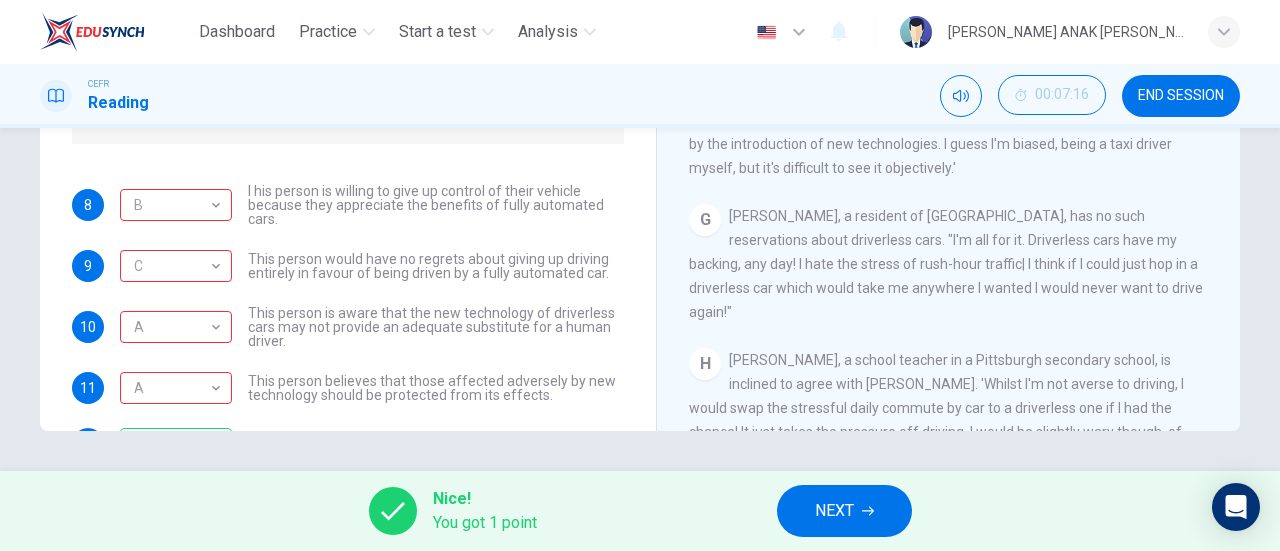 click on "NEXT" at bounding box center (834, 511) 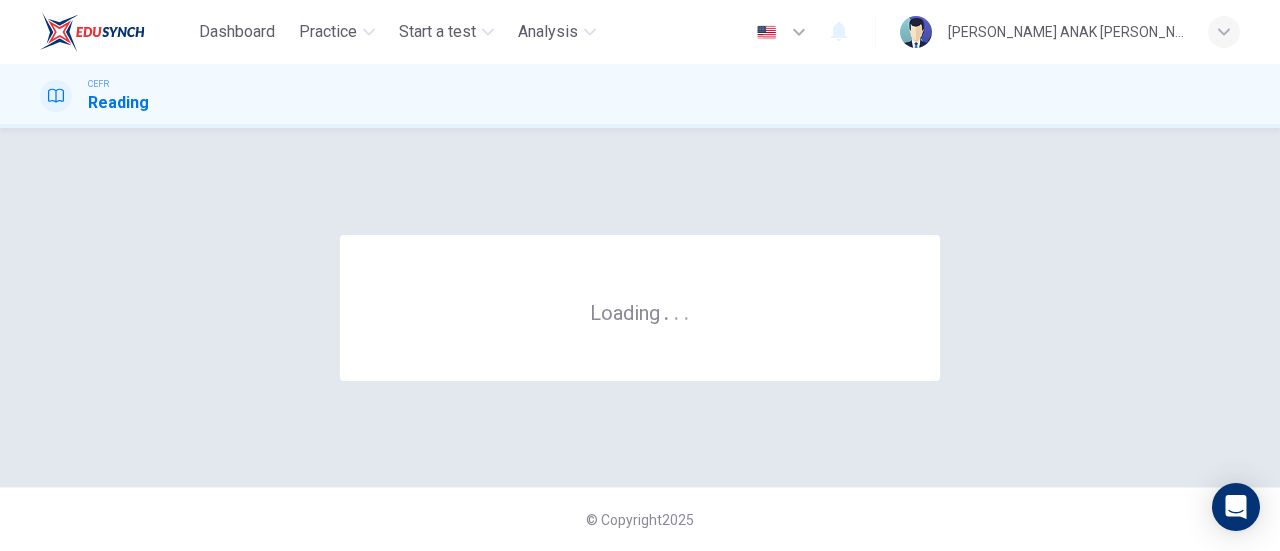 scroll, scrollTop: 0, scrollLeft: 0, axis: both 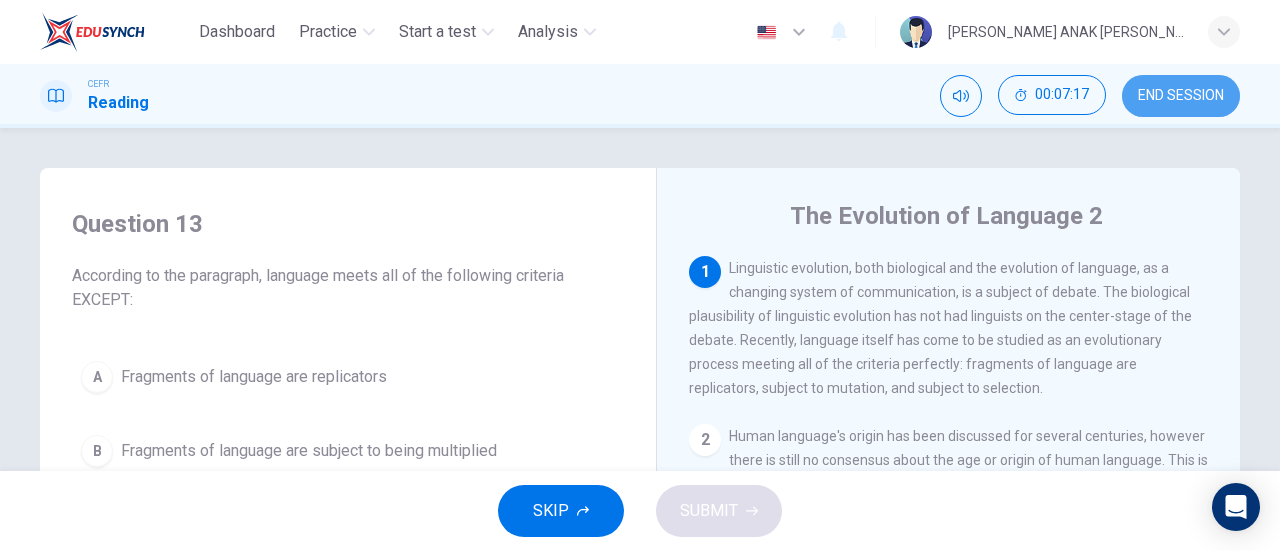 drag, startPoint x: 1213, startPoint y: 112, endPoint x: 732, endPoint y: 93, distance: 481.37512 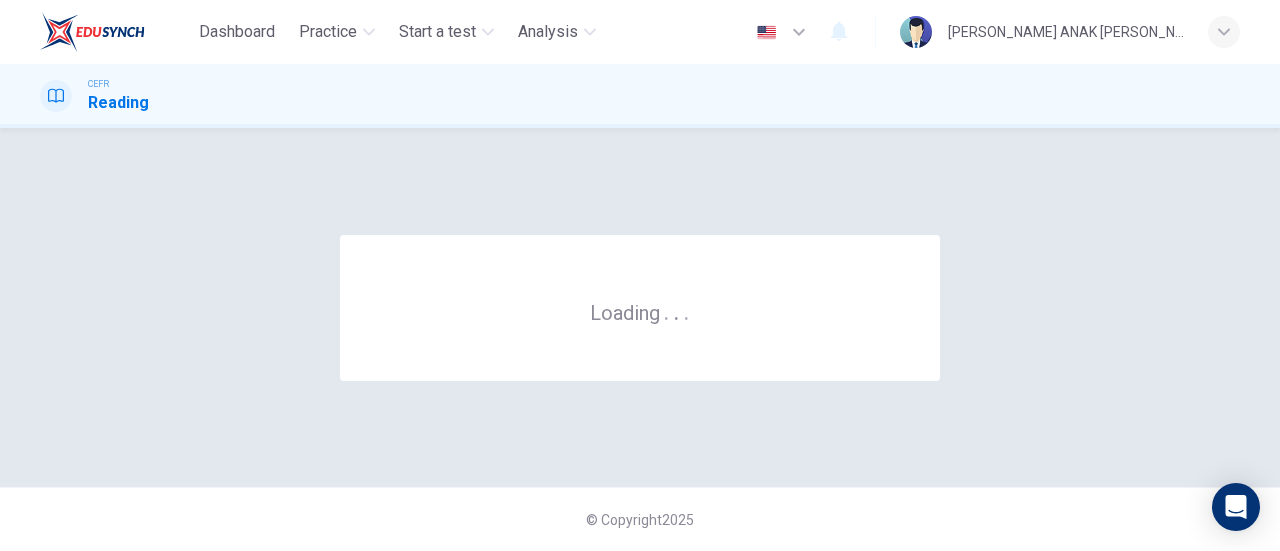 scroll, scrollTop: 0, scrollLeft: 0, axis: both 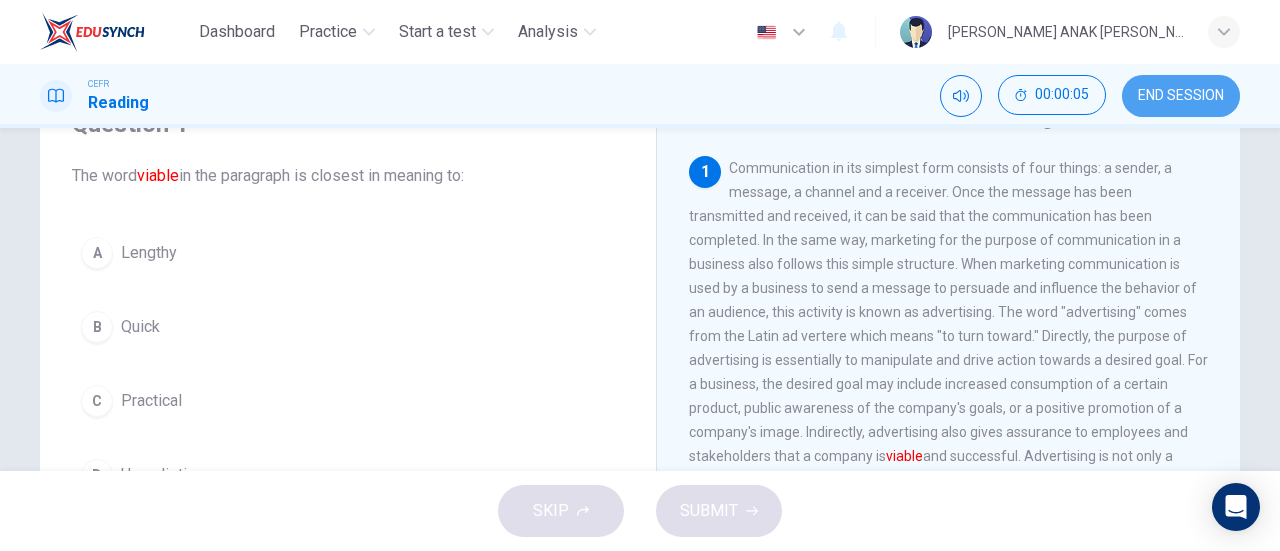 click on "END SESSION" at bounding box center (1181, 96) 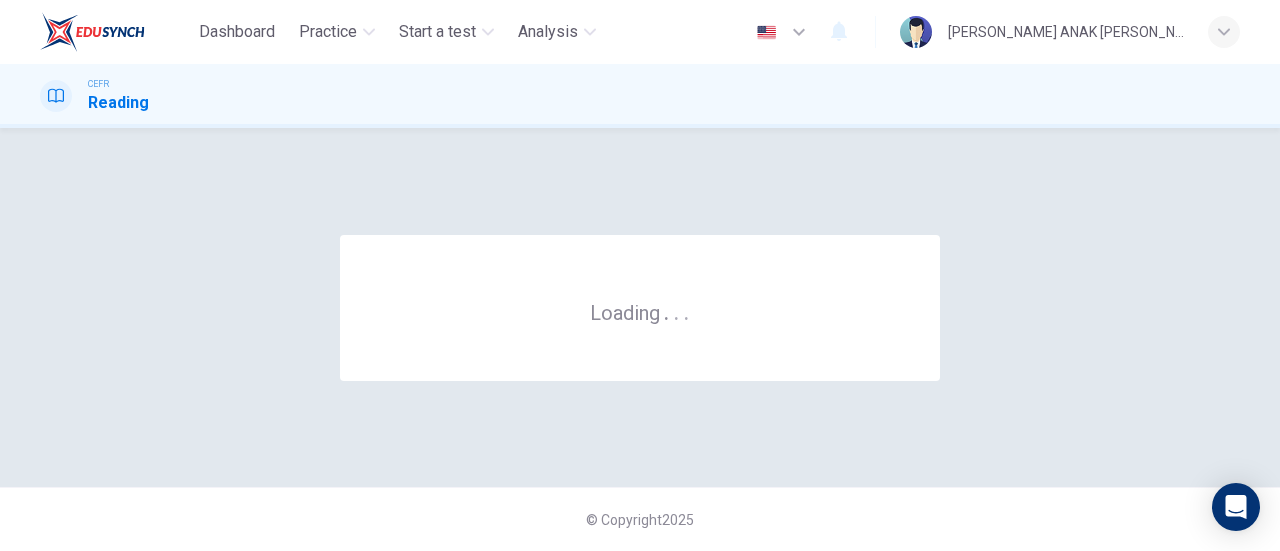 scroll, scrollTop: 0, scrollLeft: 0, axis: both 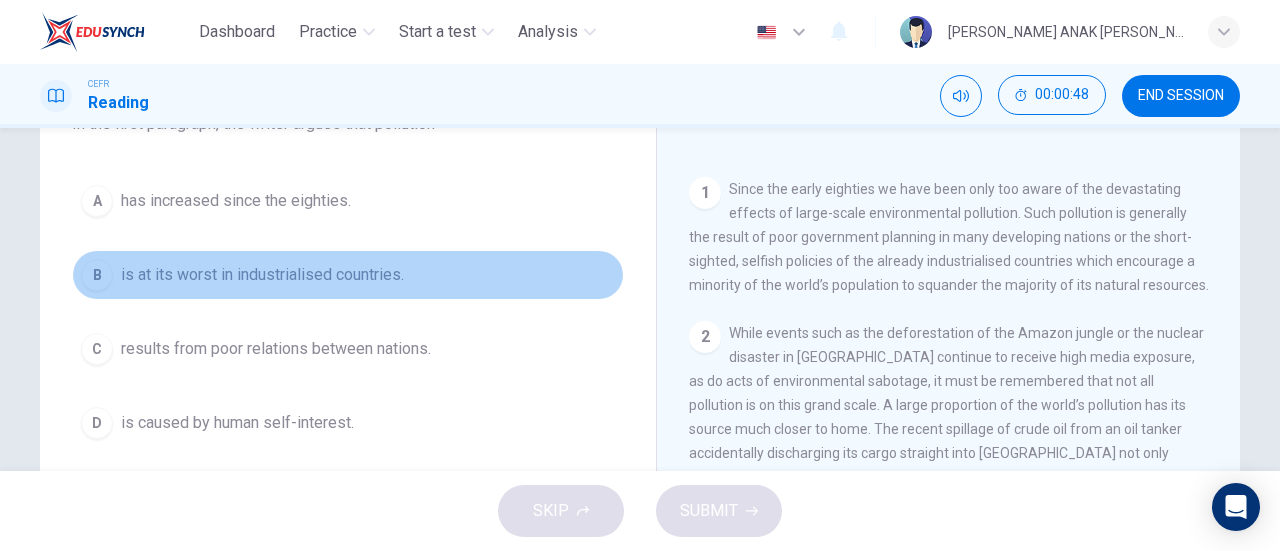 click on "is at its worst in industrialised countries." at bounding box center (262, 275) 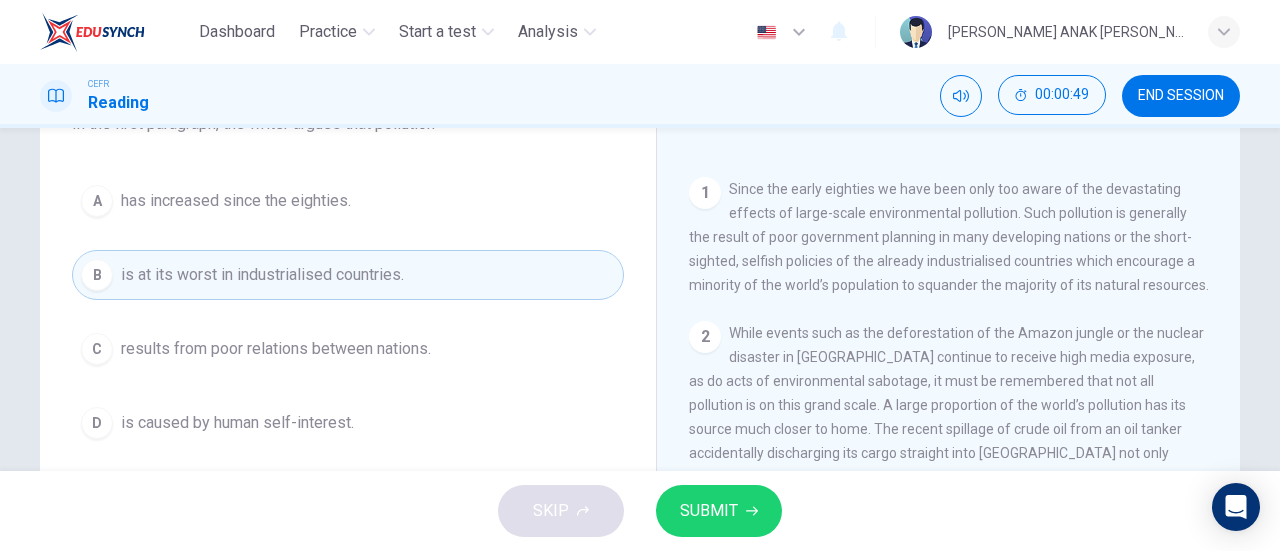 click on "SUBMIT" at bounding box center (719, 511) 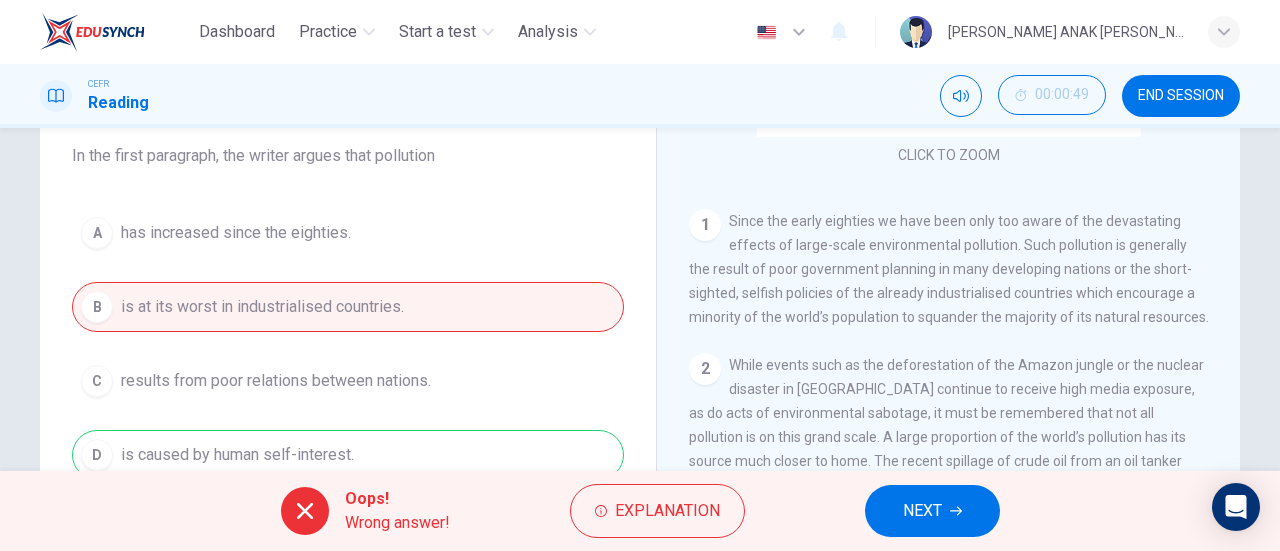 scroll, scrollTop: 200, scrollLeft: 0, axis: vertical 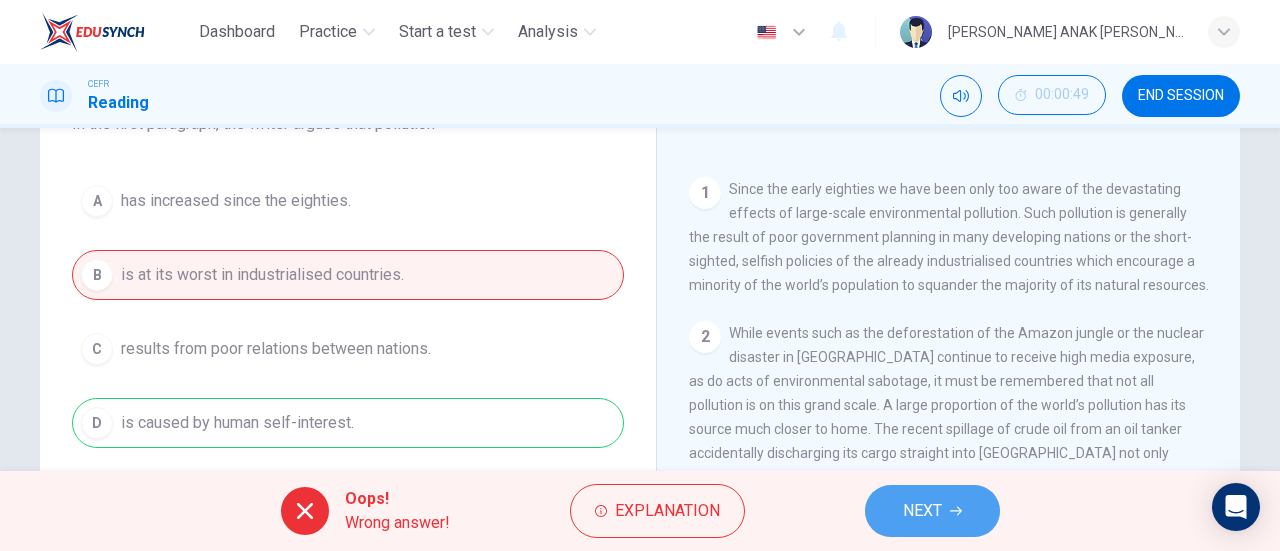 click on "NEXT" at bounding box center (922, 511) 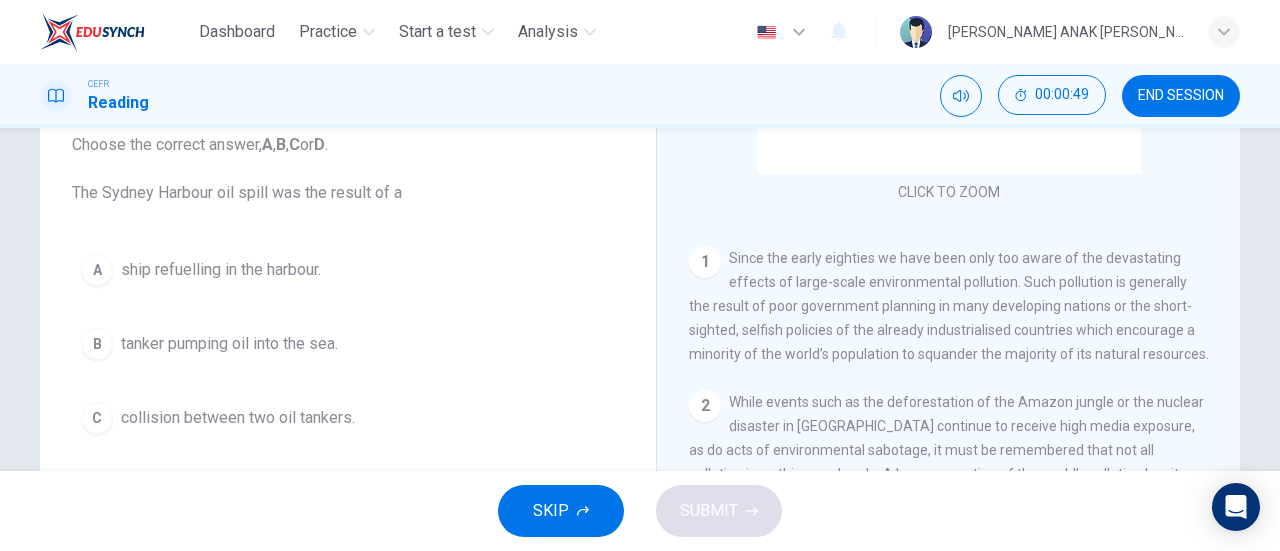 scroll, scrollTop: 100, scrollLeft: 0, axis: vertical 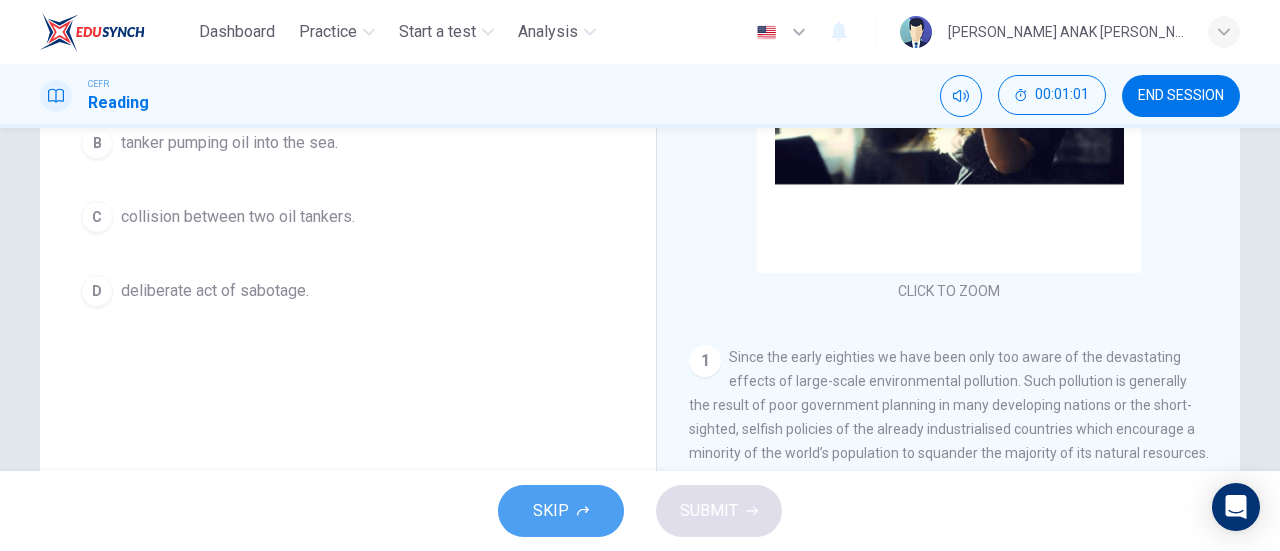 click on "SKIP" at bounding box center (561, 511) 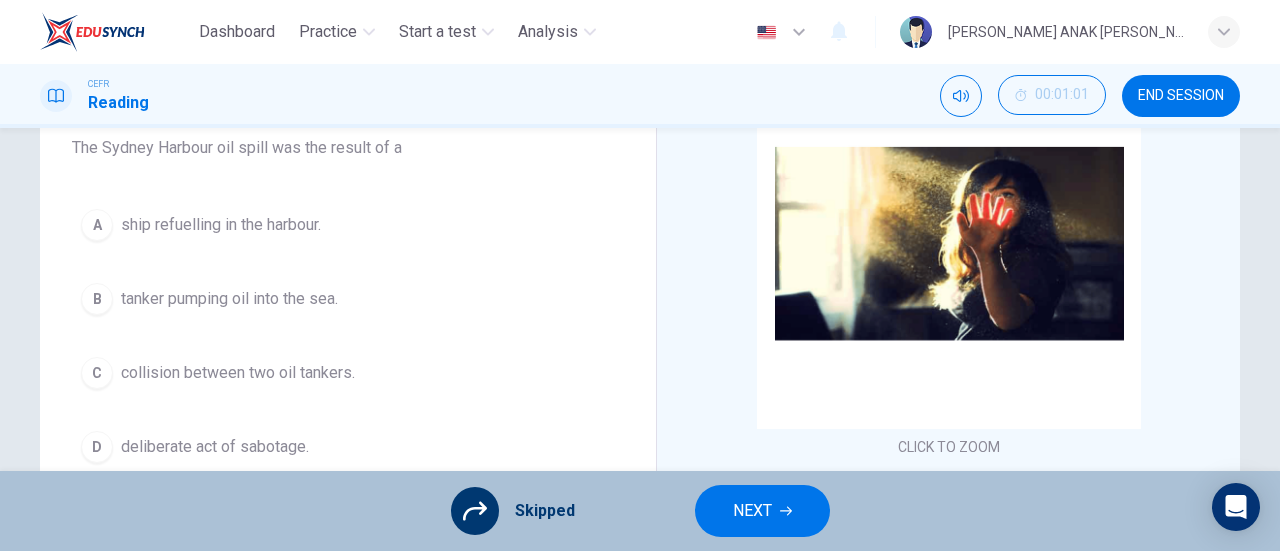 scroll, scrollTop: 32, scrollLeft: 0, axis: vertical 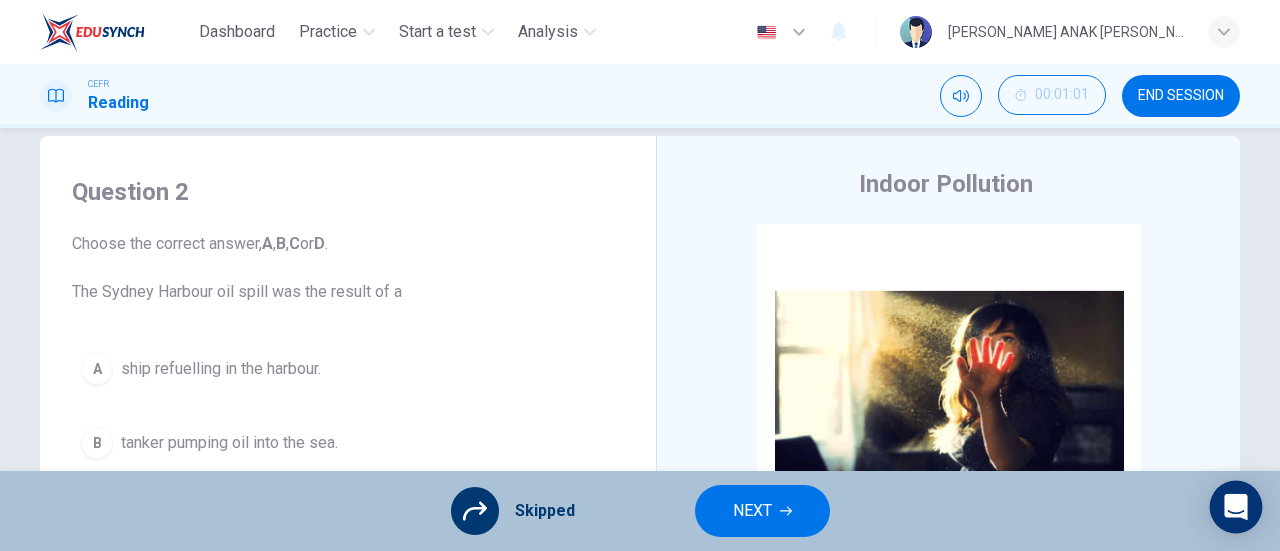 click 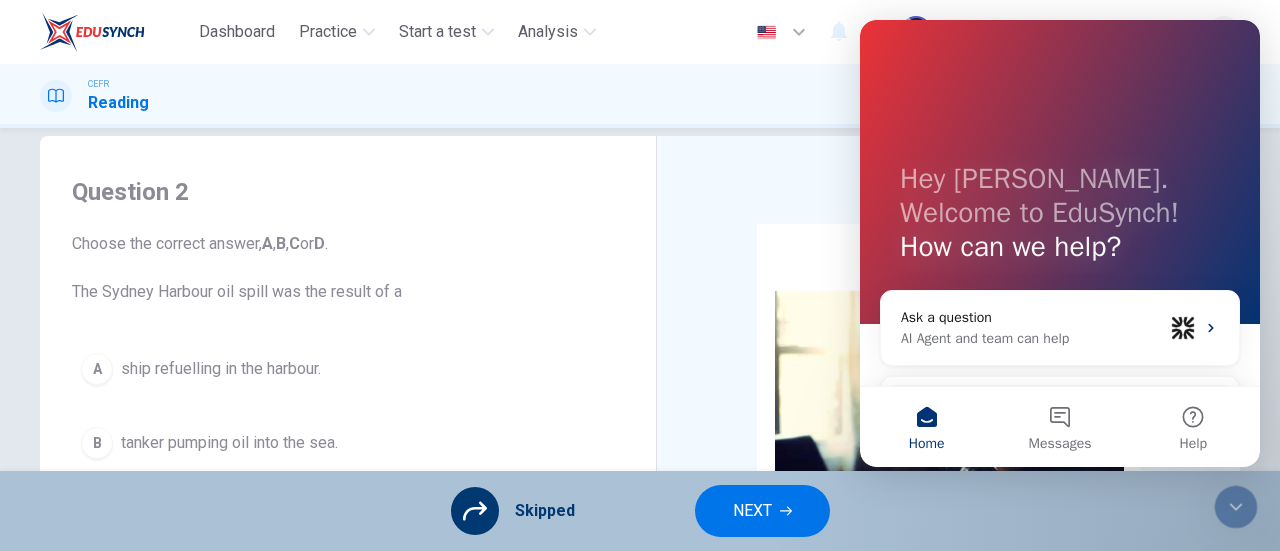 scroll, scrollTop: 0, scrollLeft: 0, axis: both 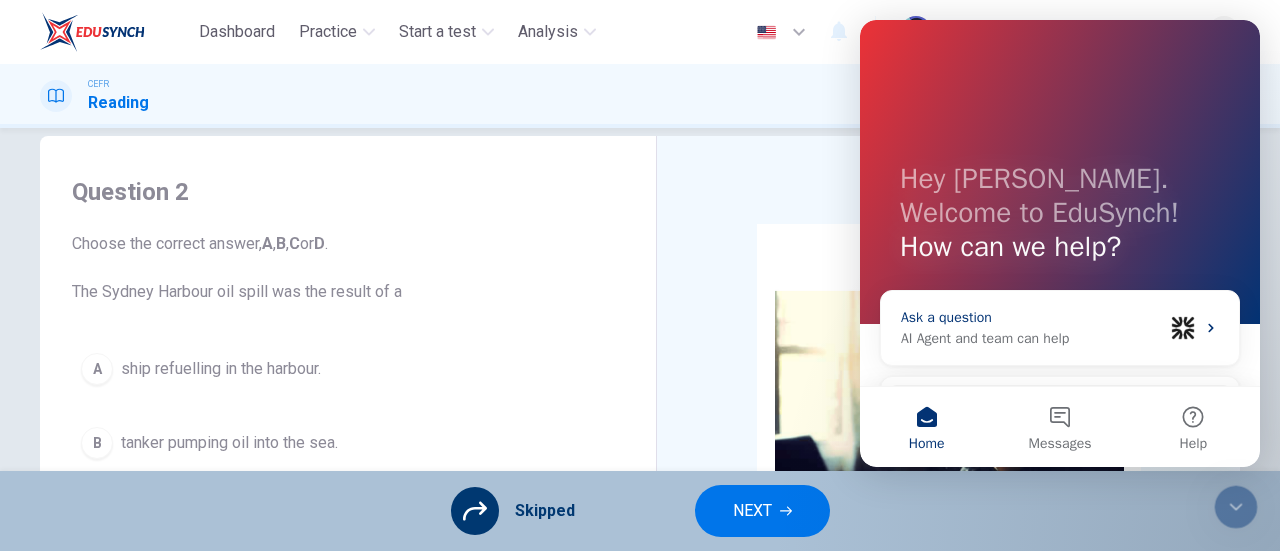 click at bounding box center [1183, 328] 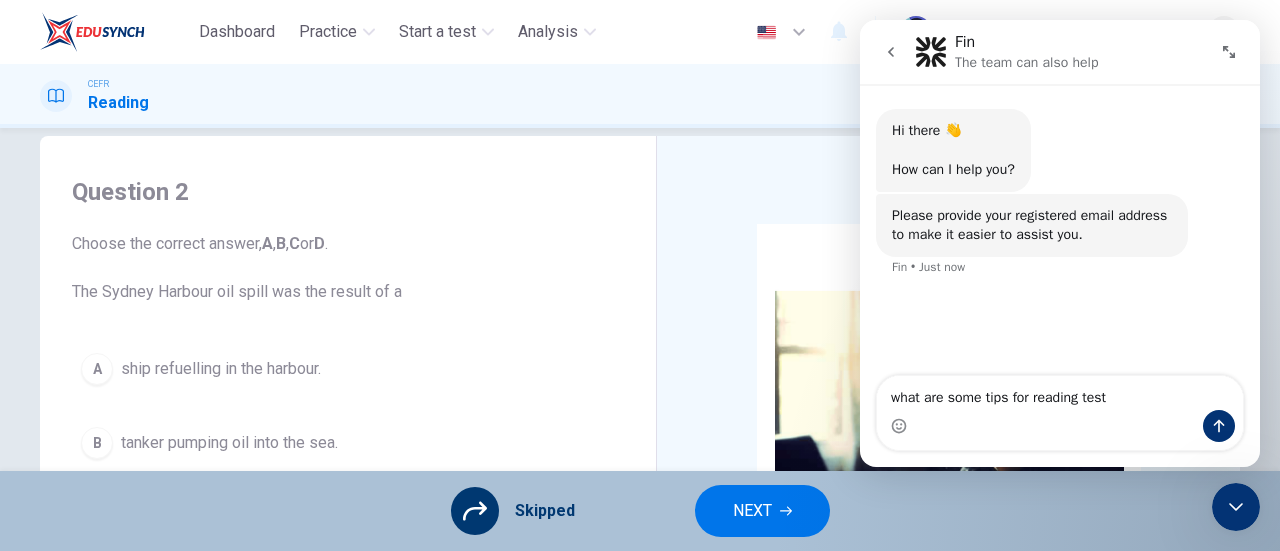 type on "what are some tips for reading test?" 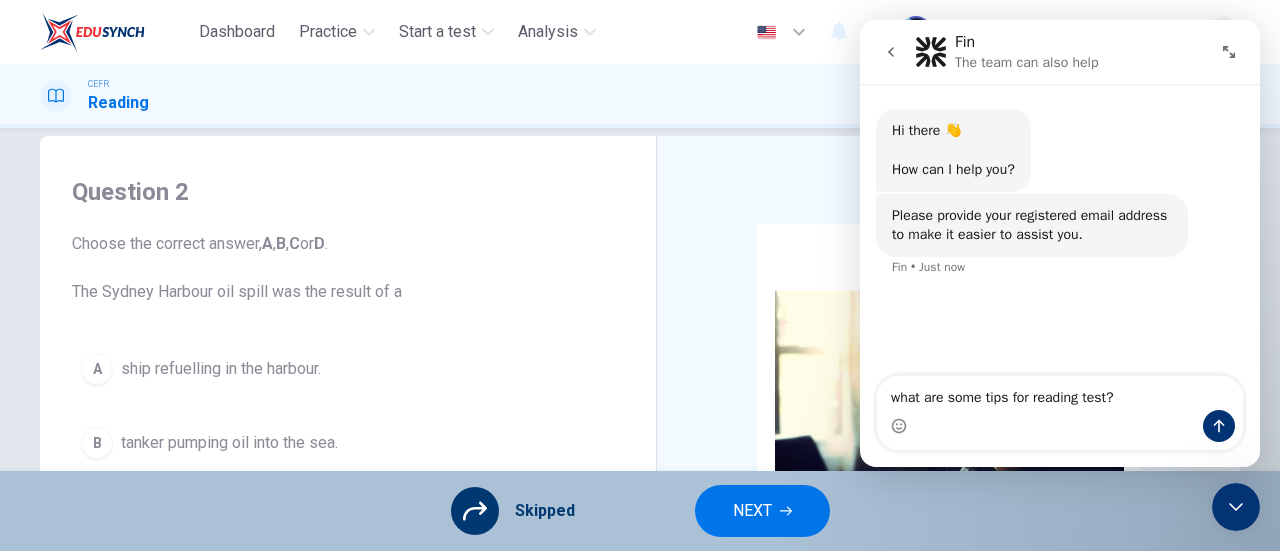 type 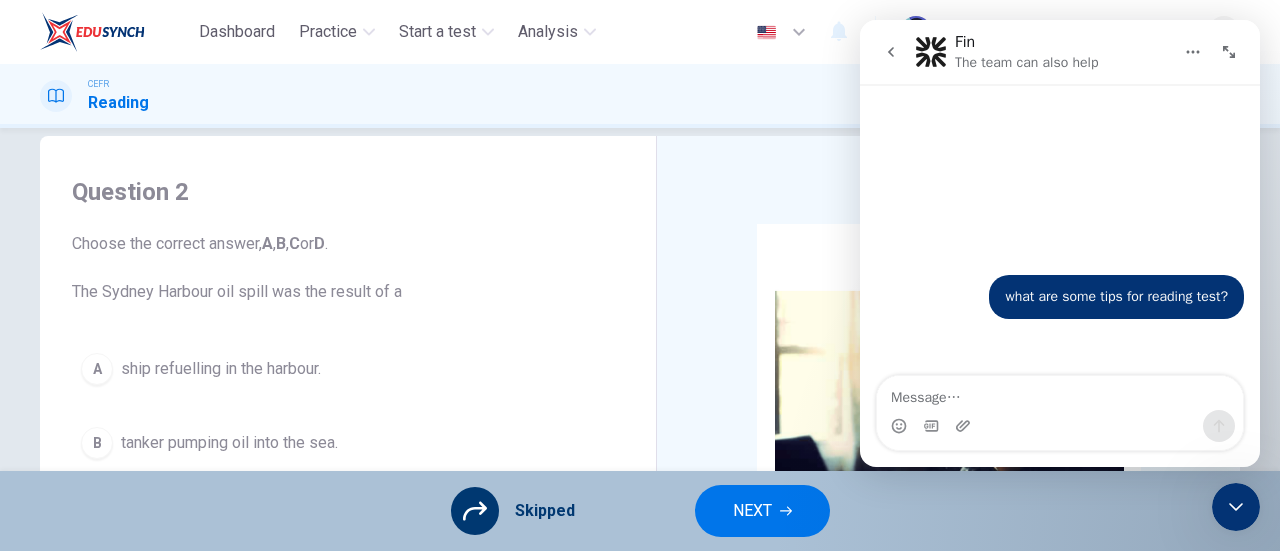scroll, scrollTop: 0, scrollLeft: 0, axis: both 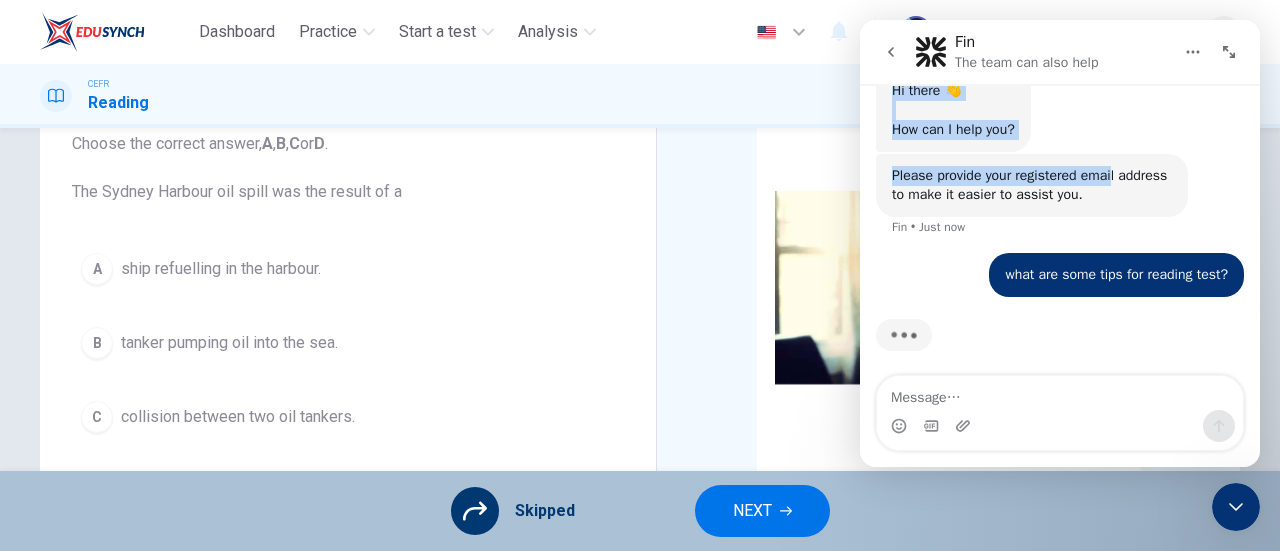 drag, startPoint x: 1156, startPoint y: 57, endPoint x: 1114, endPoint y: 158, distance: 109.38464 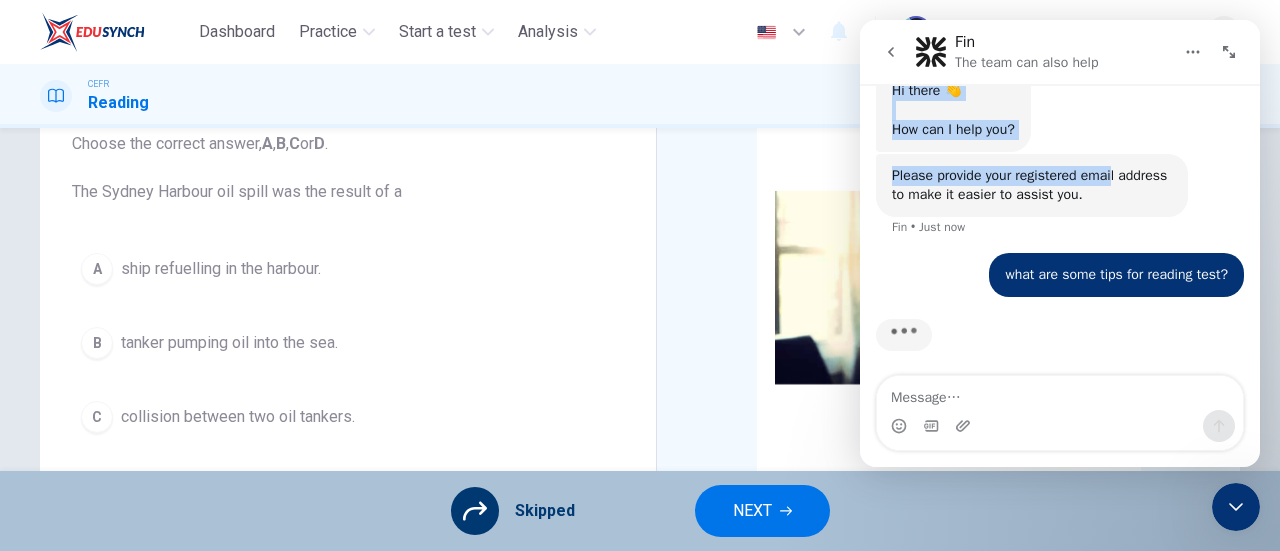 click on "Fin The team can also help Hi there 👋  ​ How can I help you? Fin   • AI Agent  •   Just now Please provide your registered email address to make it easier to assist you. Fin    •   Just now what are some tips for reading test? VALLERIE    •   Just now Typing" at bounding box center [1060, 243] 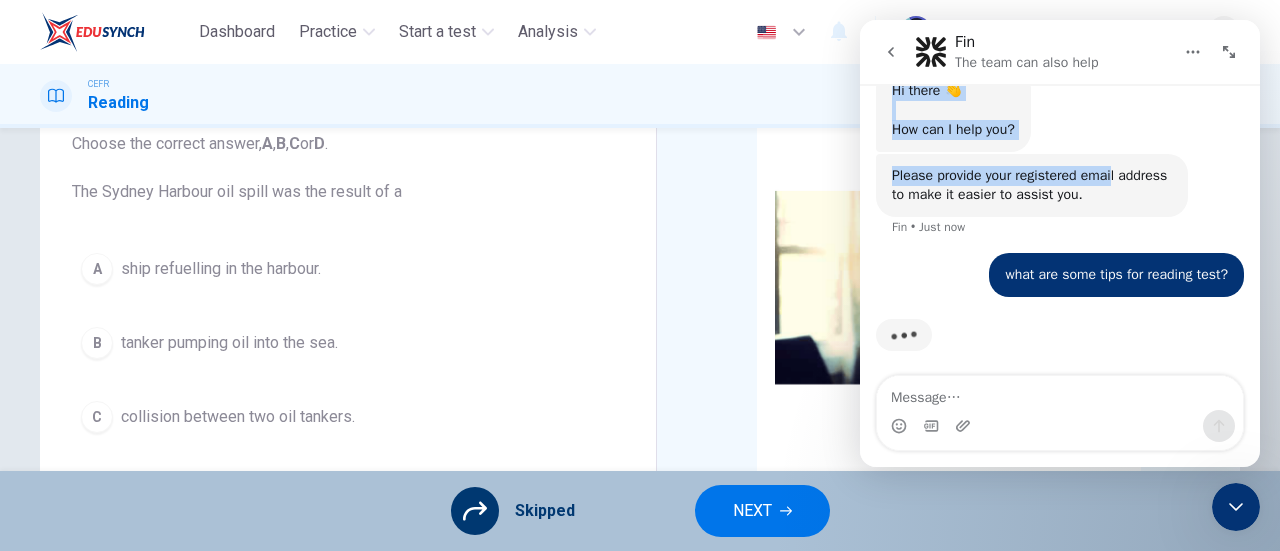 click on "Please provide your registered email address to make it easier to assist you. Fin    •   Just now" at bounding box center (1032, 185) 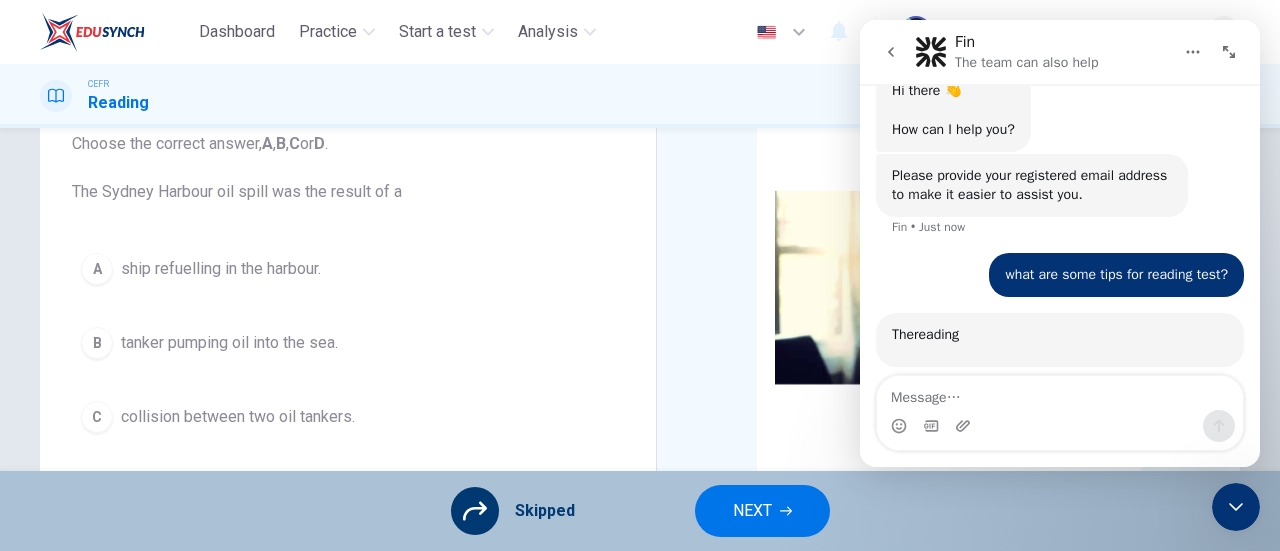 scroll, scrollTop: 1, scrollLeft: 0, axis: vertical 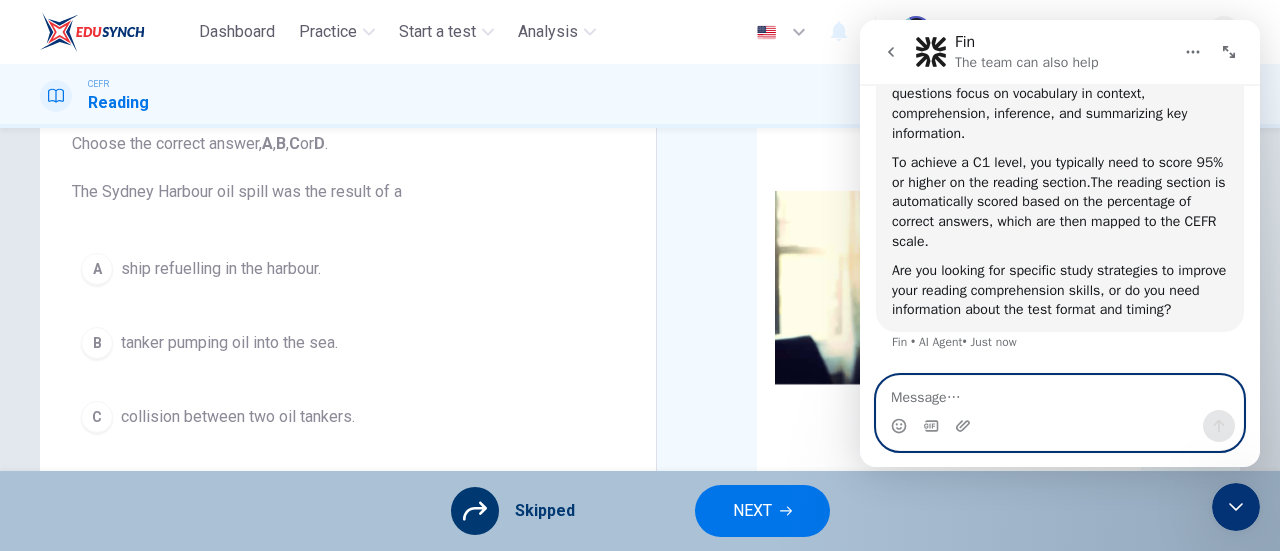 click at bounding box center [1060, 393] 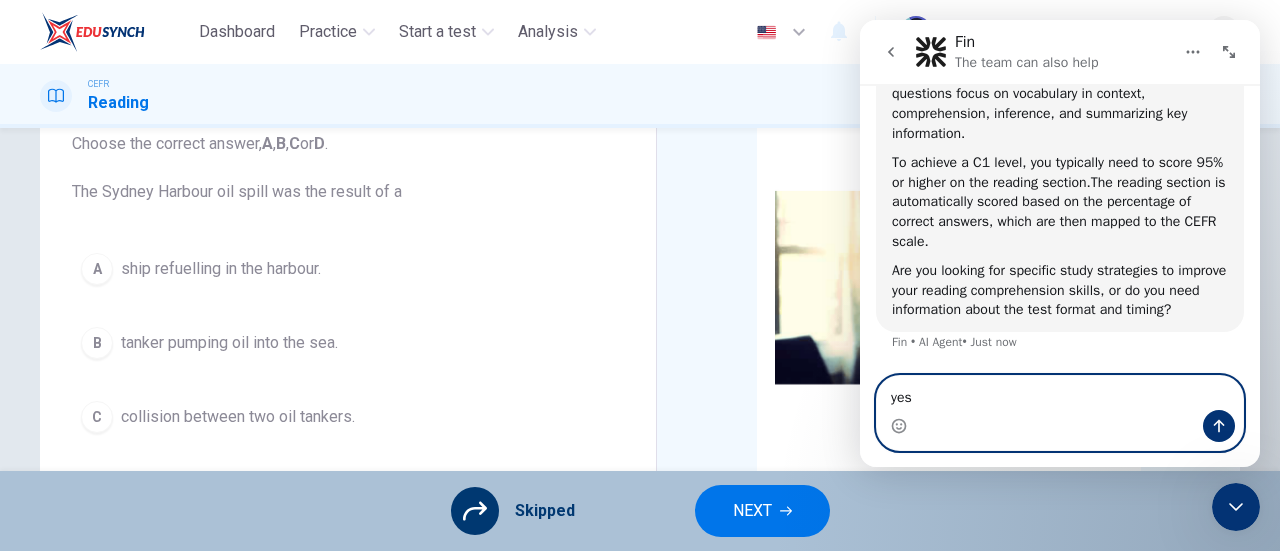 type on "yes?" 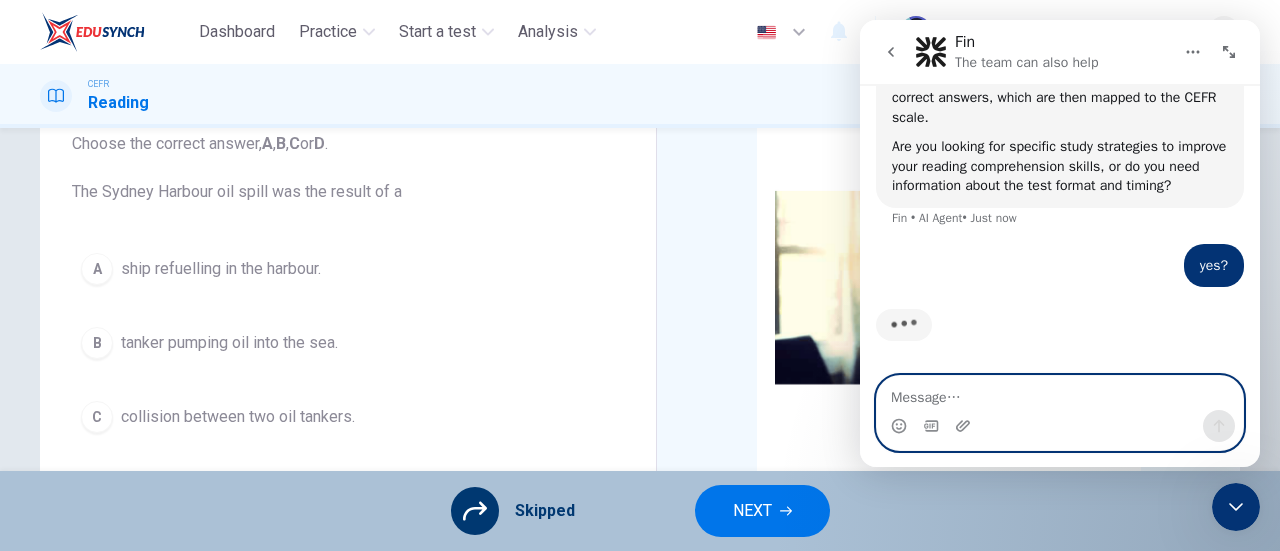 scroll, scrollTop: 484, scrollLeft: 0, axis: vertical 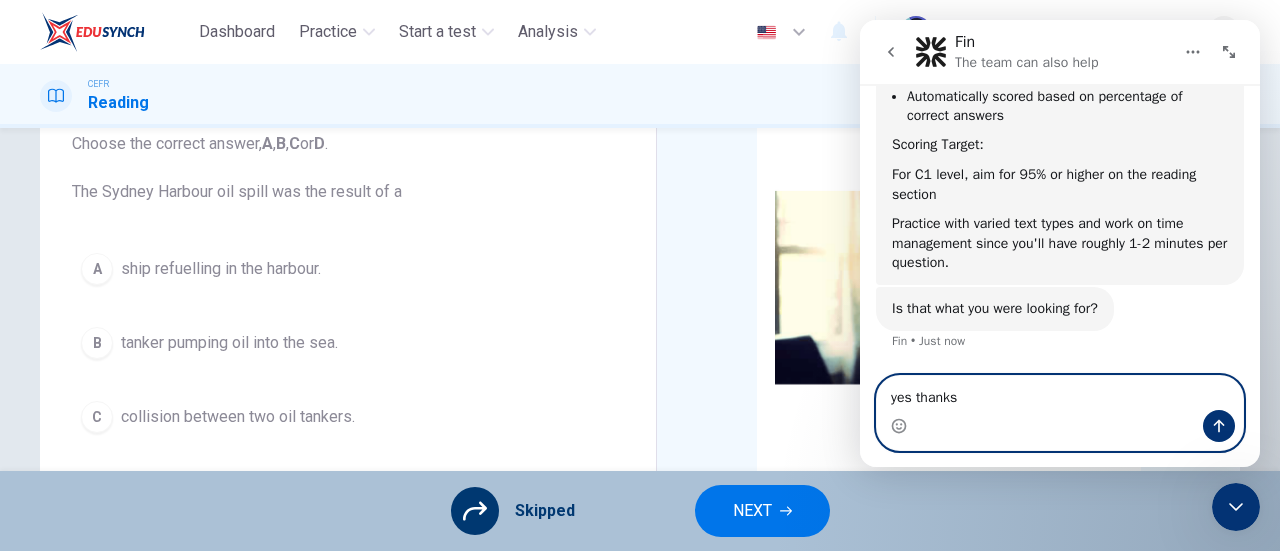 type on "yes thanks\" 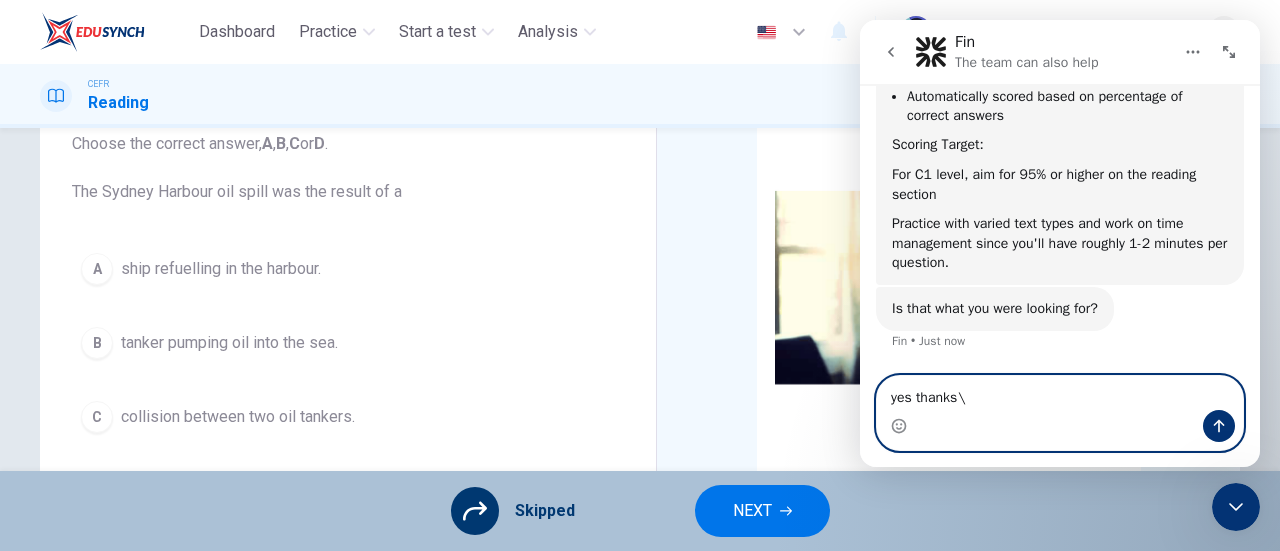type 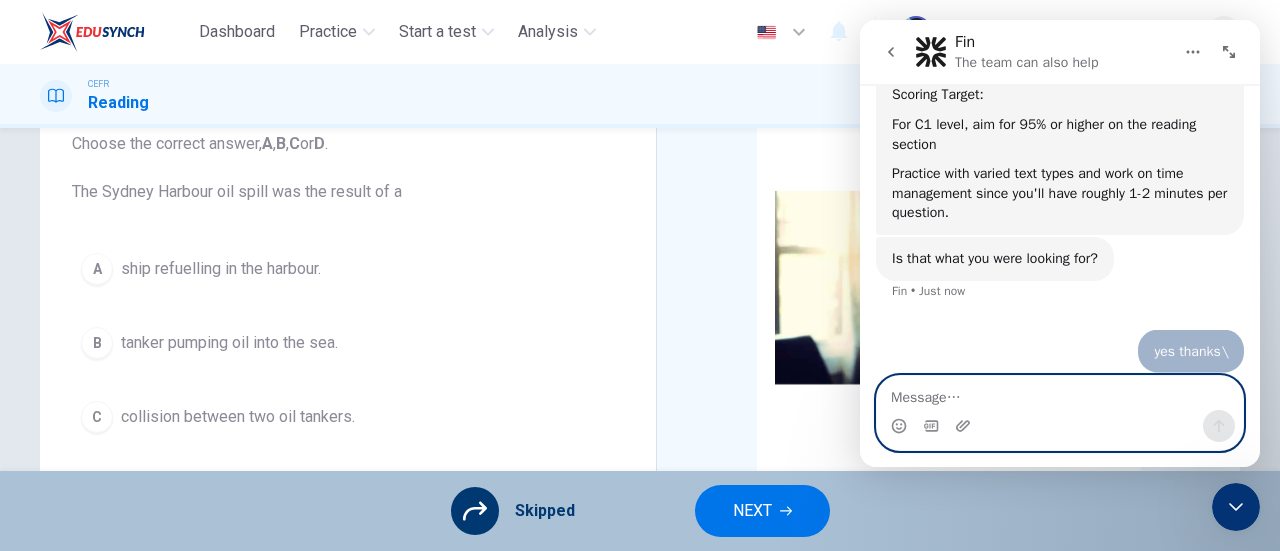 scroll, scrollTop: 2, scrollLeft: 0, axis: vertical 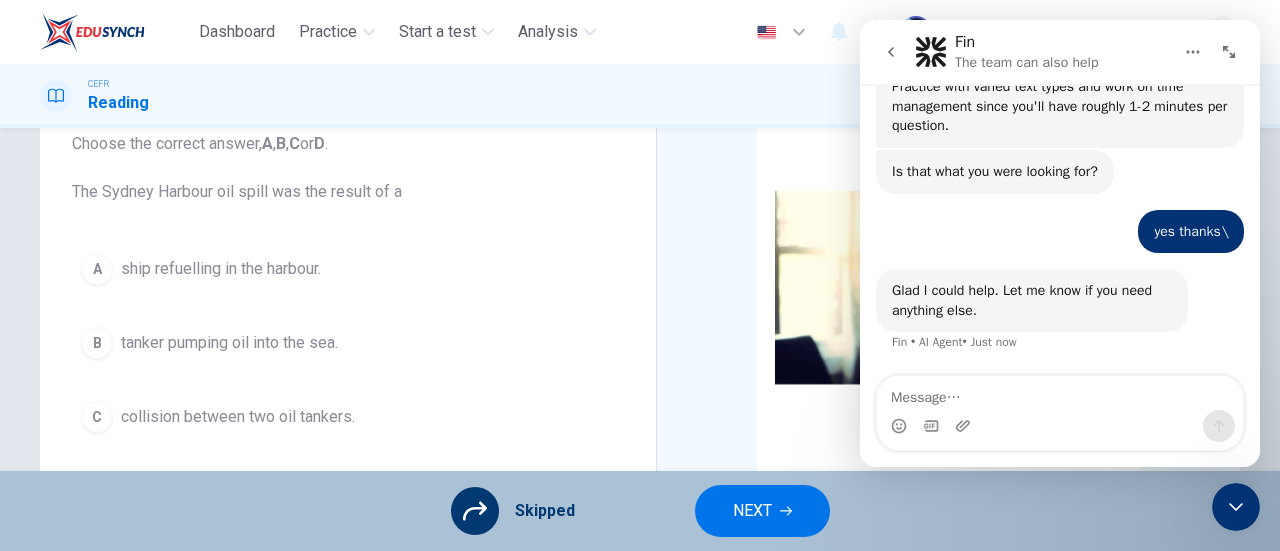 click 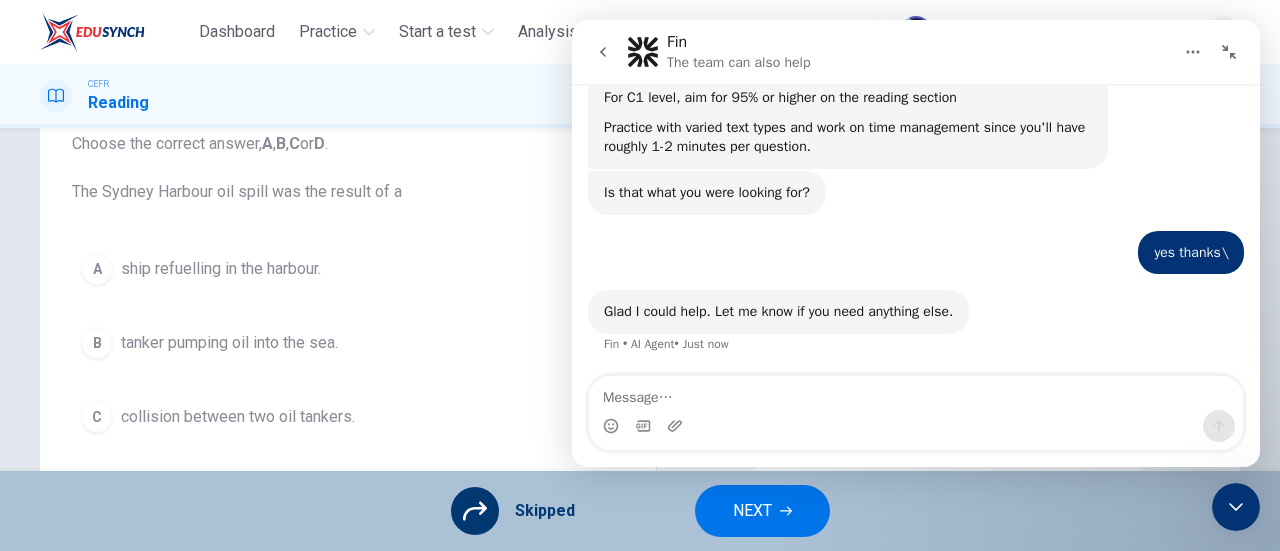 click 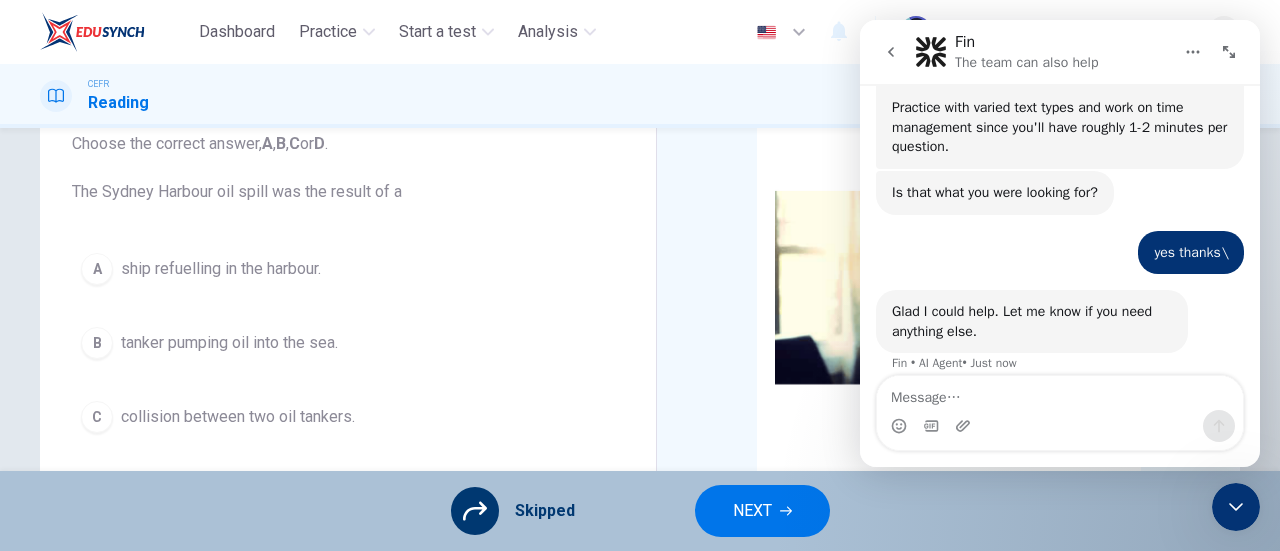 scroll, scrollTop: 1096, scrollLeft: 0, axis: vertical 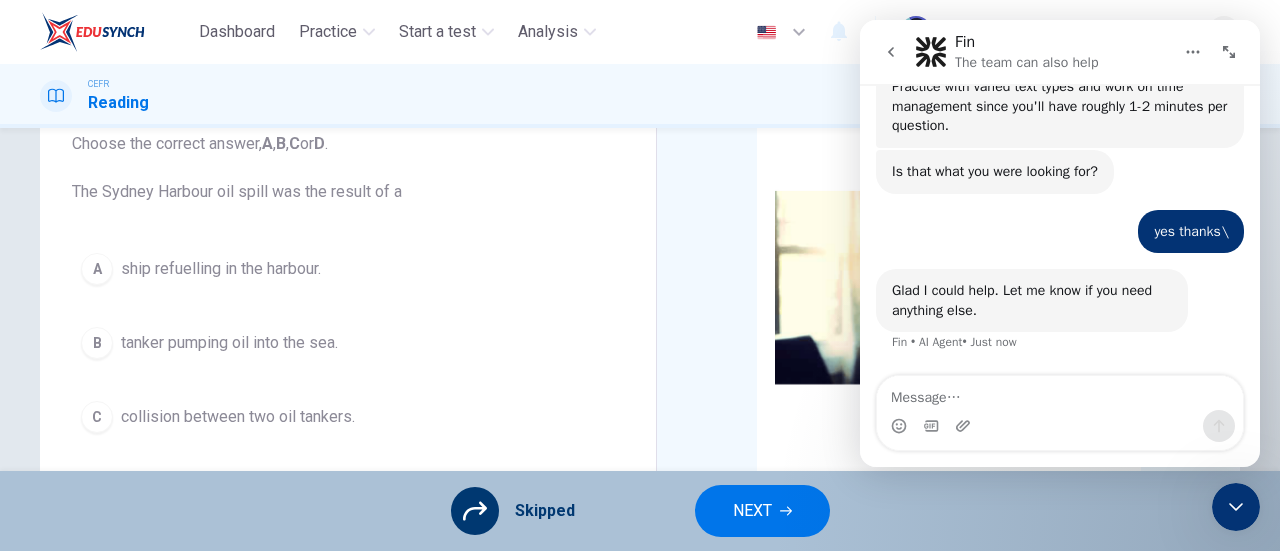click at bounding box center [1236, 507] 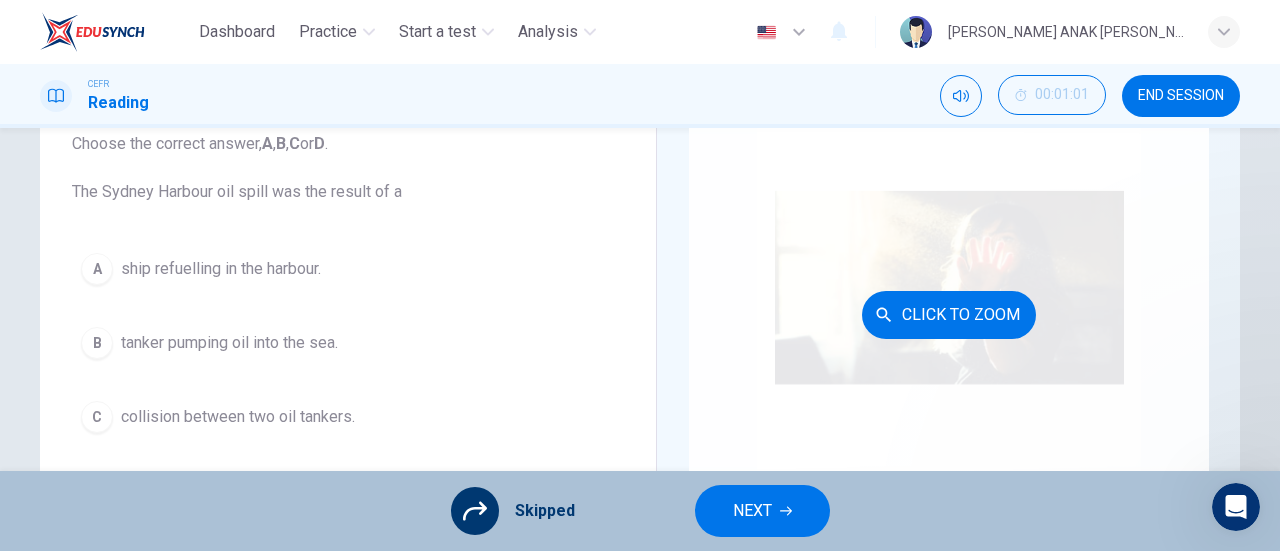 scroll, scrollTop: 0, scrollLeft: 0, axis: both 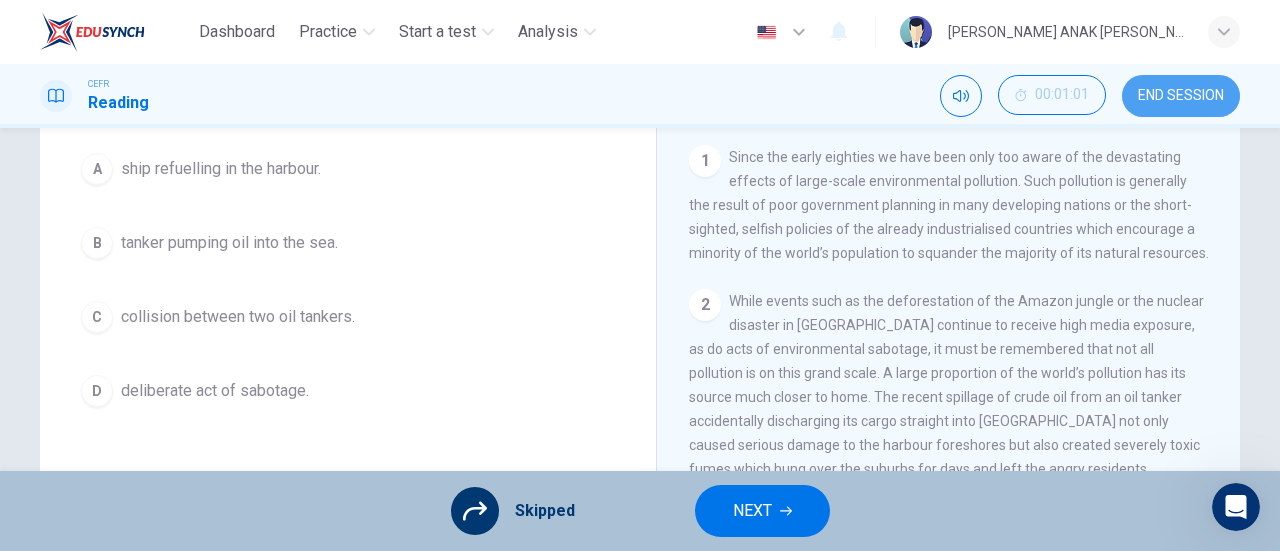 drag, startPoint x: 1189, startPoint y: 89, endPoint x: 708, endPoint y: 116, distance: 481.7572 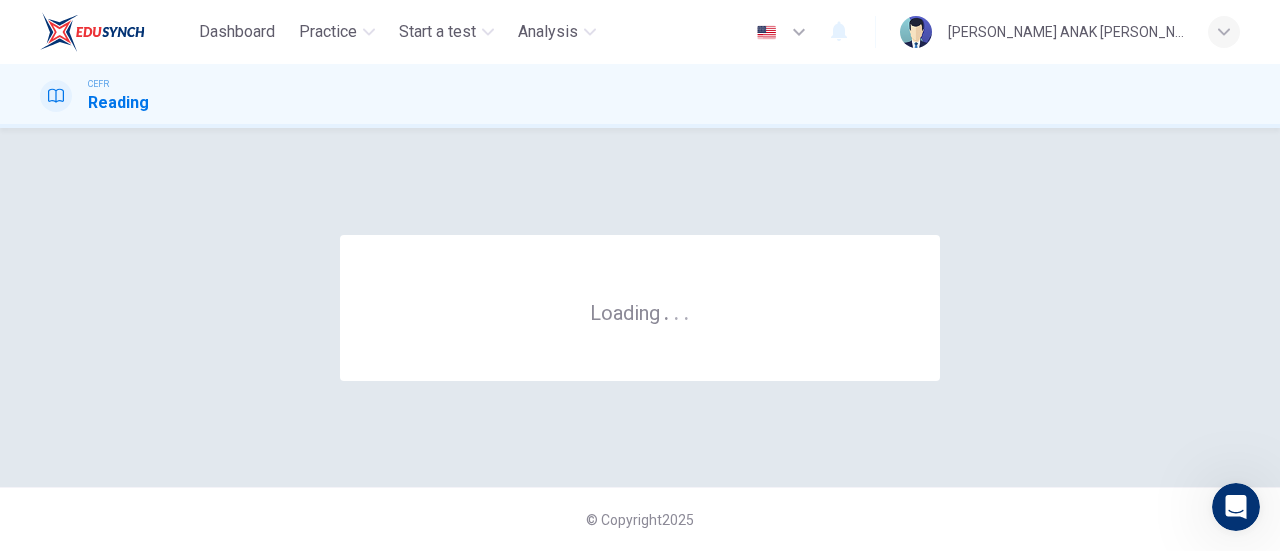 scroll, scrollTop: 0, scrollLeft: 0, axis: both 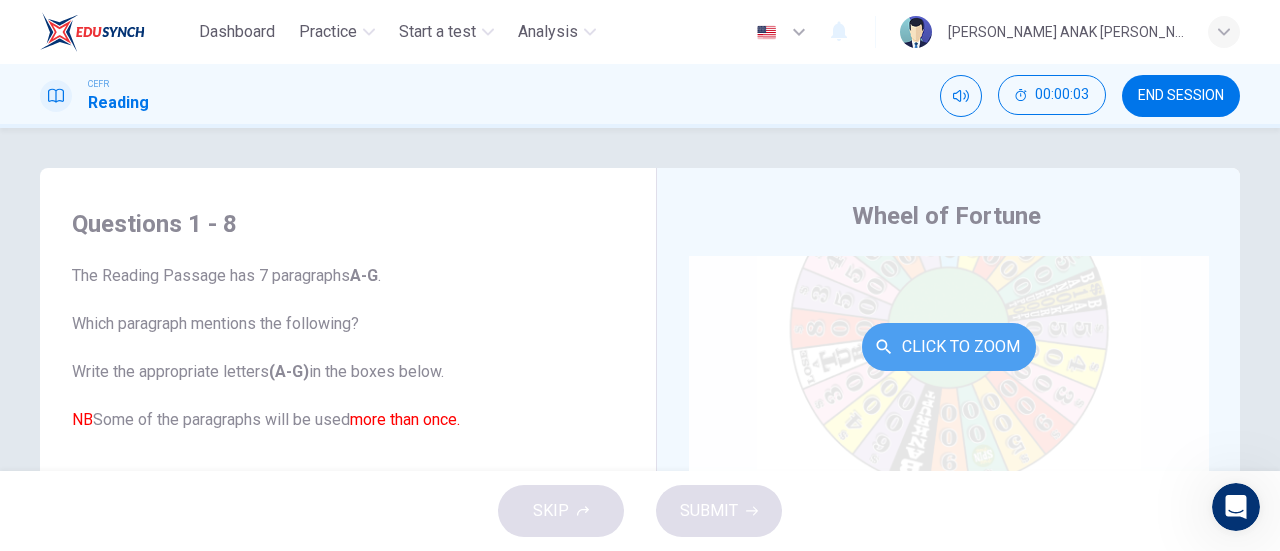 click on "Click to Zoom" at bounding box center (949, 347) 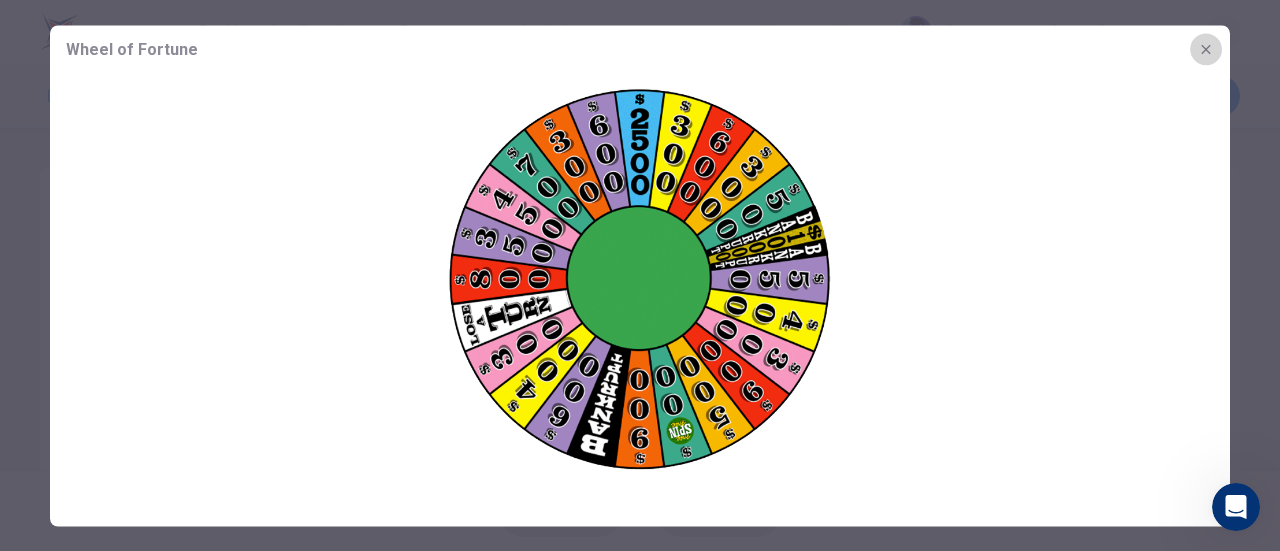 click 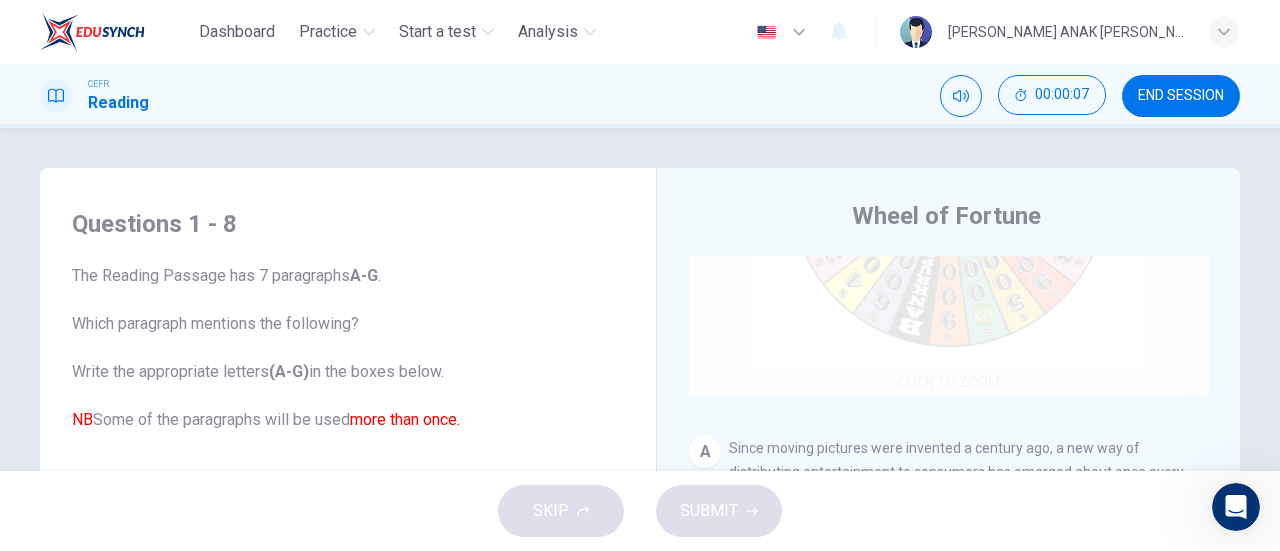 scroll, scrollTop: 300, scrollLeft: 0, axis: vertical 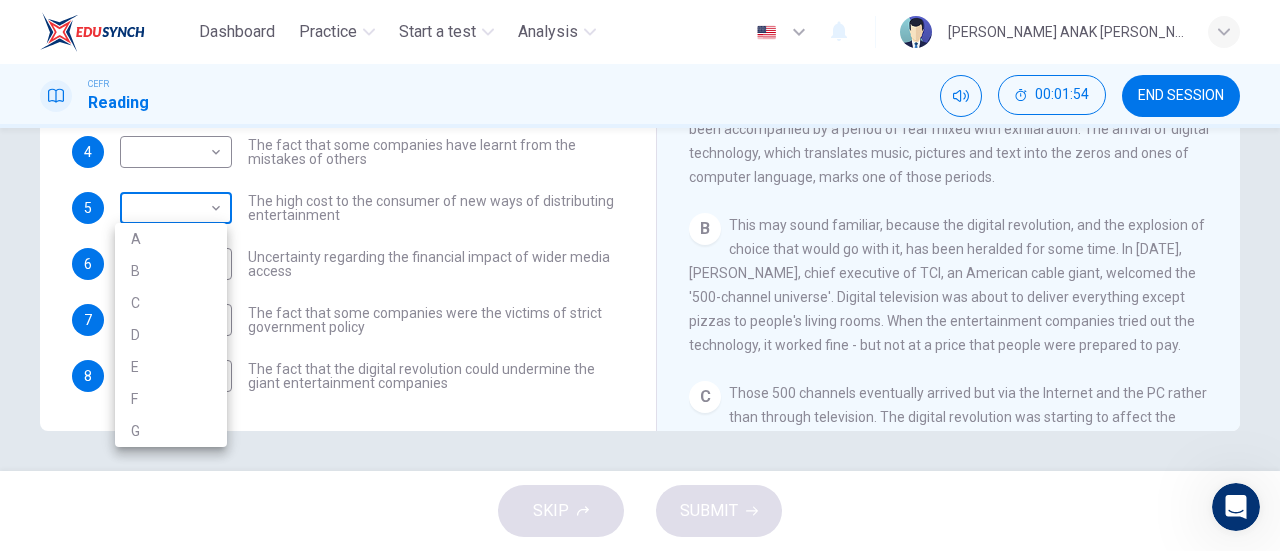click on "Dashboard Practice Start a test Analysis English en ​ VALLERIE RACHA ANAK REAGAN CEFR Reading 00:01:54 END SESSION Questions 1 - 8 The Reading Passage has 7 paragraphs  A-G .
Which paragraph mentions the following?
Write the appropriate letters  (A-G)  in the boxes below.
NB  Some of the paragraphs will be used  more than once. 1 ​ ​ The contrasting effects that new technology can have on existing business 2 ​ ​ The fact that a total transformation is going to take place in the future in the delivery of all forms of entertainment 3 ​ ​ The confused feelings that people are known to have experienced in response to technological innovation 4 ​ ​ The fact that some companies have learnt from the mistakes of others 5 ​ ​ The high cost to the consumer of new ways of distributing entertainment 6 ​ ​ Uncertainty regarding the financial impact of wider media access 7 ​ ​ The fact that some companies were the victims of strict government policy 8 ​ ​ Wheel of Fortune CLICK TO ZOOM" at bounding box center [640, 275] 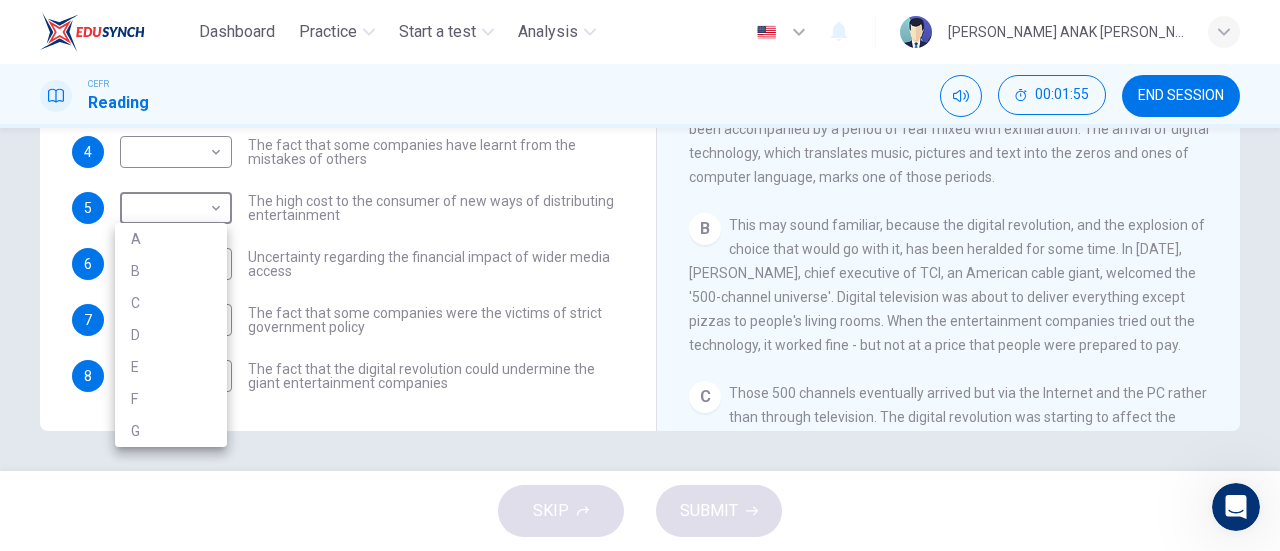 click on "B" at bounding box center (171, 271) 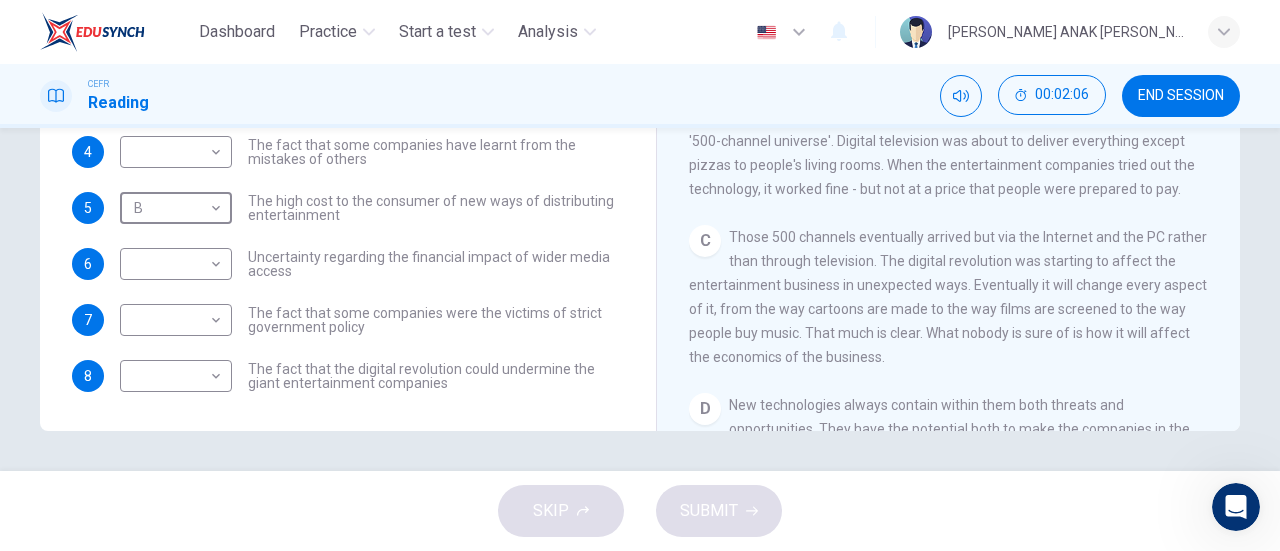 scroll, scrollTop: 400, scrollLeft: 0, axis: vertical 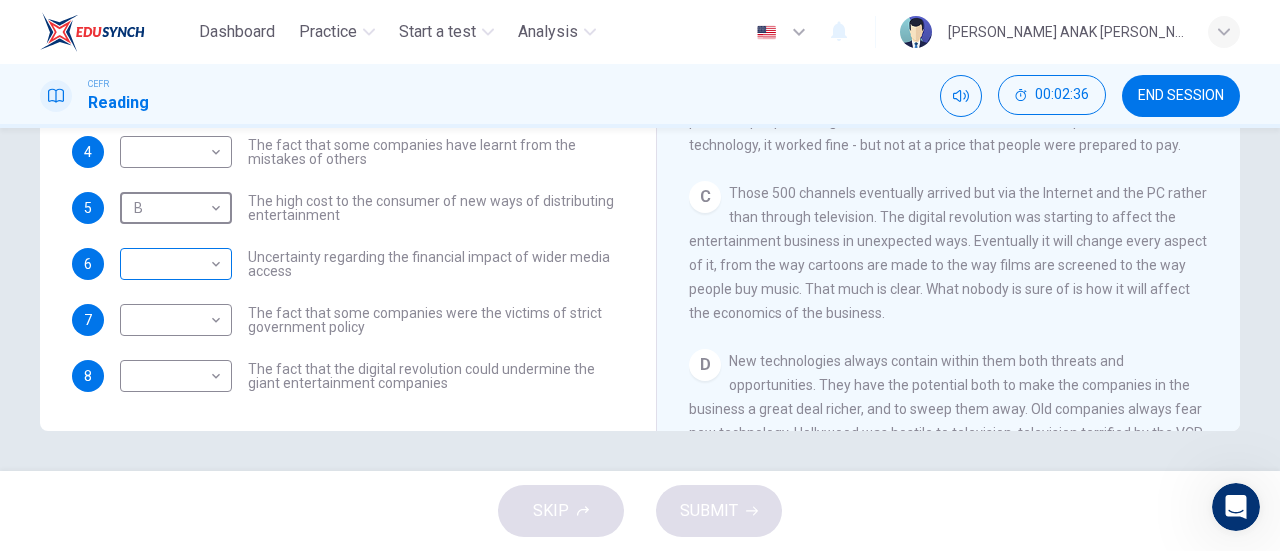 click on "Dashboard Practice Start a test Analysis English en ​ VALLERIE RACHA ANAK REAGAN CEFR Reading 00:02:36 END SESSION Questions 1 - 8 The Reading Passage has 7 paragraphs  A-G .
Which paragraph mentions the following?
Write the appropriate letters  (A-G)  in the boxes below.
NB  Some of the paragraphs will be used  more than once. 1 ​ ​ The contrasting effects that new technology can have on existing business 2 ​ ​ The fact that a total transformation is going to take place in the future in the delivery of all forms of entertainment 3 ​ ​ The confused feelings that people are known to have experienced in response to technological innovation 4 ​ ​ The fact that some companies have learnt from the mistakes of others 5 B B ​ The high cost to the consumer of new ways of distributing entertainment 6 ​ ​ Uncertainty regarding the financial impact of wider media access 7 ​ ​ The fact that some companies were the victims of strict government policy 8 ​ ​ Wheel of Fortune CLICK TO ZOOM" at bounding box center [640, 275] 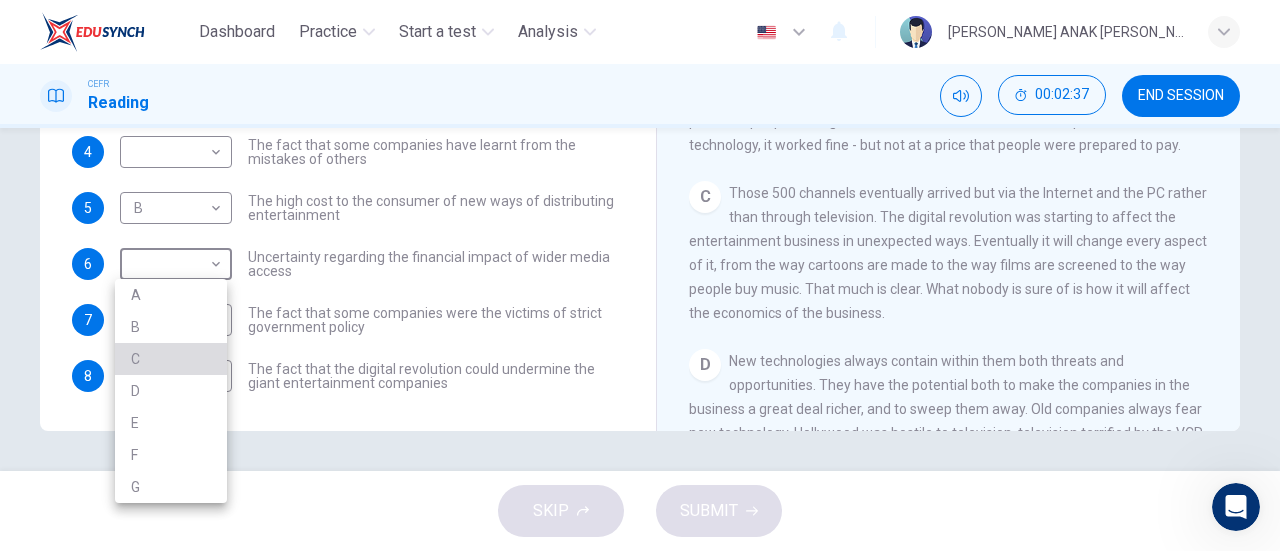 click on "C" at bounding box center (171, 359) 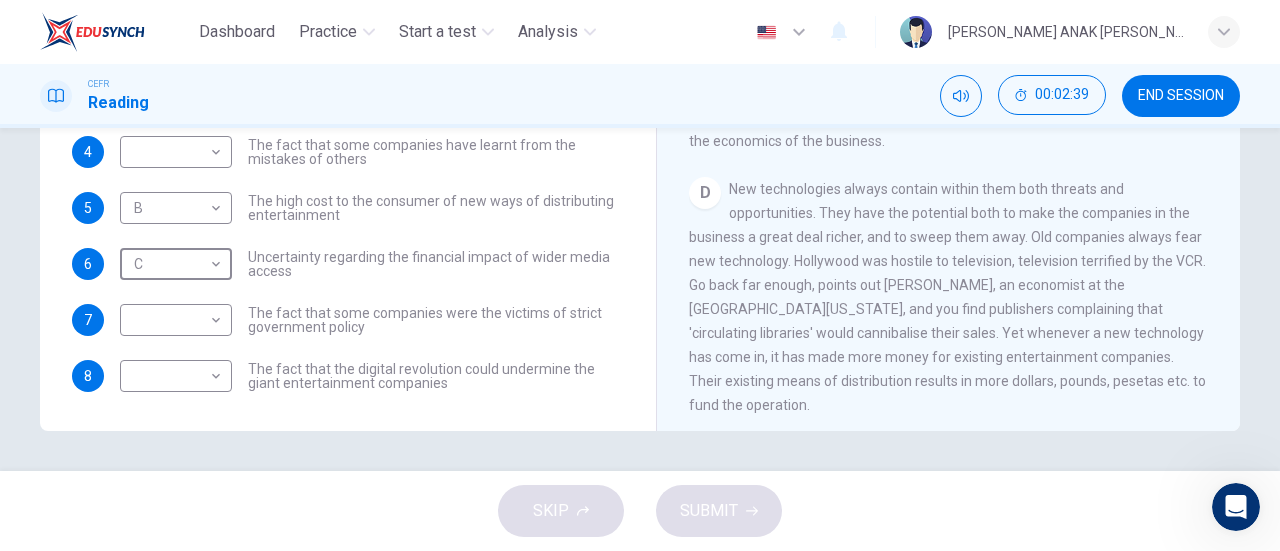 scroll, scrollTop: 600, scrollLeft: 0, axis: vertical 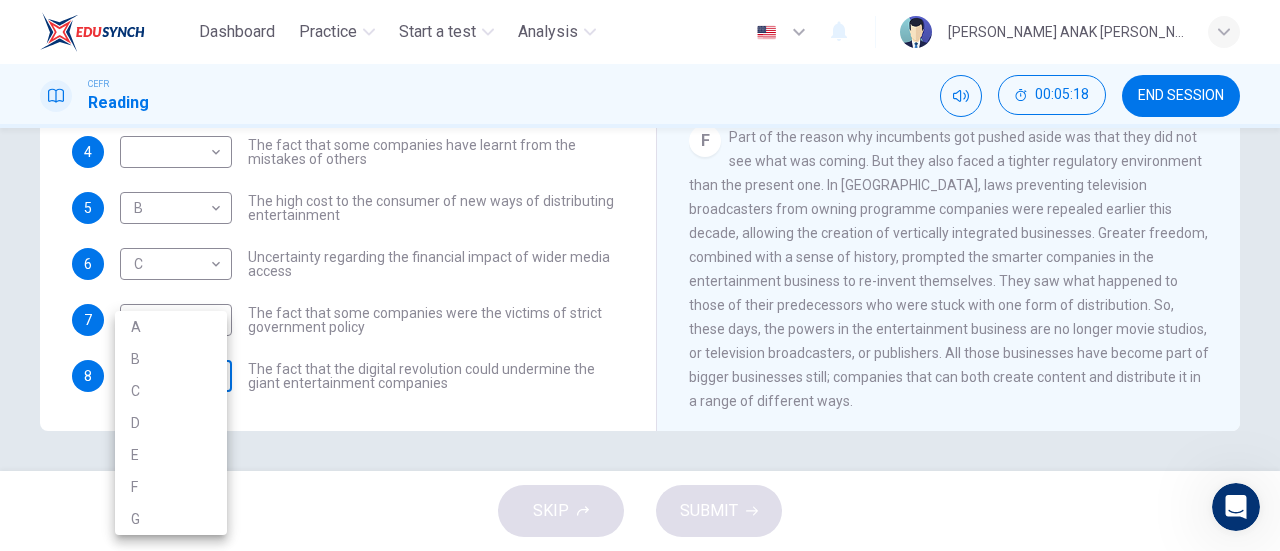 click on "Dashboard Practice Start a test Analysis English en ​ VALLERIE RACHA ANAK REAGAN CEFR Reading 00:05:18 END SESSION Questions 1 - 8 The Reading Passage has 7 paragraphs  A-G .
Which paragraph mentions the following?
Write the appropriate letters  (A-G)  in the boxes below.
NB  Some of the paragraphs will be used  more than once. 1 ​ ​ The contrasting effects that new technology can have on existing business 2 ​ ​ The fact that a total transformation is going to take place in the future in the delivery of all forms of entertainment 3 ​ ​ The confused feelings that people are known to have experienced in response to technological innovation 4 ​ ​ The fact that some companies have learnt from the mistakes of others 5 B B ​ The high cost to the consumer of new ways of distributing entertainment 6 C C ​ Uncertainty regarding the financial impact of wider media access 7 ​ ​ The fact that some companies were the victims of strict government policy 8 ​ ​ Wheel of Fortune CLICK TO ZOOM" at bounding box center [640, 275] 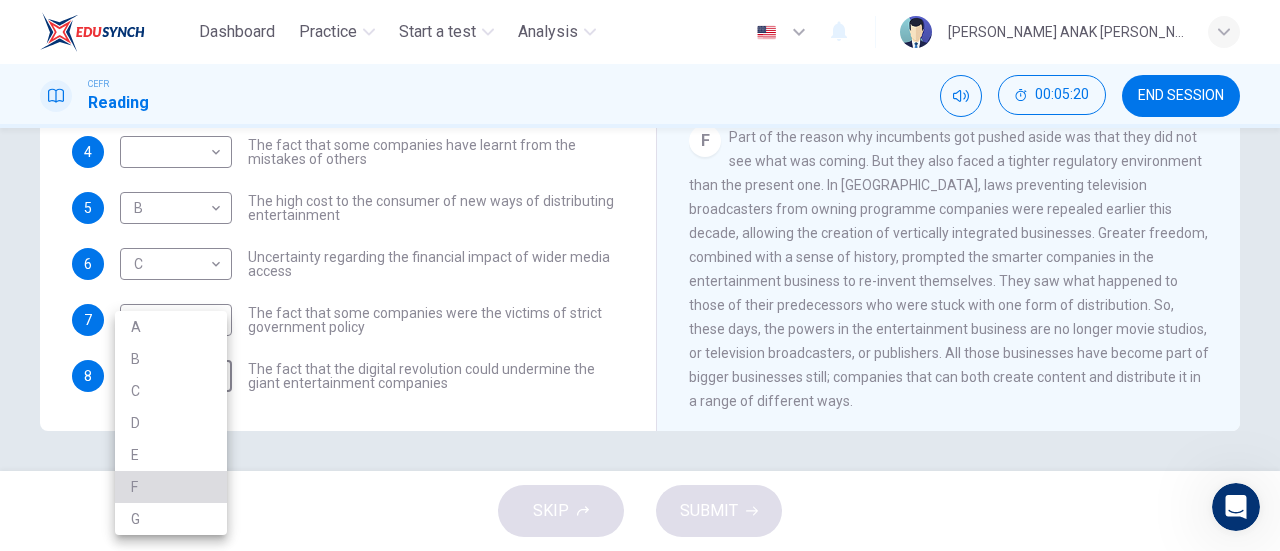 click on "F" at bounding box center (171, 487) 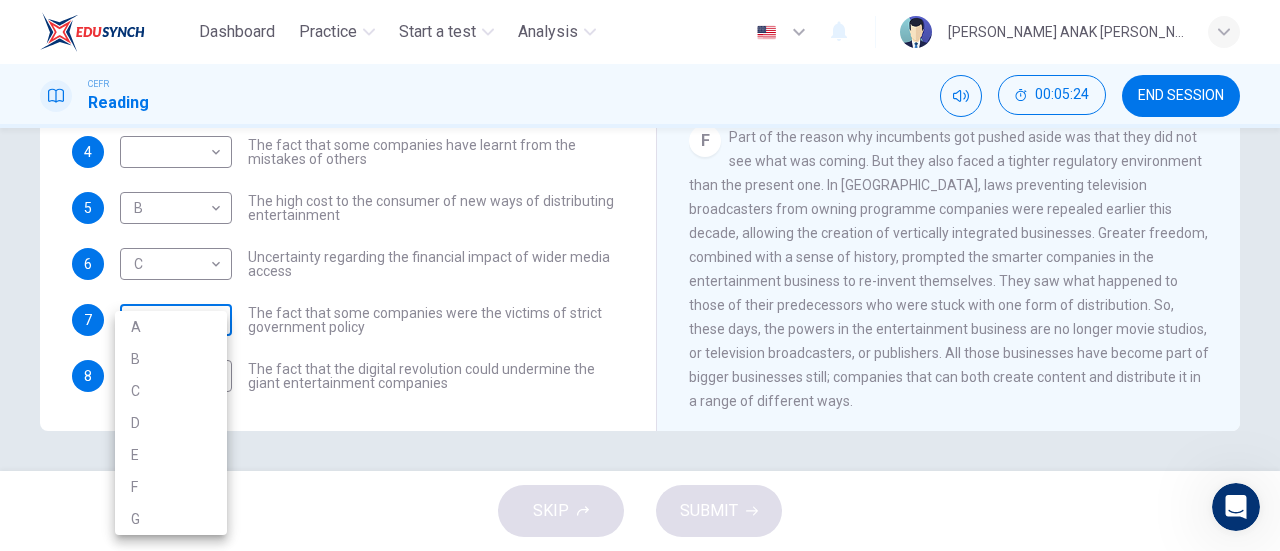 click on "Dashboard Practice Start a test Analysis English en ​ VALLERIE RACHA ANAK REAGAN CEFR Reading 00:05:24 END SESSION Questions 1 - 8 The Reading Passage has 7 paragraphs  A-G .
Which paragraph mentions the following?
Write the appropriate letters  (A-G)  in the boxes below.
NB  Some of the paragraphs will be used  more than once. 1 ​ ​ The contrasting effects that new technology can have on existing business 2 ​ ​ The fact that a total transformation is going to take place in the future in the delivery of all forms of entertainment 3 ​ ​ The confused feelings that people are known to have experienced in response to technological innovation 4 ​ ​ The fact that some companies have learnt from the mistakes of others 5 B B ​ The high cost to the consumer of new ways of distributing entertainment 6 C C ​ Uncertainty regarding the financial impact of wider media access 7 ​ ​ The fact that some companies were the victims of strict government policy 8 F F ​ Wheel of Fortune CLICK TO ZOOM" at bounding box center [640, 275] 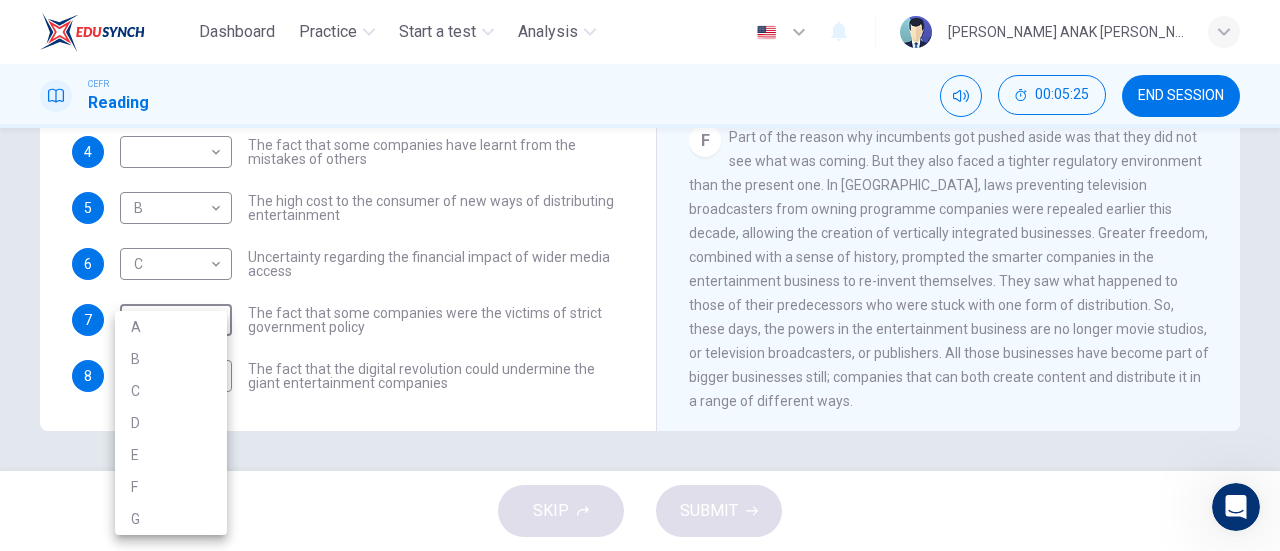 click on "F" at bounding box center [171, 487] 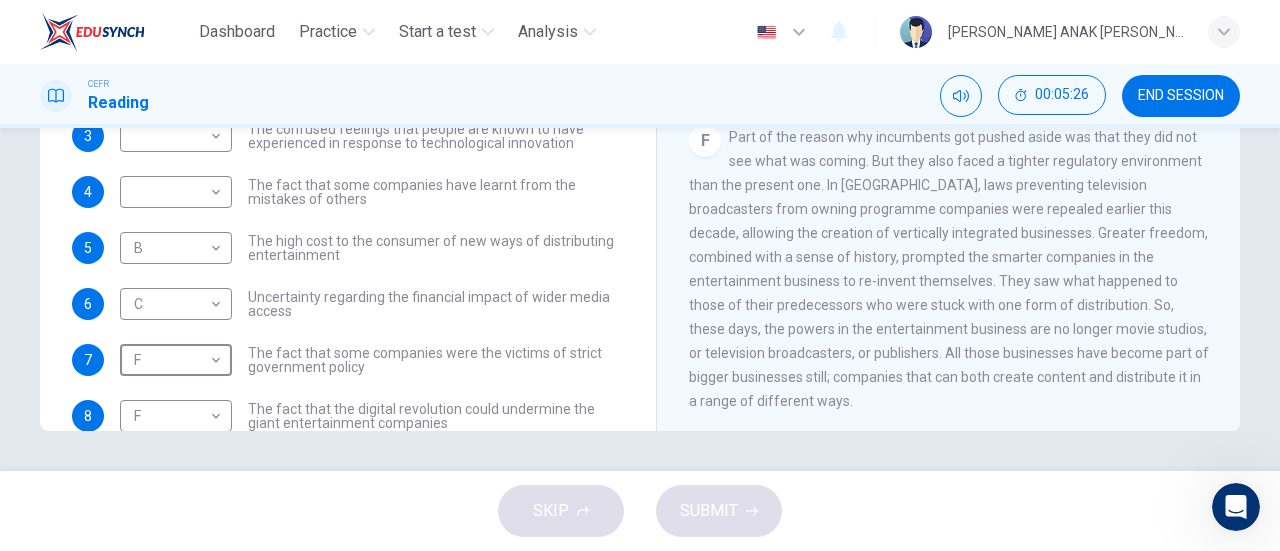 scroll, scrollTop: 0, scrollLeft: 0, axis: both 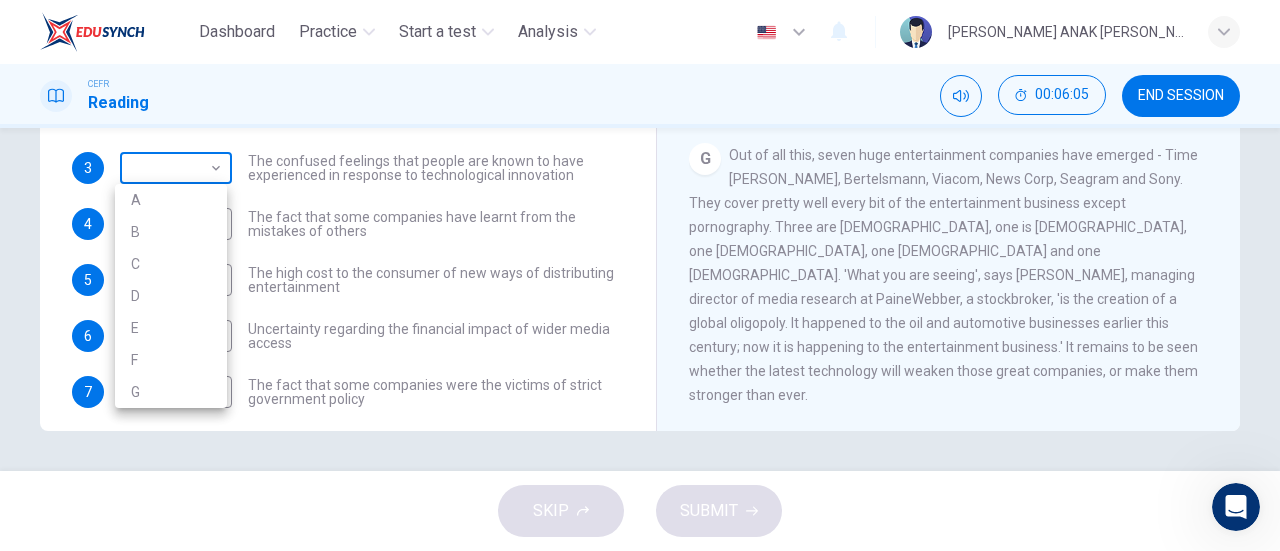 click on "Dashboard Practice Start a test Analysis English en ​ VALLERIE RACHA ANAK REAGAN CEFR Reading 00:06:05 END SESSION Questions 1 - 8 The Reading Passage has 7 paragraphs  A-G .
Which paragraph mentions the following?
Write the appropriate letters  (A-G)  in the boxes below.
NB  Some of the paragraphs will be used  more than once. 1 ​ ​ The contrasting effects that new technology can have on existing business 2 ​ ​ The fact that a total transformation is going to take place in the future in the delivery of all forms of entertainment 3 ​ ​ The confused feelings that people are known to have experienced in response to technological innovation 4 ​ ​ The fact that some companies have learnt from the mistakes of others 5 B B ​ The high cost to the consumer of new ways of distributing entertainment 6 C C ​ Uncertainty regarding the financial impact of wider media access 7 F F ​ The fact that some companies were the victims of strict government policy 8 F F ​ Wheel of Fortune CLICK TO ZOOM" at bounding box center [640, 275] 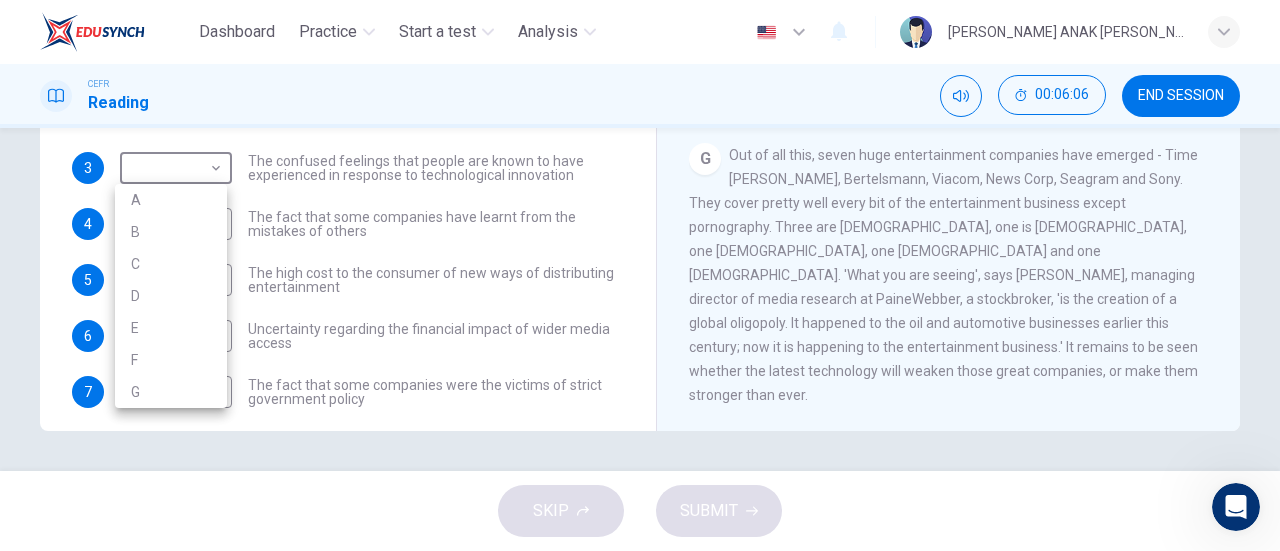 click on "G" at bounding box center [171, 392] 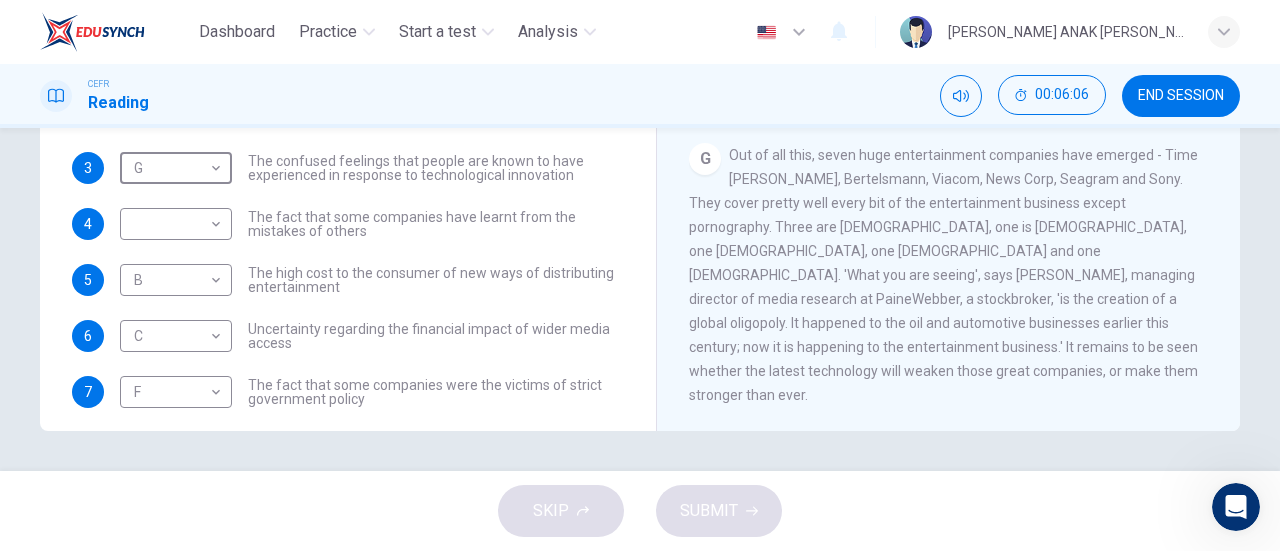 type on "G" 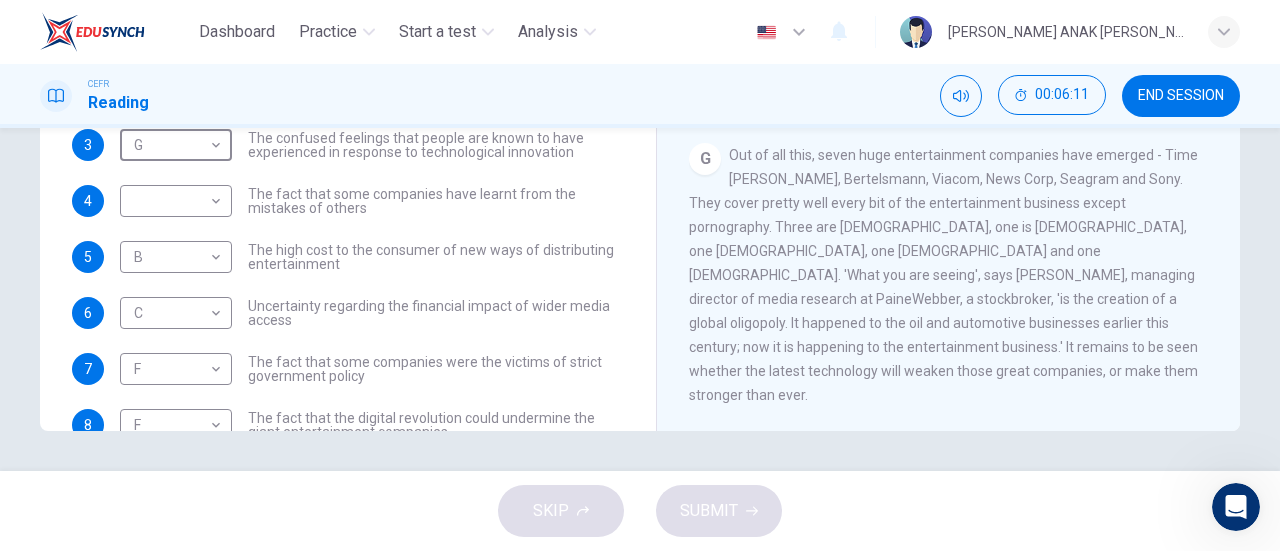 scroll, scrollTop: 0, scrollLeft: 0, axis: both 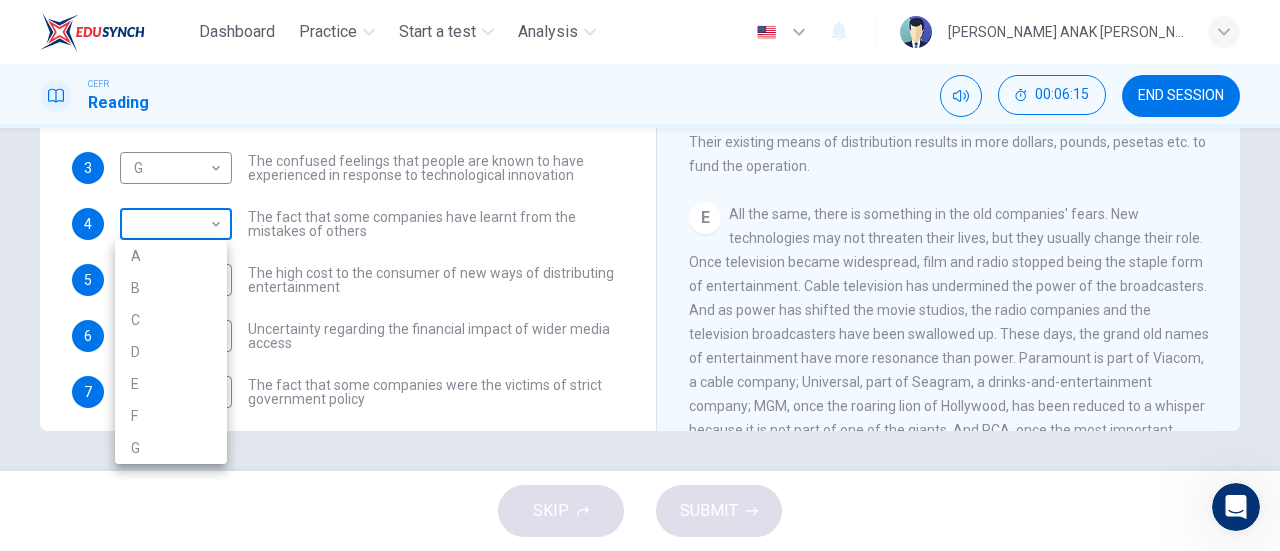 click on "Dashboard Practice Start a test Analysis English en ​ VALLERIE RACHA ANAK REAGAN CEFR Reading 00:06:15 END SESSION Questions 1 - 8 The Reading Passage has 7 paragraphs  A-G .
Which paragraph mentions the following?
Write the appropriate letters  (A-G)  in the boxes below.
NB  Some of the paragraphs will be used  more than once. 1 ​ ​ The contrasting effects that new technology can have on existing business 2 ​ ​ The fact that a total transformation is going to take place in the future in the delivery of all forms of entertainment 3 G G ​ The confused feelings that people are known to have experienced in response to technological innovation 4 ​ ​ The fact that some companies have learnt from the mistakes of others 5 B B ​ The high cost to the consumer of new ways of distributing entertainment 6 C C ​ Uncertainty regarding the financial impact of wider media access 7 F F ​ The fact that some companies were the victims of strict government policy 8 F F ​ Wheel of Fortune CLICK TO ZOOM" at bounding box center (640, 275) 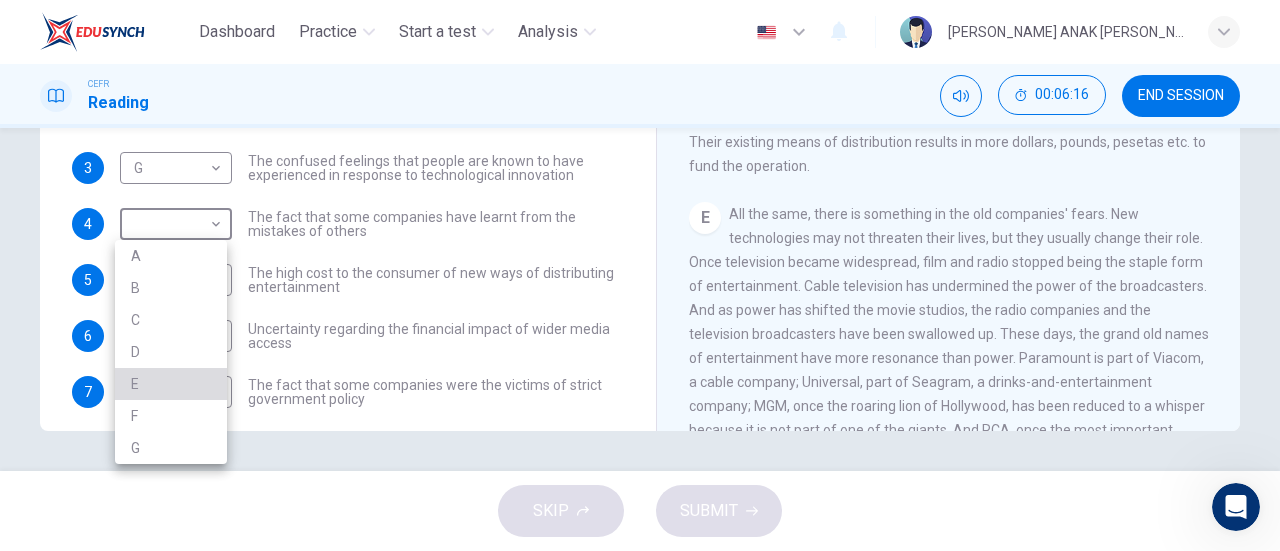 click on "E" at bounding box center [171, 384] 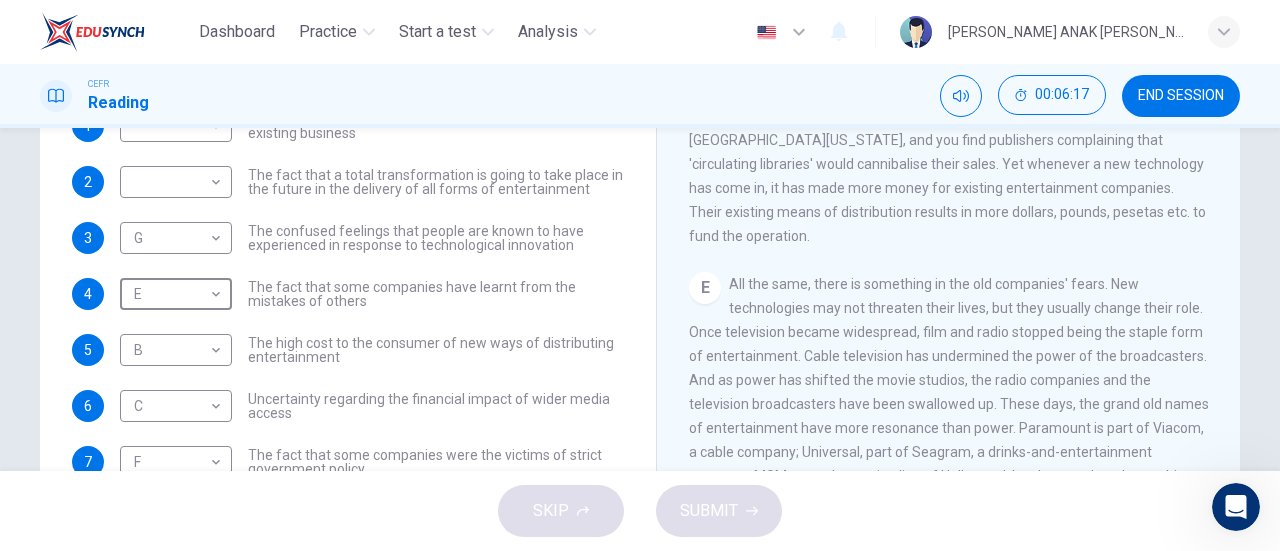 scroll, scrollTop: 332, scrollLeft: 0, axis: vertical 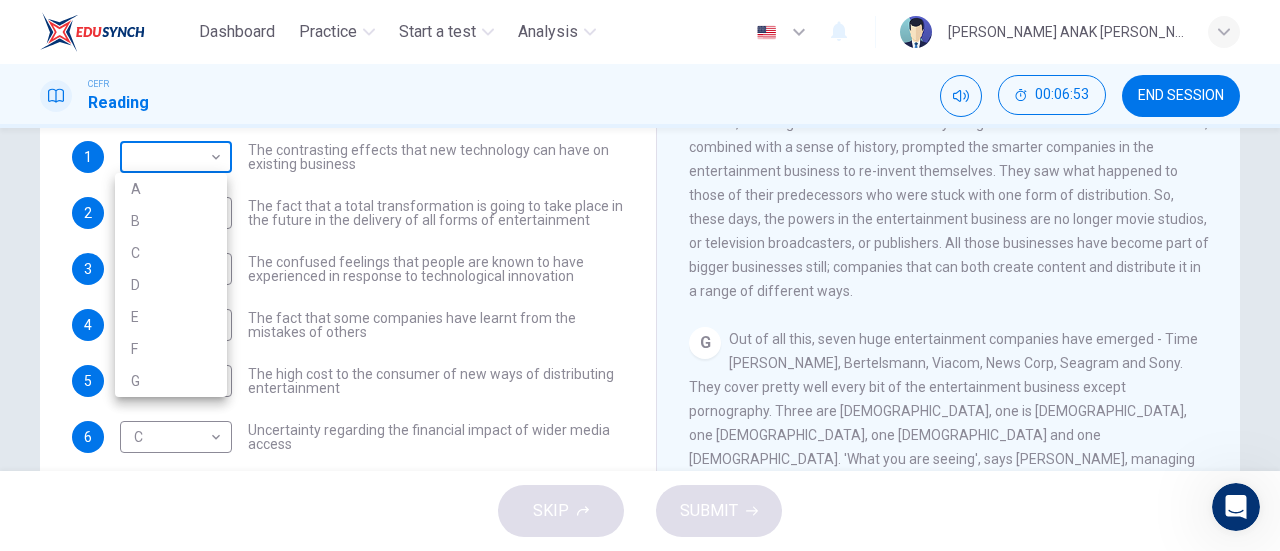 click on "Dashboard Practice Start a test Analysis English en ​ VALLERIE RACHA ANAK REAGAN CEFR Reading 00:06:53 END SESSION Questions 1 - 8 The Reading Passage has 7 paragraphs  A-G .
Which paragraph mentions the following?
Write the appropriate letters  (A-G)  in the boxes below.
NB  Some of the paragraphs will be used  more than once. 1 ​ ​ The contrasting effects that new technology can have on existing business 2 ​ ​ The fact that a total transformation is going to take place in the future in the delivery of all forms of entertainment 3 G G ​ The confused feelings that people are known to have experienced in response to technological innovation 4 E E ​ The fact that some companies have learnt from the mistakes of others 5 B B ​ The high cost to the consumer of new ways of distributing entertainment 6 C C ​ Uncertainty regarding the financial impact of wider media access 7 F F ​ The fact that some companies were the victims of strict government policy 8 F F ​ Wheel of Fortune CLICK TO ZOOM" at bounding box center (640, 275) 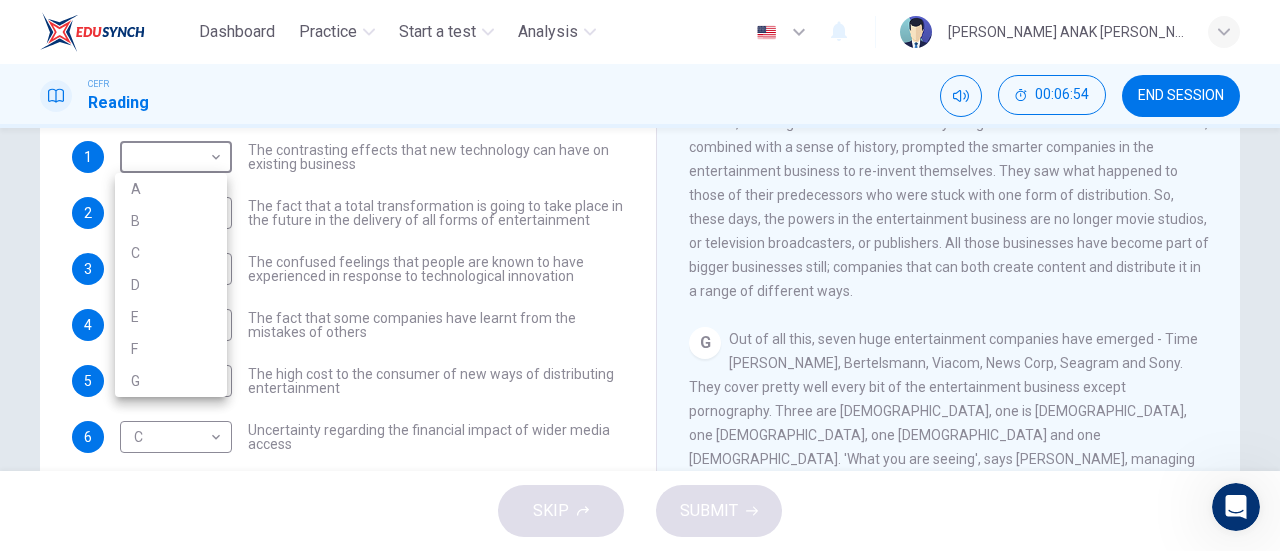 click on "G" at bounding box center (171, 381) 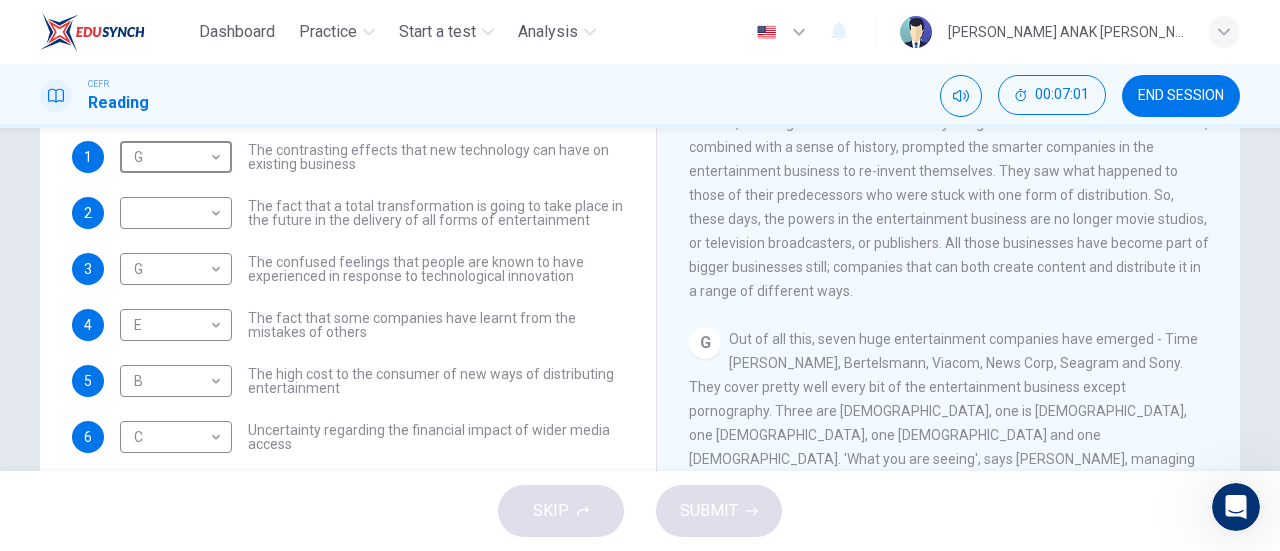 scroll, scrollTop: 1511, scrollLeft: 0, axis: vertical 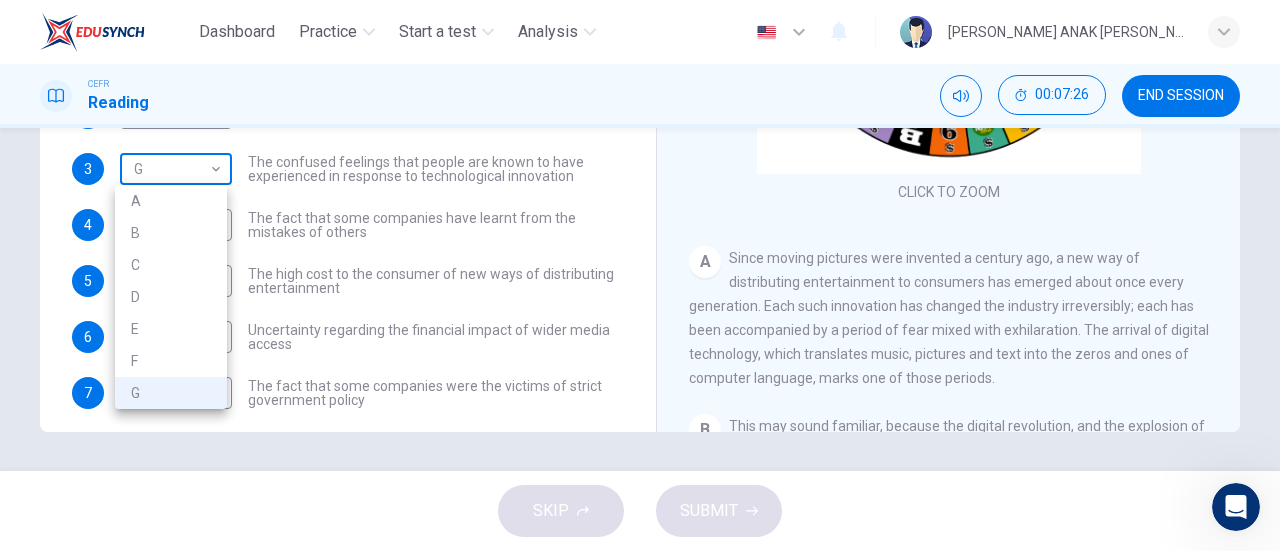 click on "Dashboard Practice Start a test Analysis English en ​ VALLERIE RACHA ANAK REAGAN CEFR Reading 00:07:26 END SESSION Questions 1 - 8 The Reading Passage has 7 paragraphs  A-G .
Which paragraph mentions the following?
Write the appropriate letters  (A-G)  in the boxes below.
NB  Some of the paragraphs will be used  more than once. 1 G G ​ The contrasting effects that new technology can have on existing business 2 ​ ​ The fact that a total transformation is going to take place in the future in the delivery of all forms of entertainment 3 G G ​ The confused feelings that people are known to have experienced in response to technological innovation 4 E E ​ The fact that some companies have learnt from the mistakes of others 5 B B ​ The high cost to the consumer of new ways of distributing entertainment 6 C C ​ Uncertainty regarding the financial impact of wider media access 7 F F ​ The fact that some companies were the victims of strict government policy 8 F F ​ Wheel of Fortune CLICK TO ZOOM" at bounding box center (640, 275) 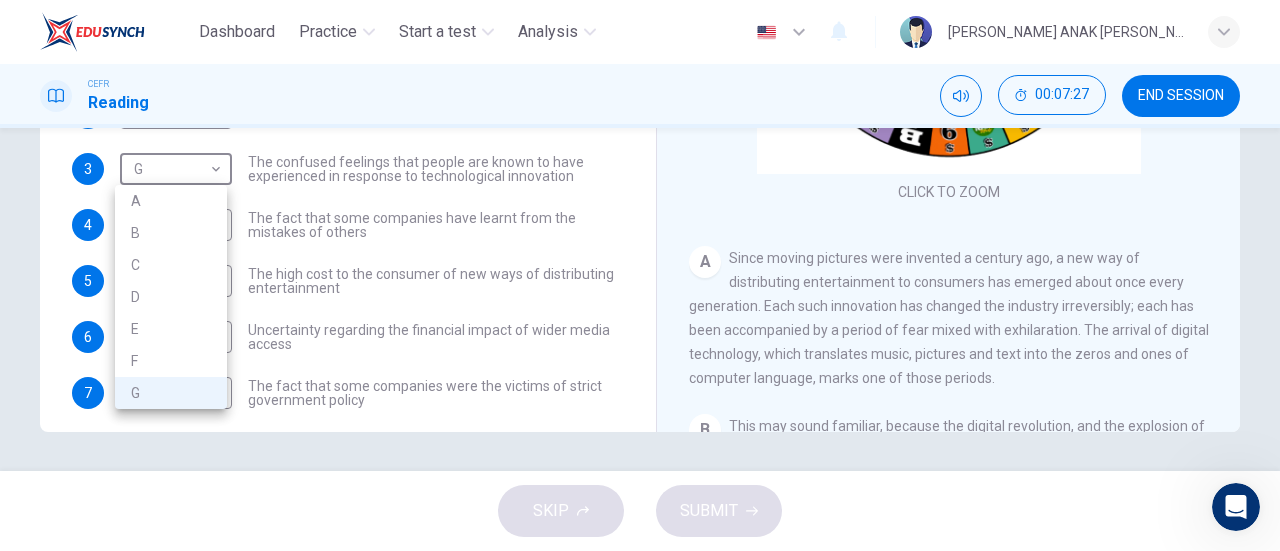 click on "A" at bounding box center [171, 201] 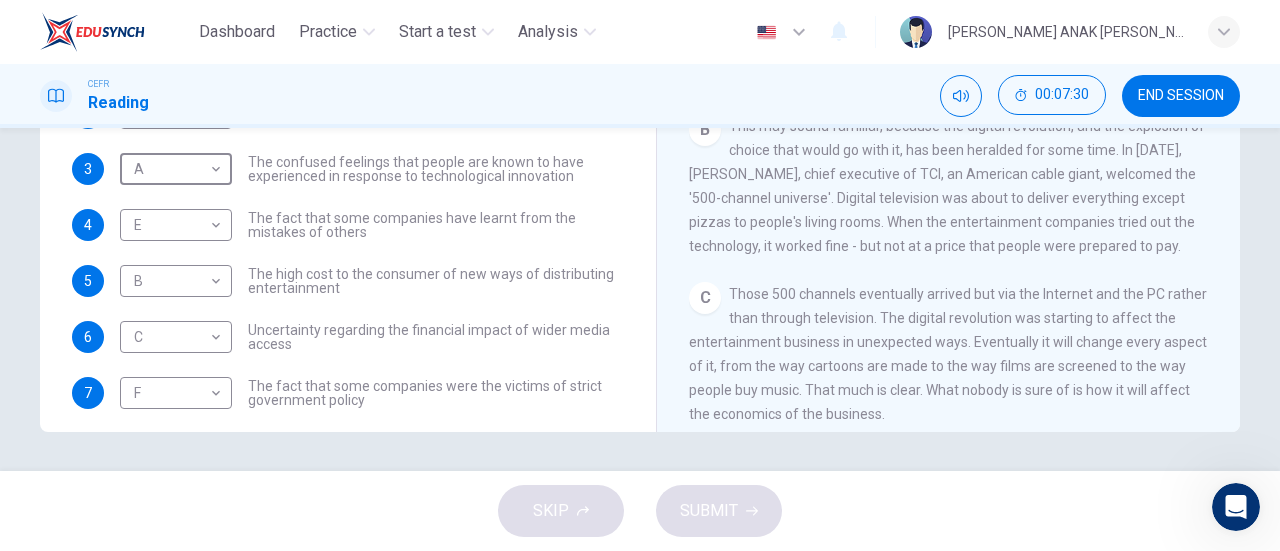 scroll, scrollTop: 200, scrollLeft: 0, axis: vertical 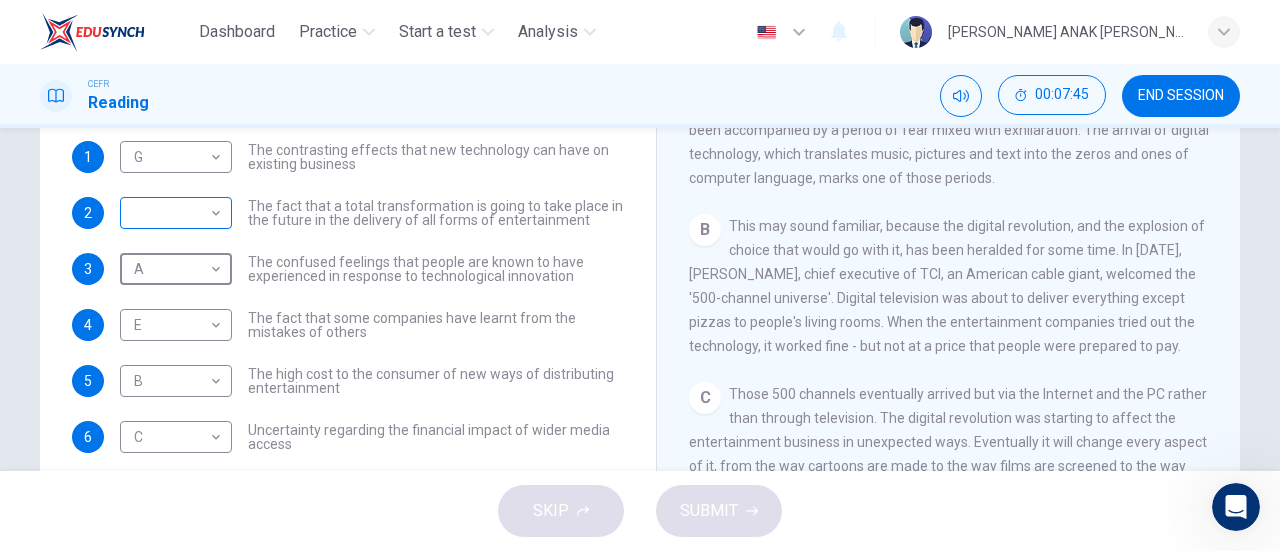 click on "Dashboard Practice Start a test Analysis English en ​ VALLERIE RACHA ANAK REAGAN CEFR Reading 00:07:45 END SESSION Questions 1 - 8 The Reading Passage has 7 paragraphs  A-G .
Which paragraph mentions the following?
Write the appropriate letters  (A-G)  in the boxes below.
NB  Some of the paragraphs will be used  more than once. 1 G G ​ The contrasting effects that new technology can have on existing business 2 ​ ​ The fact that a total transformation is going to take place in the future in the delivery of all forms of entertainment 3 A A ​ The confused feelings that people are known to have experienced in response to technological innovation 4 E E ​ The fact that some companies have learnt from the mistakes of others 5 B B ​ The high cost to the consumer of new ways of distributing entertainment 6 C C ​ Uncertainty regarding the financial impact of wider media access 7 F F ​ The fact that some companies were the victims of strict government policy 8 F F ​ Wheel of Fortune CLICK TO ZOOM" at bounding box center (640, 275) 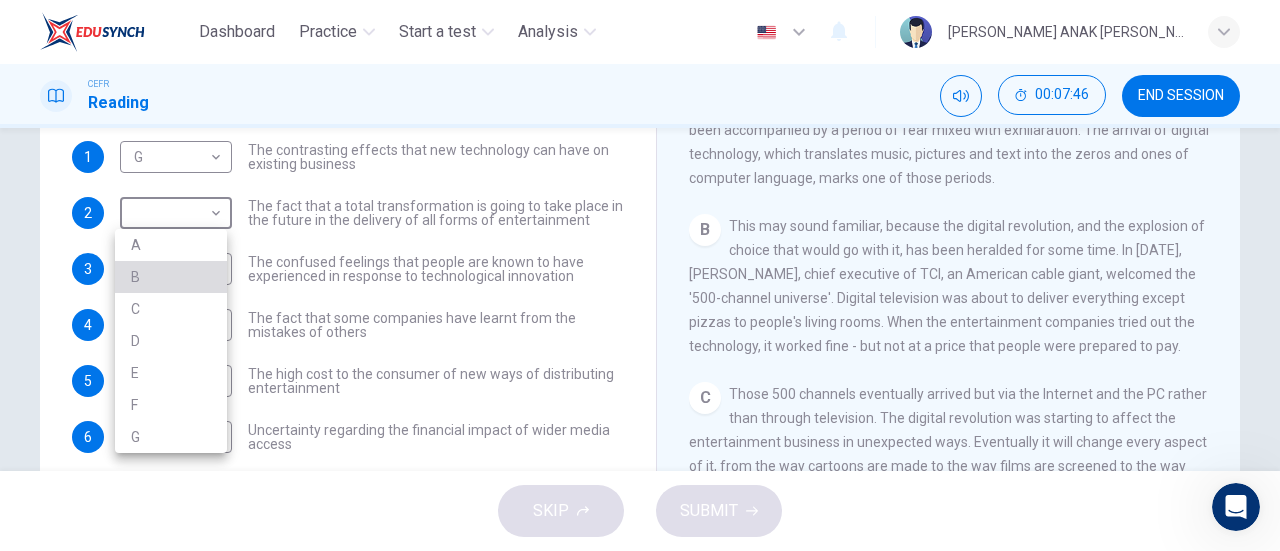 click on "B" at bounding box center [171, 277] 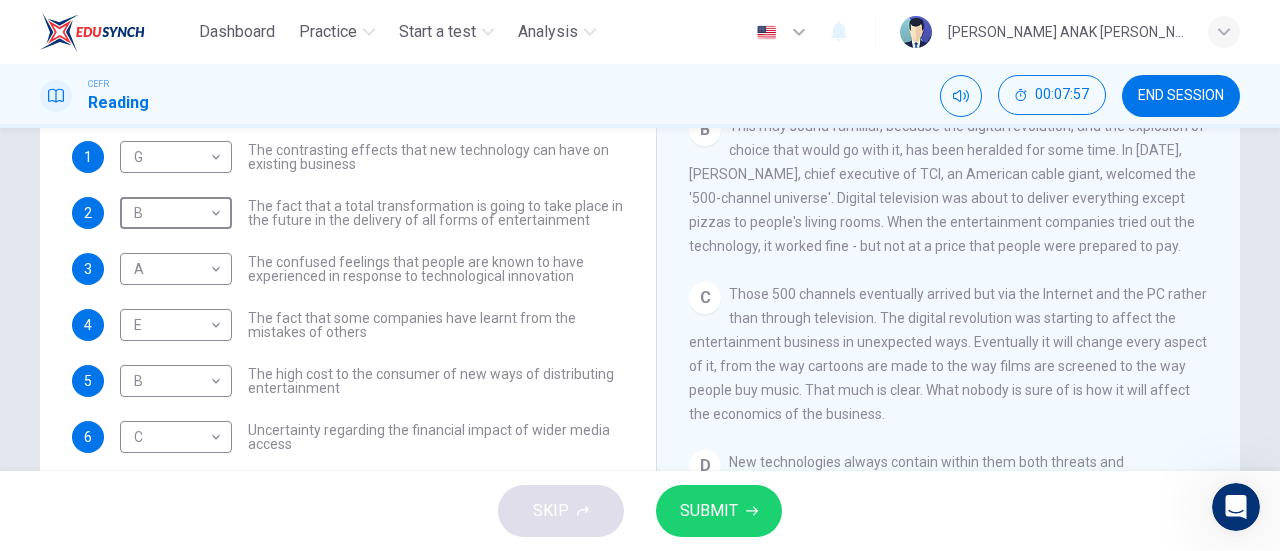 scroll, scrollTop: 500, scrollLeft: 0, axis: vertical 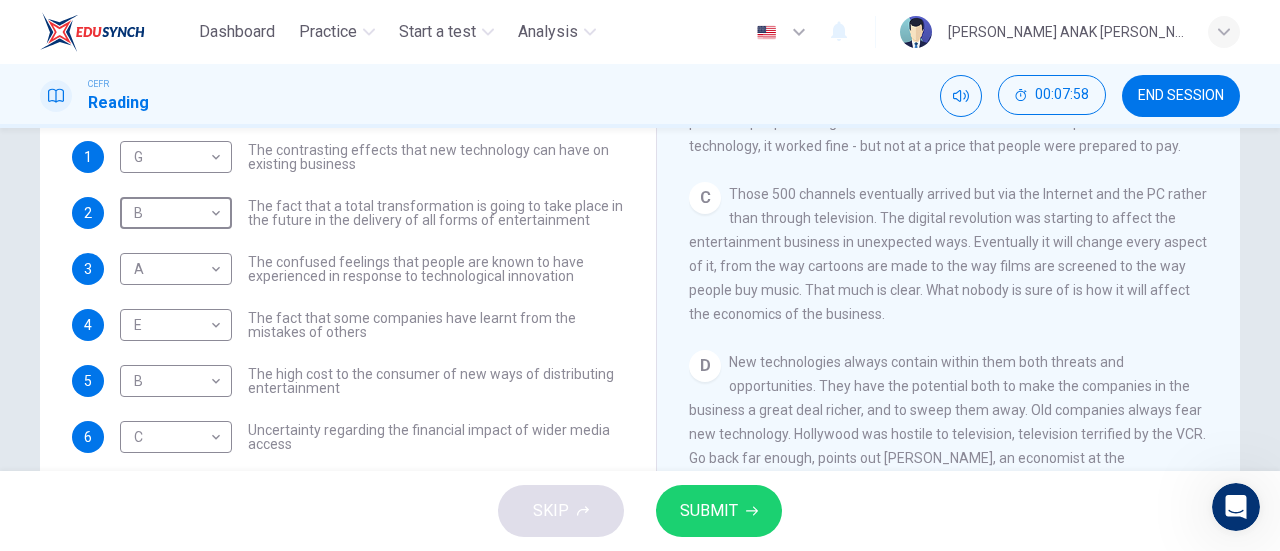 click on "SUBMIT" at bounding box center (709, 511) 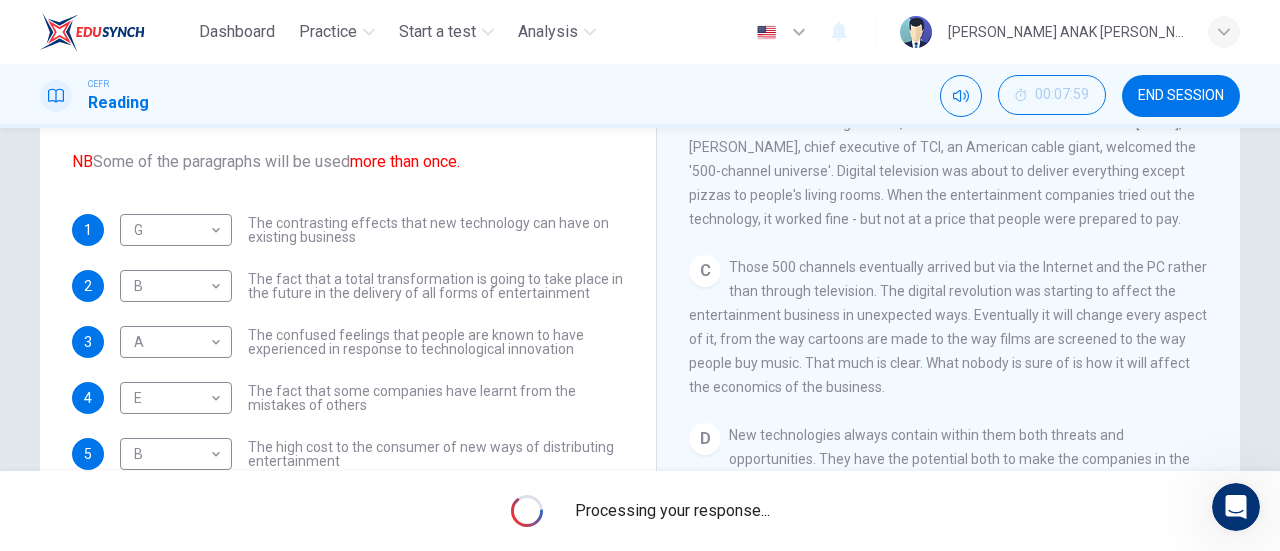 scroll, scrollTop: 231, scrollLeft: 0, axis: vertical 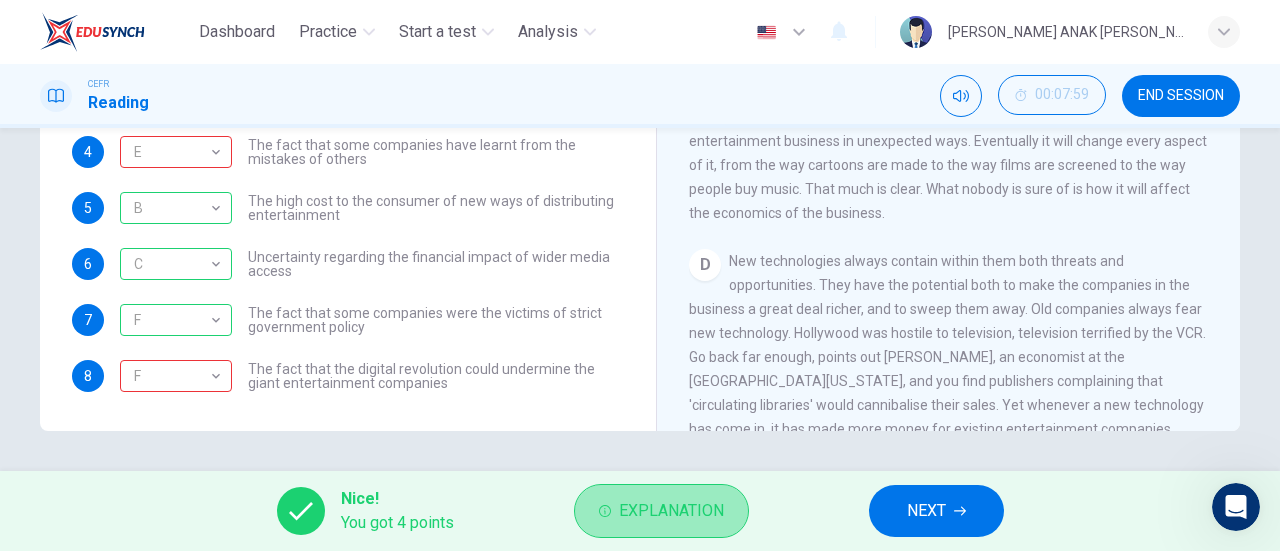click on "Explanation" at bounding box center [661, 511] 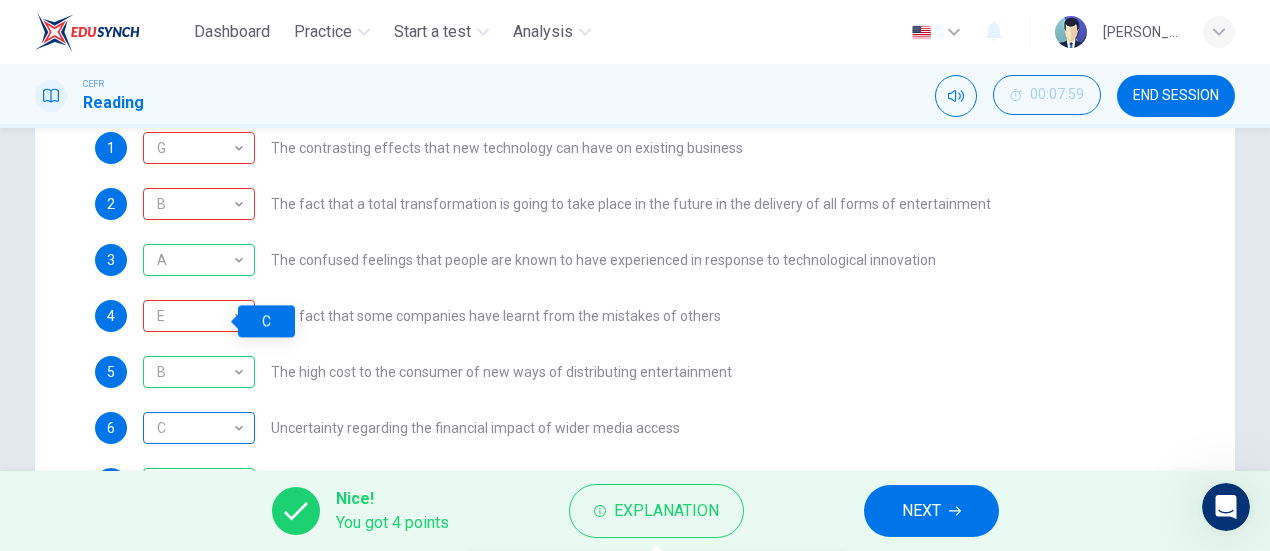 scroll, scrollTop: 0, scrollLeft: 0, axis: both 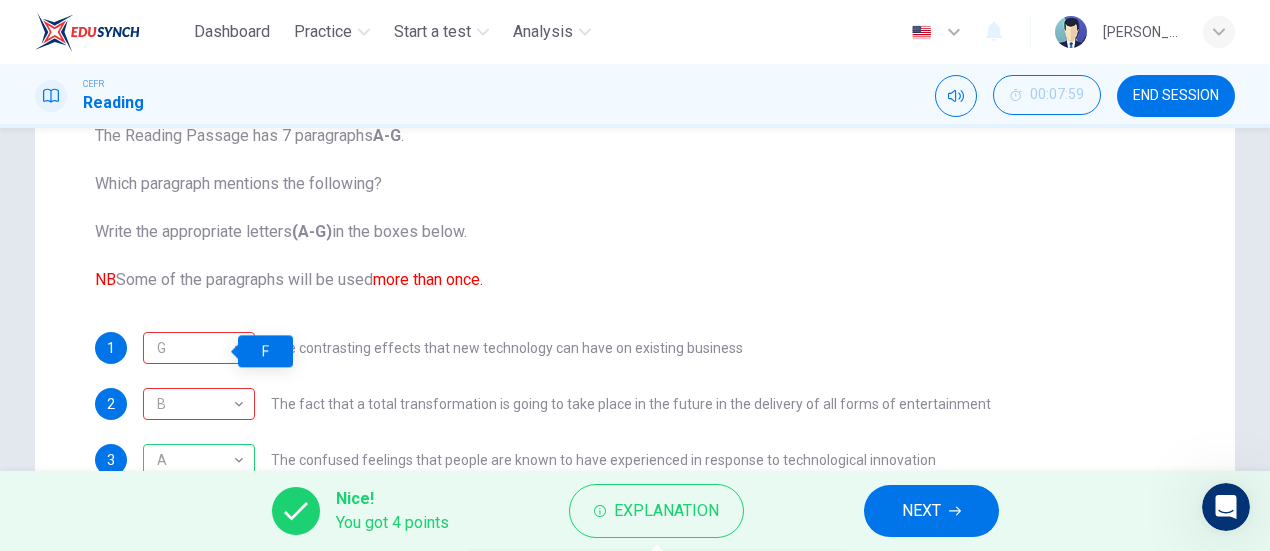 click on "E" at bounding box center (195, 516) 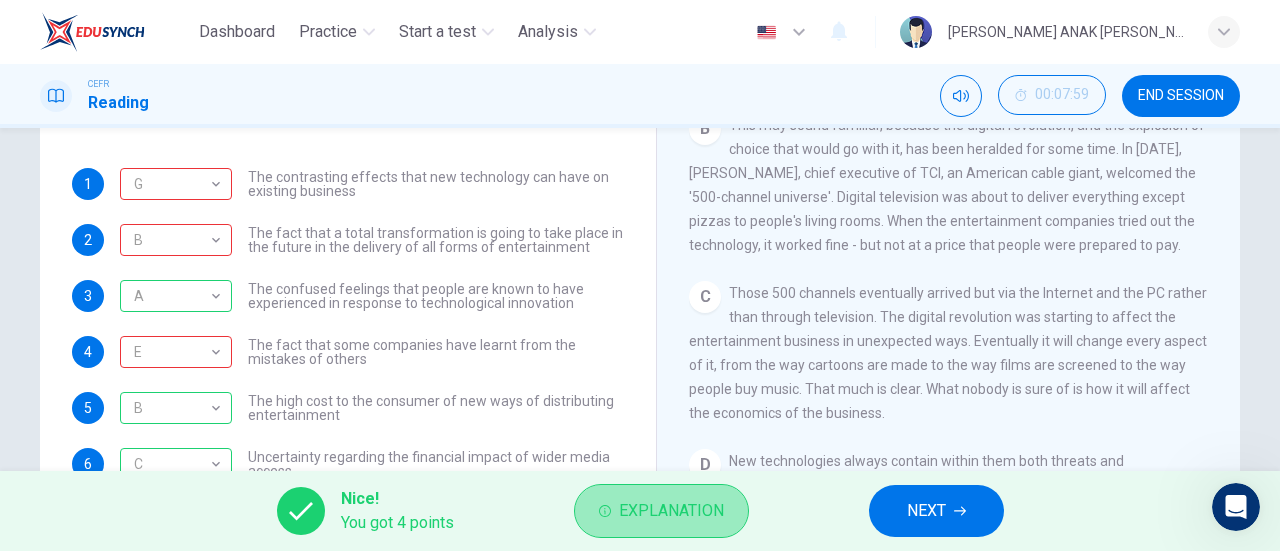 click on "Explanation" at bounding box center [661, 511] 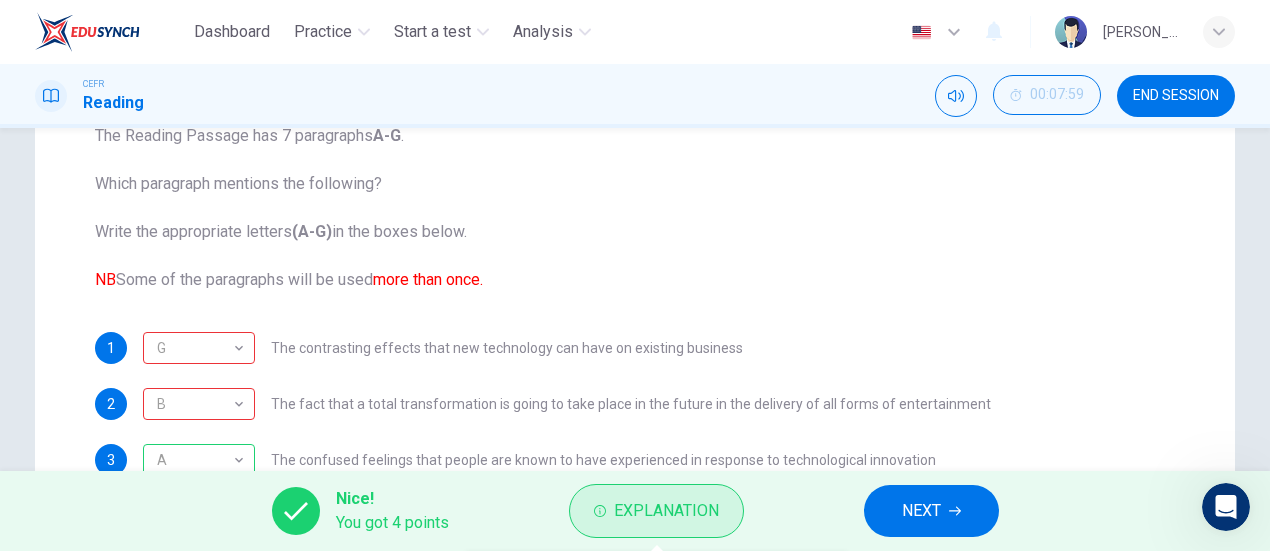 click on "Explanation" at bounding box center (666, 511) 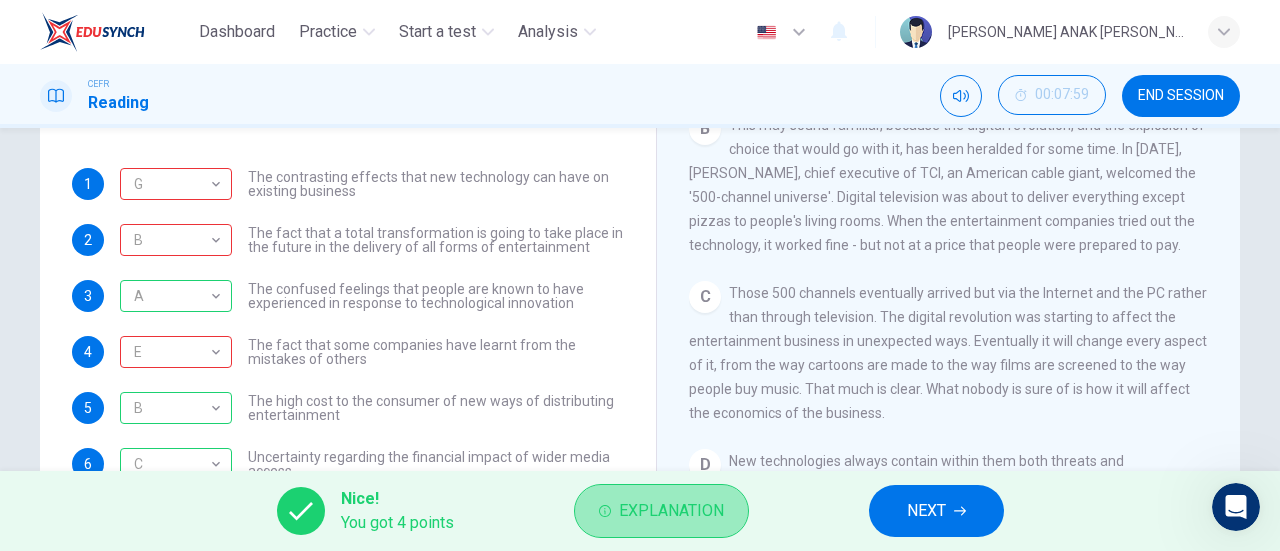 drag, startPoint x: 626, startPoint y: 505, endPoint x: 614, endPoint y: 503, distance: 12.165525 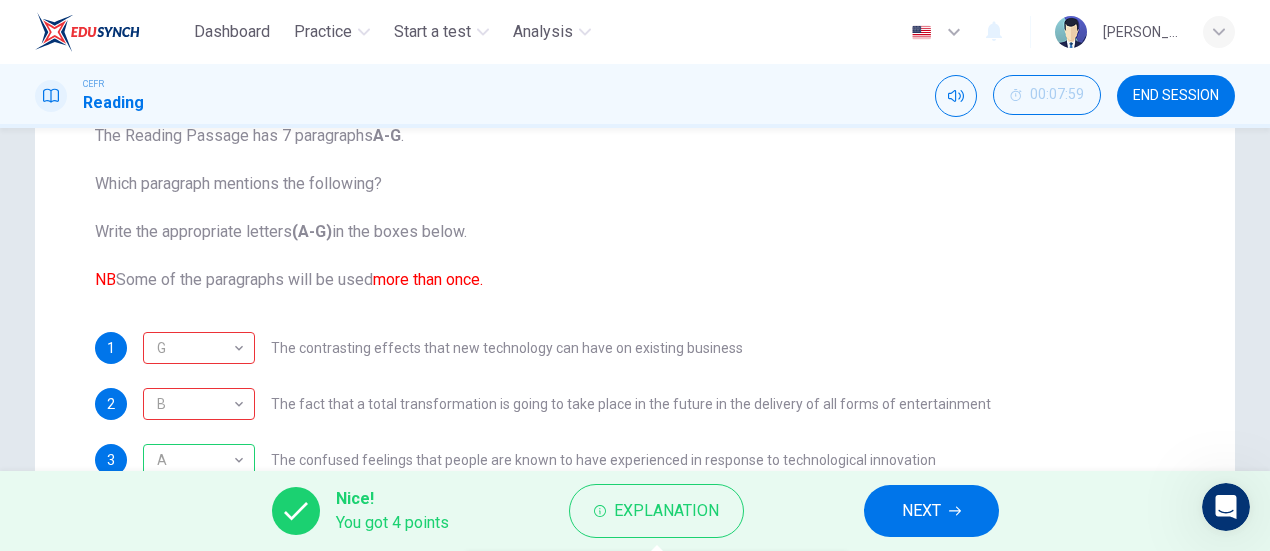 click on "Nice! You got 4
points Explanation NEXT" at bounding box center (635, 511) 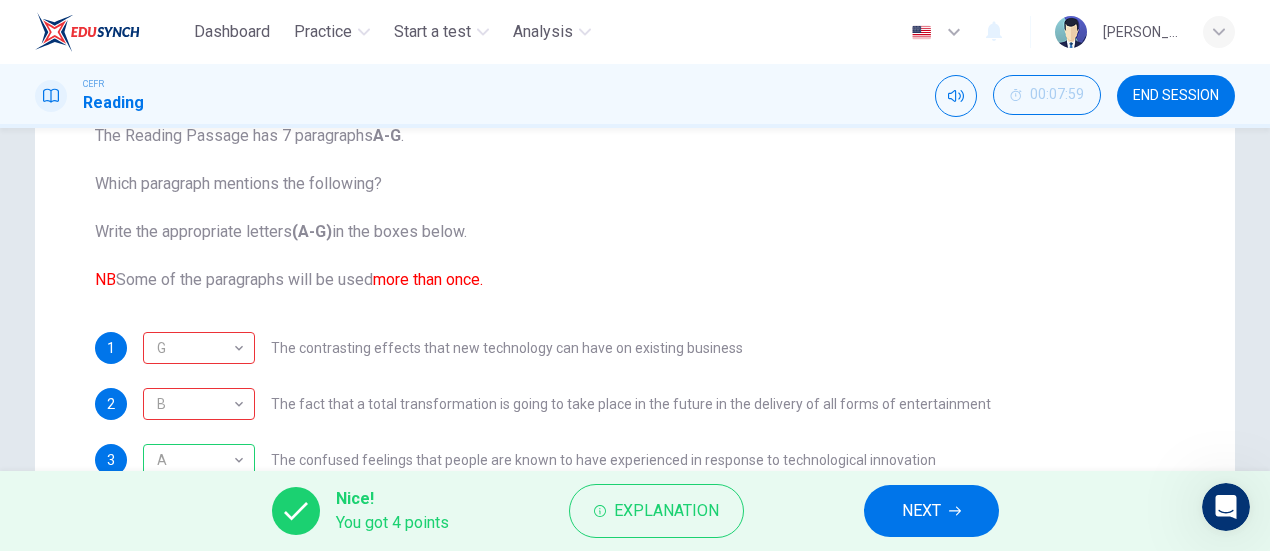 click on "Nice! You got 4
points Explanation NEXT" at bounding box center (635, 511) 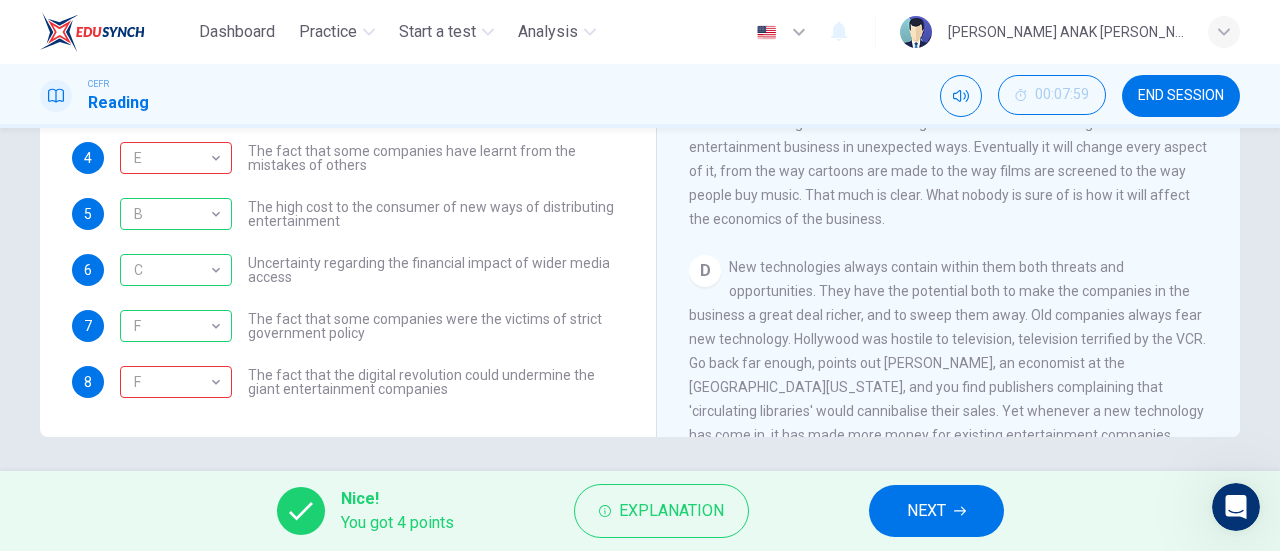 scroll, scrollTop: 432, scrollLeft: 0, axis: vertical 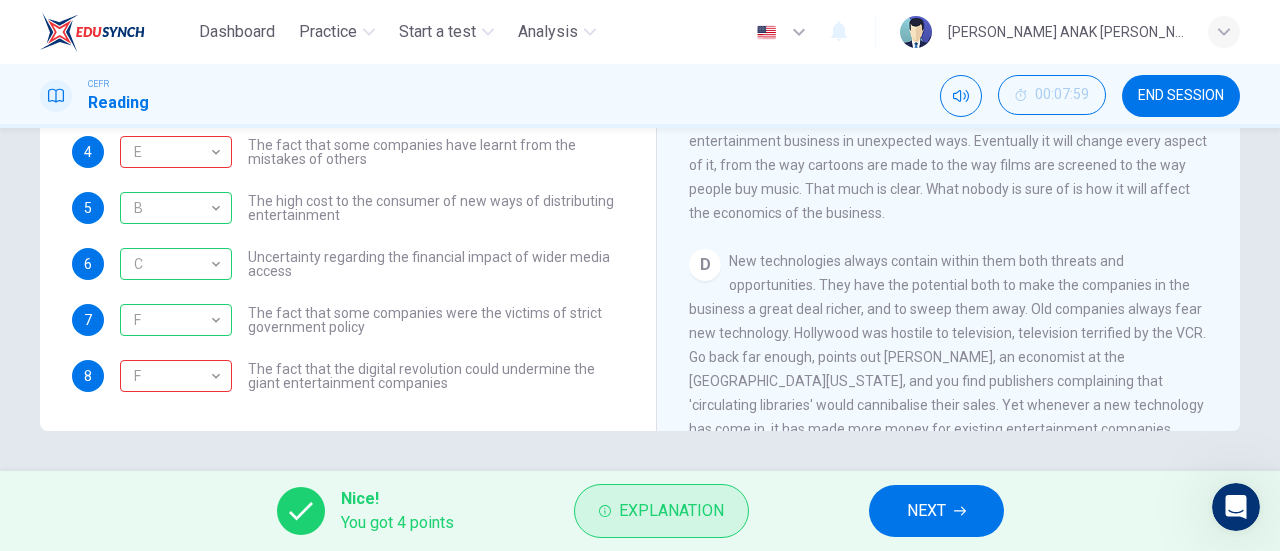 click on "Explanation" at bounding box center [661, 511] 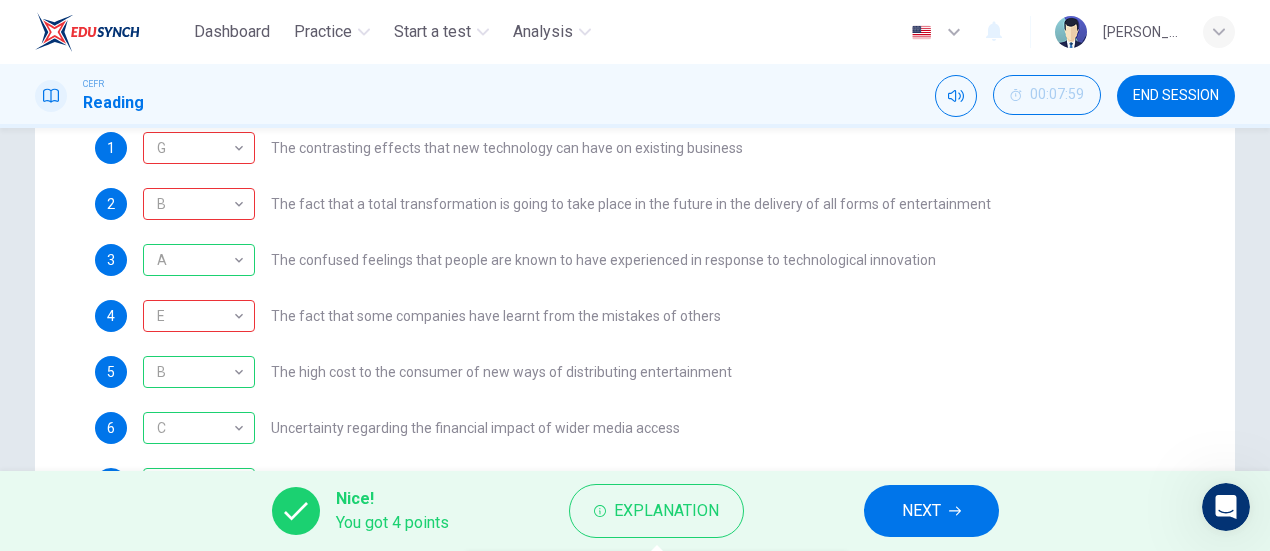 click on "Nice! You got 4
points Explanation NEXT" at bounding box center (635, 511) 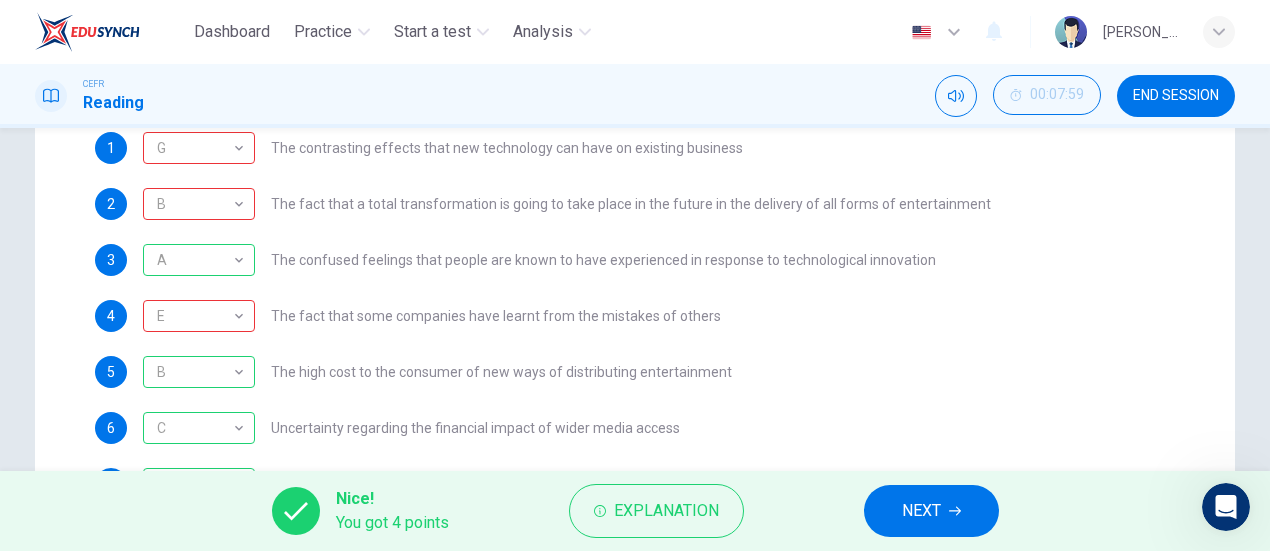 click on "Nice! You got 4
points Explanation NEXT" at bounding box center (635, 511) 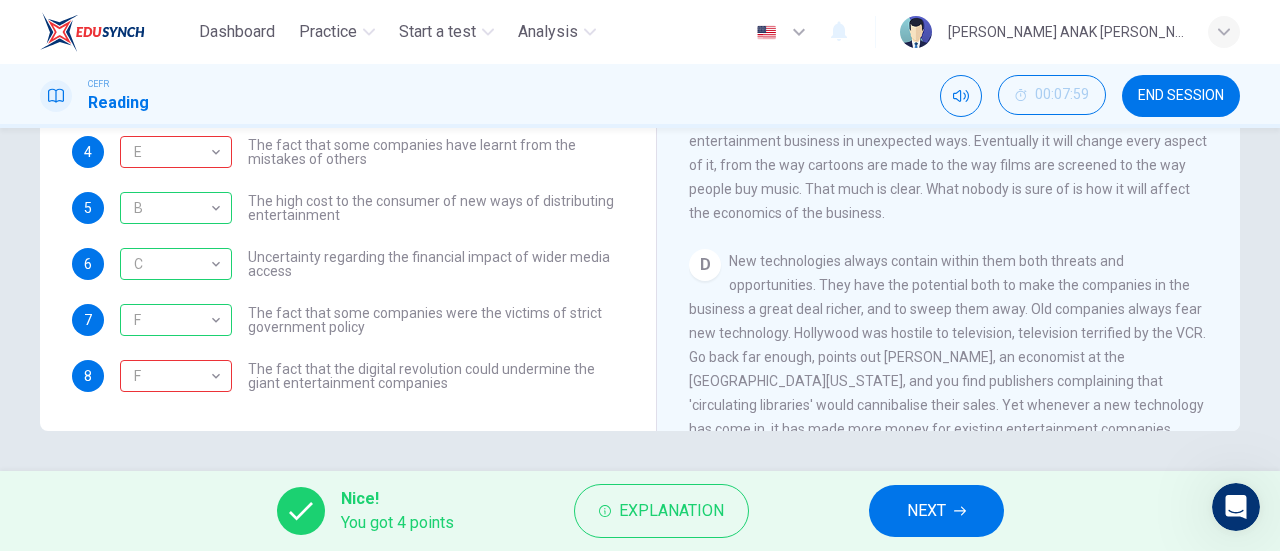 click on "NEXT" at bounding box center [936, 511] 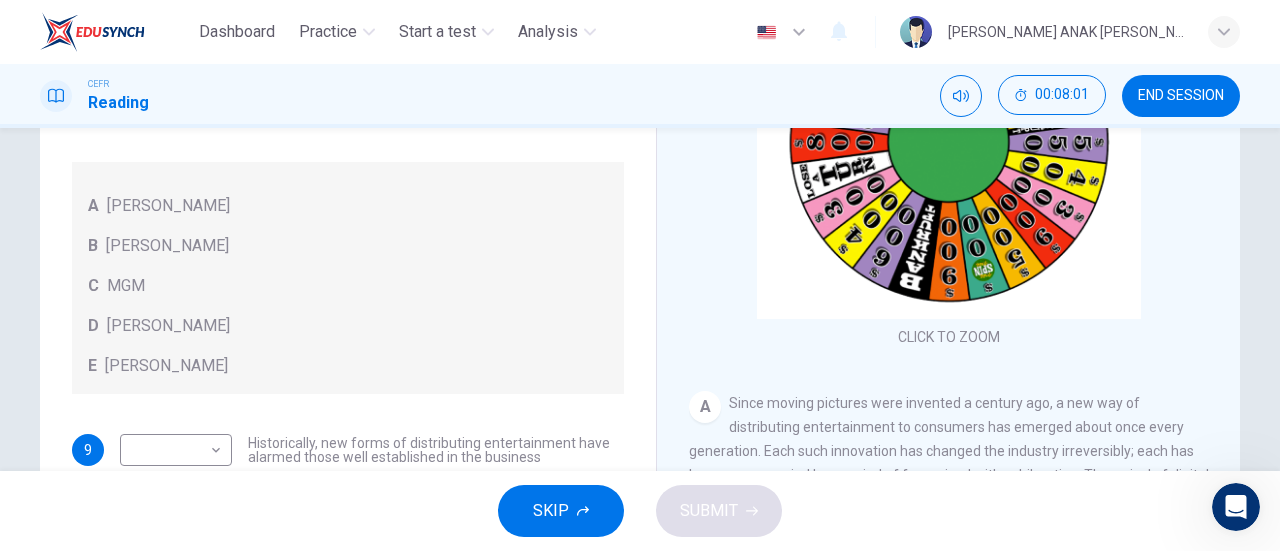 scroll, scrollTop: 332, scrollLeft: 0, axis: vertical 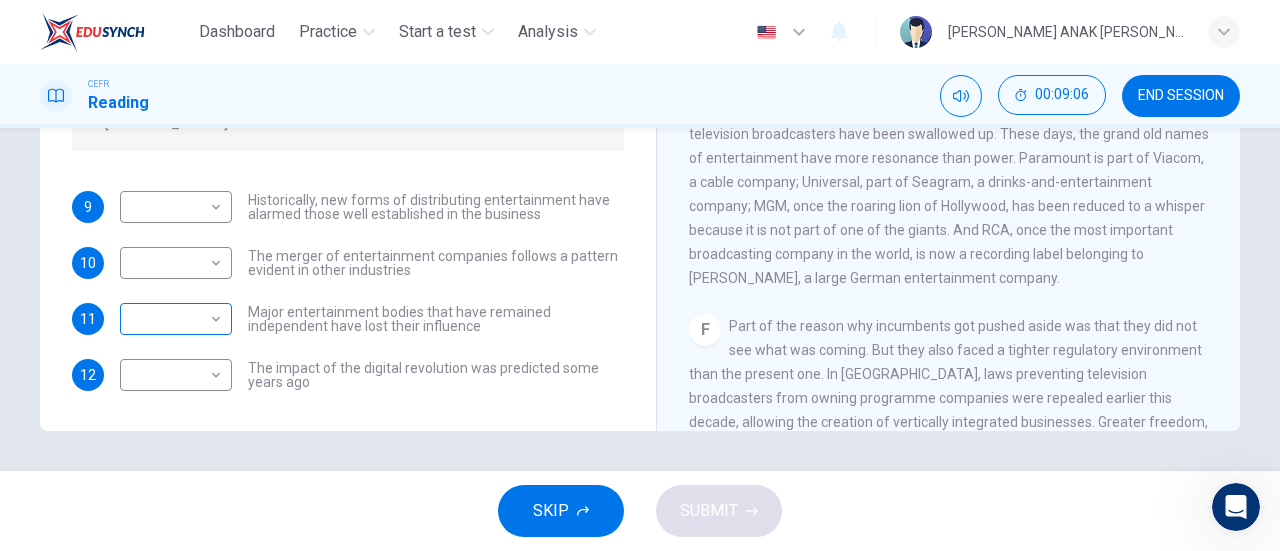 click on "Dashboard Practice Start a test Analysis English en ​ VALLERIE RACHA ANAK REAGAN CEFR Reading 00:09:06 END SESSION Questions 9 - 12 The writer refers to various individuals and companies in the reading passage.
Match the people or companies  (A-E)  with the points made in the questions below about the introduction of new technology.
Write the appropriate letter (A-E) in the boxes below. A John Malone B Hal Valarian C MGM D Walt Disney E Christopher Dixon 9 ​ ​ Historically, new forms of distributing entertainment have alarmed those well established in the business 10 ​ ​ The merger of entertainment companies follows a pattern evident in other industries 11 ​ ​ Major entertainment bodies that have remained independent have lost their influence 12 ​ ​ The impact of the digital revolution was predicted some years ago Wheel of Fortune CLICK TO ZOOM Click to Zoom A B C D E F G SKIP SUBMIT EduSynch - Online Language Proficiency Testing Dashboard Practice Start a test Analysis Notifications 2025" at bounding box center [640, 275] 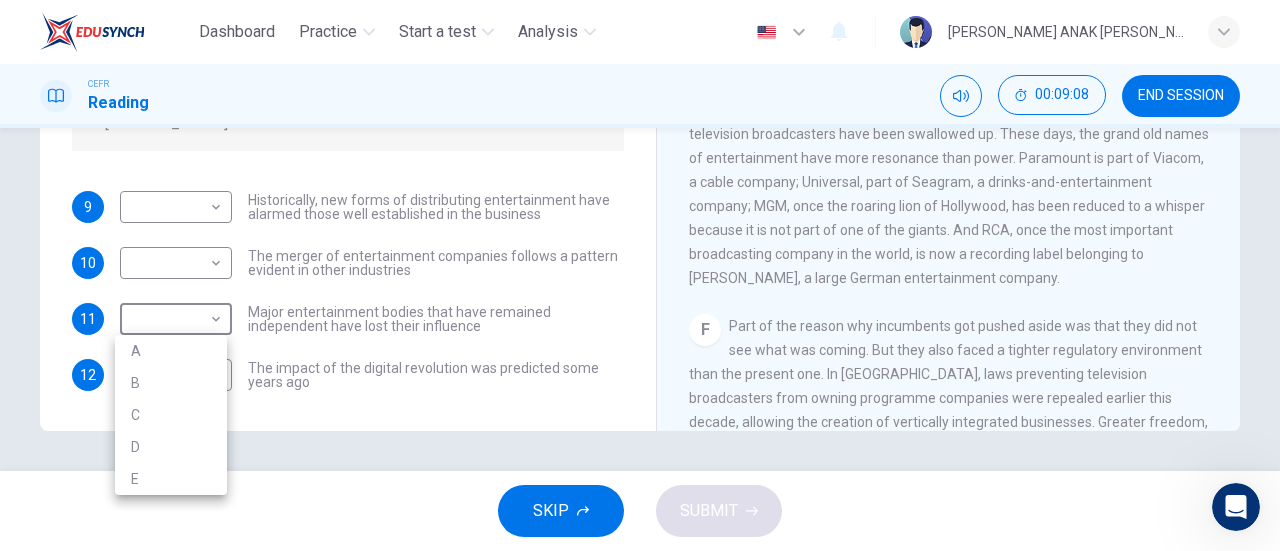 click at bounding box center (640, 275) 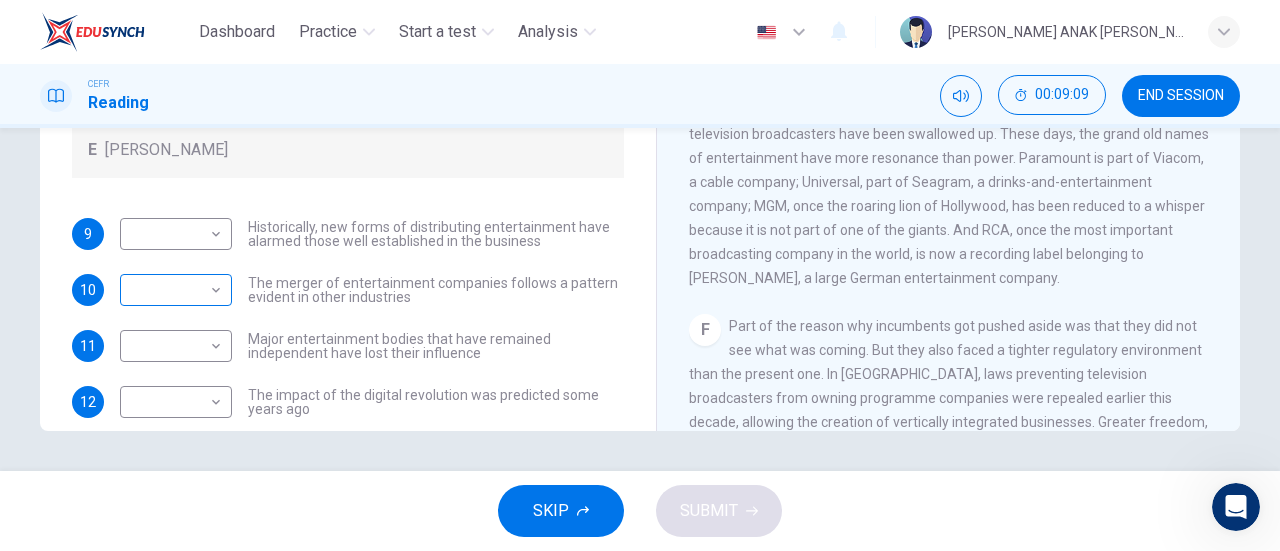 scroll, scrollTop: 100, scrollLeft: 0, axis: vertical 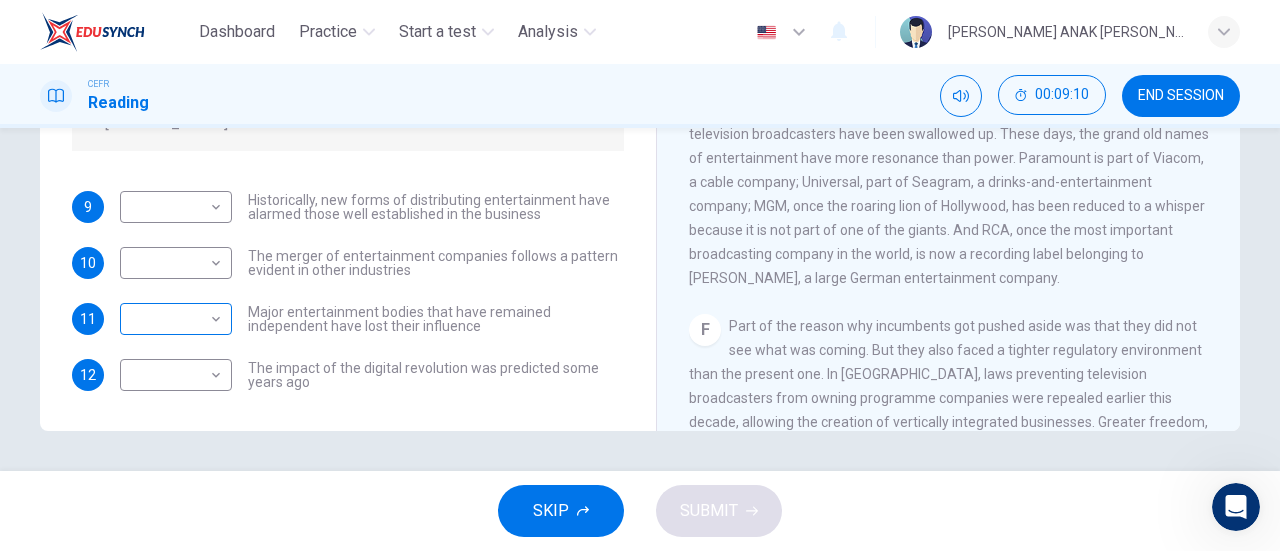 click on "Dashboard Practice Start a test Analysis English en ​ VALLERIE RACHA ANAK REAGAN CEFR Reading 00:09:10 END SESSION Questions 9 - 12 The writer refers to various individuals and companies in the reading passage.
Match the people or companies  (A-E)  with the points made in the questions below about the introduction of new technology.
Write the appropriate letter (A-E) in the boxes below. A John Malone B Hal Valarian C MGM D Walt Disney E Christopher Dixon 9 ​ ​ Historically, new forms of distributing entertainment have alarmed those well established in the business 10 ​ ​ The merger of entertainment companies follows a pattern evident in other industries 11 ​ ​ Major entertainment bodies that have remained independent have lost their influence 12 ​ ​ The impact of the digital revolution was predicted some years ago Wheel of Fortune CLICK TO ZOOM Click to Zoom A B C D E F G SKIP SUBMIT EduSynch - Online Language Proficiency Testing Dashboard Practice Start a test Analysis Notifications 2025" at bounding box center [640, 275] 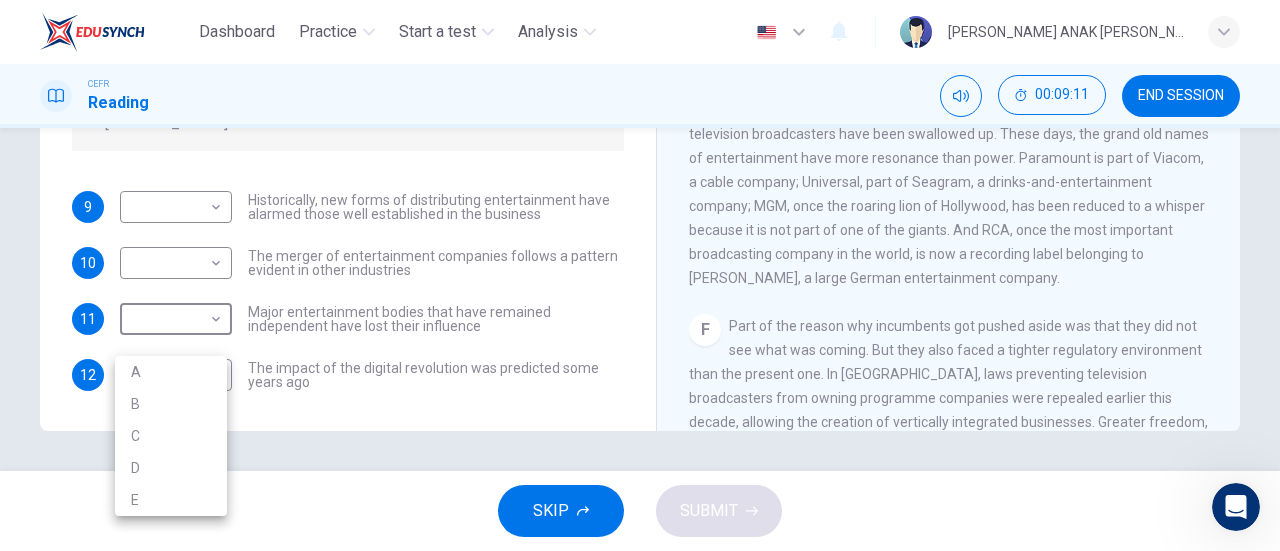 click on "C" at bounding box center (171, 436) 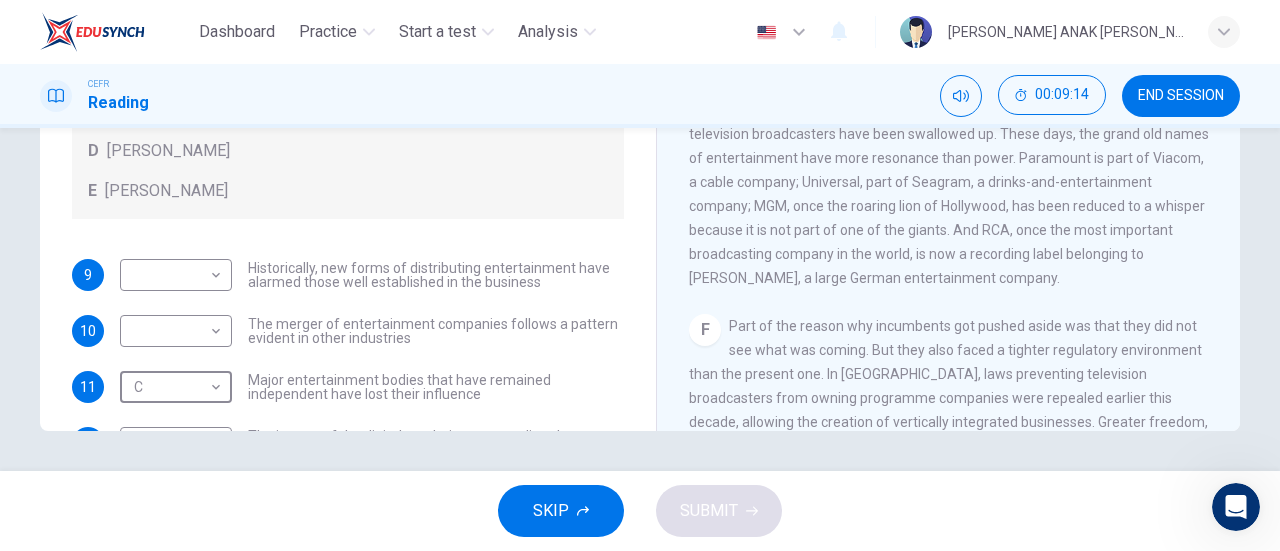 scroll, scrollTop: 0, scrollLeft: 0, axis: both 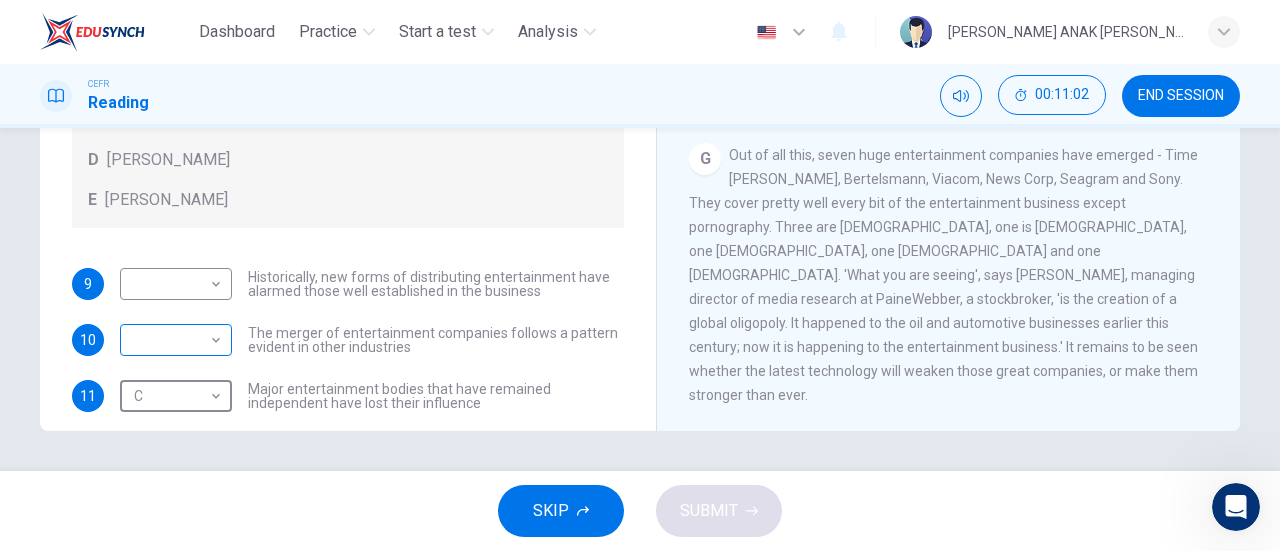 click on "Dashboard Practice Start a test Analysis English en ​ VALLERIE RACHA ANAK REAGAN CEFR Reading 00:11:02 END SESSION Questions 9 - 12 The writer refers to various individuals and companies in the reading passage.
Match the people or companies  (A-E)  with the points made in the questions below about the introduction of new technology.
Write the appropriate letter (A-E) in the boxes below. A John Malone B Hal Valarian C MGM D Walt Disney E Christopher Dixon 9 ​ ​ Historically, new forms of distributing entertainment have alarmed those well established in the business 10 ​ ​ The merger of entertainment companies follows a pattern evident in other industries 11 C C ​ Major entertainment bodies that have remained independent have lost their influence 12 ​ ​ The impact of the digital revolution was predicted some years ago Wheel of Fortune CLICK TO ZOOM Click to Zoom A B C D E F G SKIP SUBMIT EduSynch - Online Language Proficiency Testing Dashboard Practice Start a test Analysis Notifications 2025" at bounding box center [640, 275] 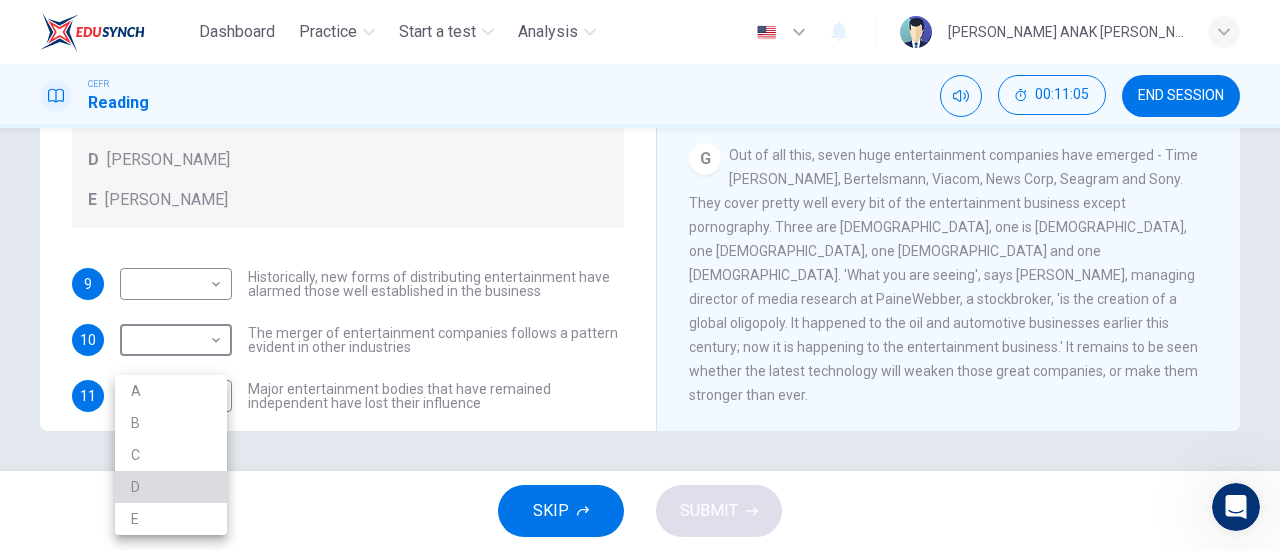 drag, startPoint x: 191, startPoint y: 496, endPoint x: 200, endPoint y: 490, distance: 10.816654 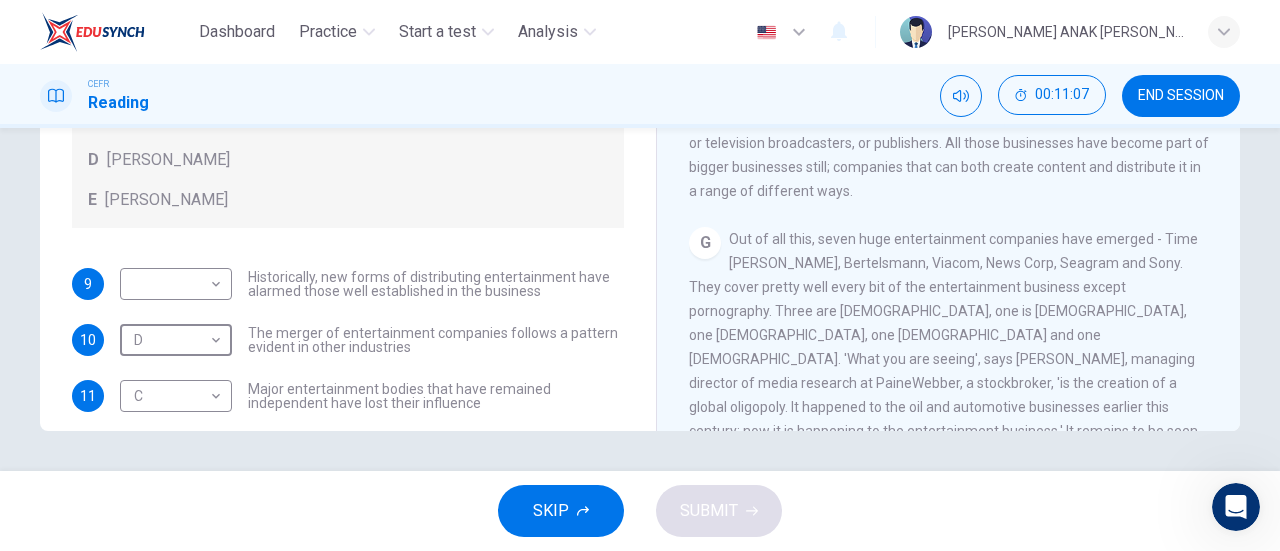 scroll, scrollTop: 1311, scrollLeft: 0, axis: vertical 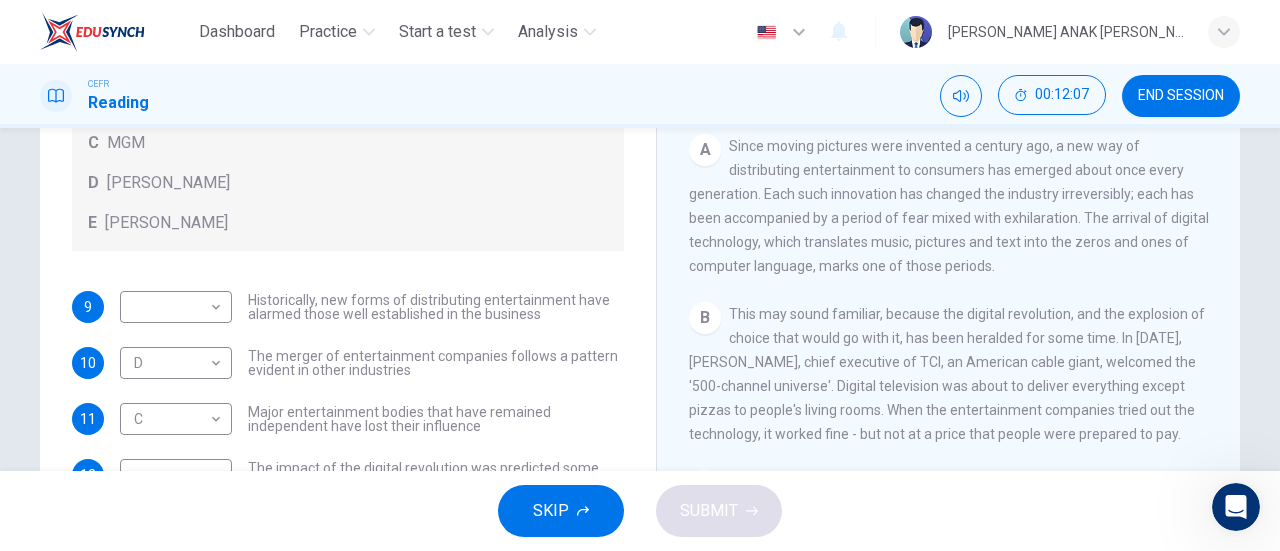 click on "9 ​ ​ Historically, new forms of distributing entertainment have alarmed those well established in the business 10 D D ​ The merger of entertainment companies follows a pattern evident in other industries 11 C C ​ Major entertainment bodies that have remained independent have lost their influence 12 ​ ​ The impact of the digital revolution was predicted some years ago" at bounding box center (348, 391) 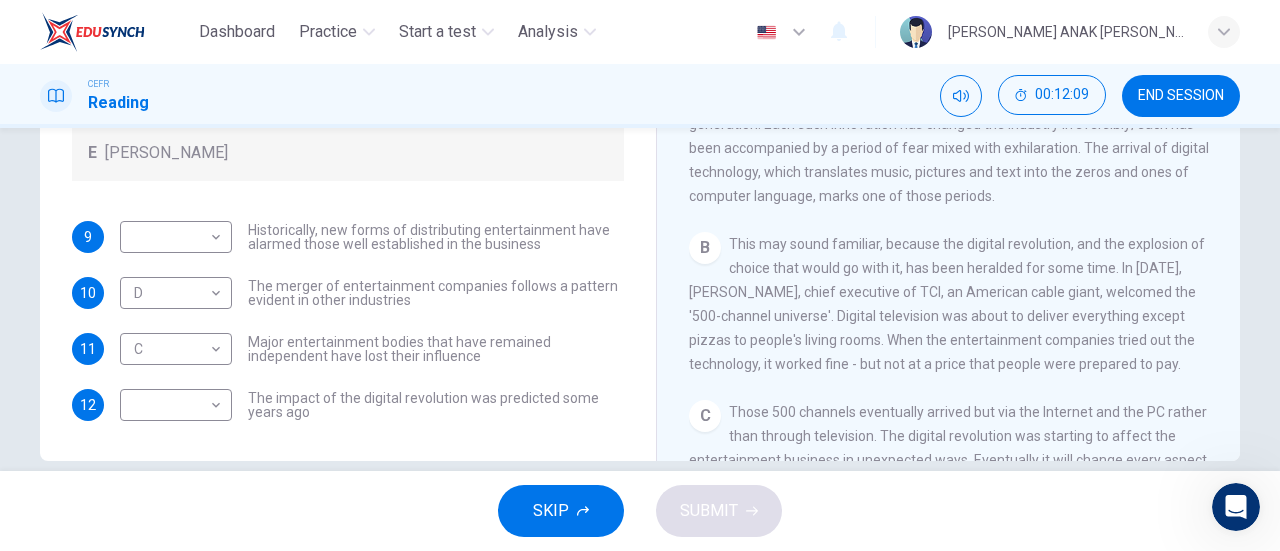 scroll, scrollTop: 432, scrollLeft: 0, axis: vertical 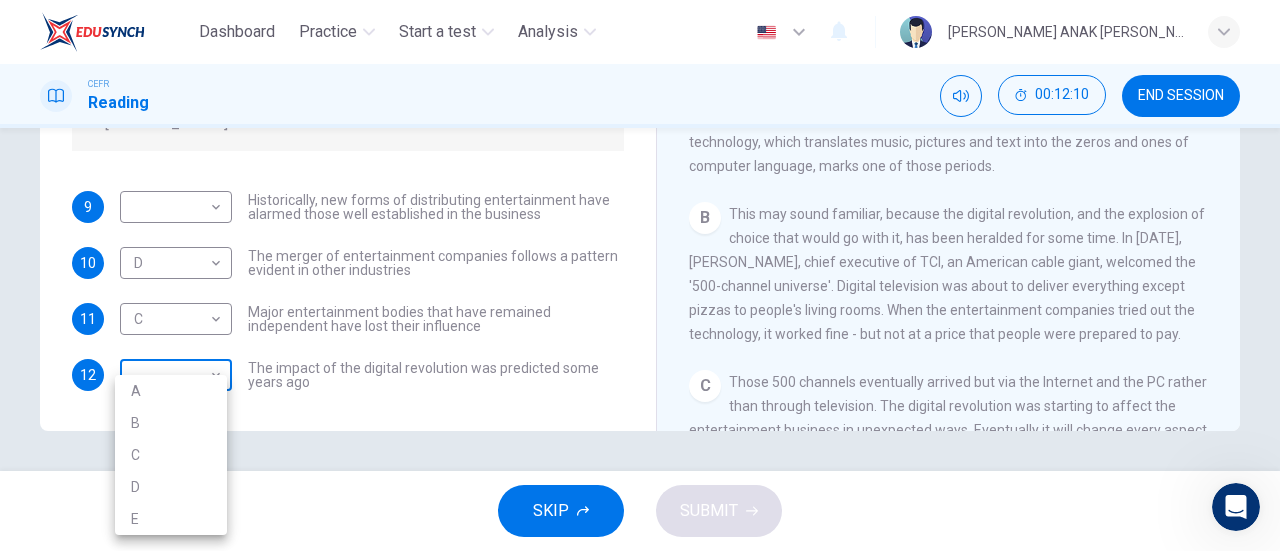 click on "Dashboard Practice Start a test Analysis English en ​ VALLERIE RACHA ANAK REAGAN CEFR Reading 00:12:10 END SESSION Questions 9 - 12 The writer refers to various individuals and companies in the reading passage.
Match the people or companies  (A-E)  with the points made in the questions below about the introduction of new technology.
Write the appropriate letter (A-E) in the boxes below. A John Malone B Hal Valarian C MGM D Walt Disney E Christopher Dixon 9 ​ ​ Historically, new forms of distributing entertainment have alarmed those well established in the business 10 D D ​ The merger of entertainment companies follows a pattern evident in other industries 11 C C ​ Major entertainment bodies that have remained independent have lost their influence 12 ​ ​ The impact of the digital revolution was predicted some years ago Wheel of Fortune CLICK TO ZOOM Click to Zoom A B C D E F G SKIP SUBMIT EduSynch - Online Language Proficiency Testing Dashboard Practice Start a test Analysis Notifications 2025" at bounding box center [640, 275] 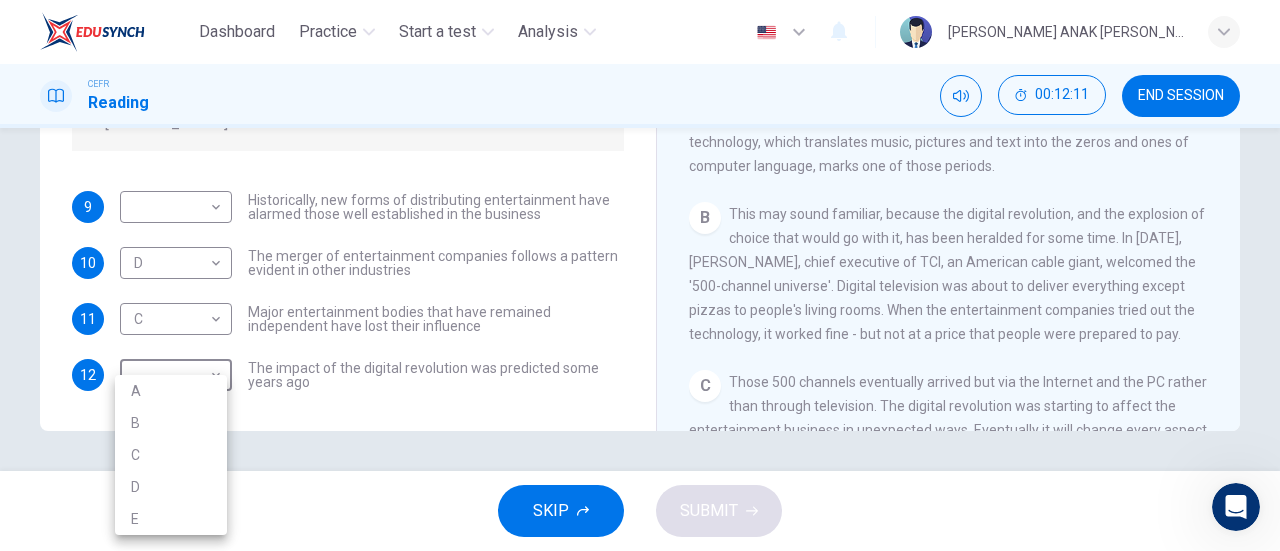 click on "A" at bounding box center (171, 391) 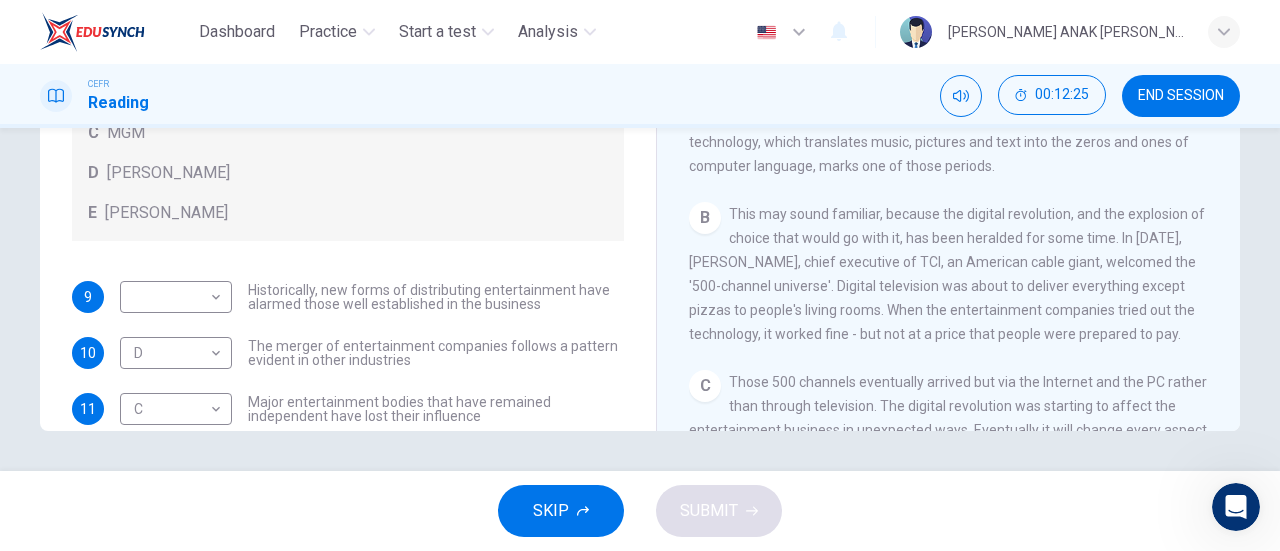 scroll, scrollTop: 0, scrollLeft: 0, axis: both 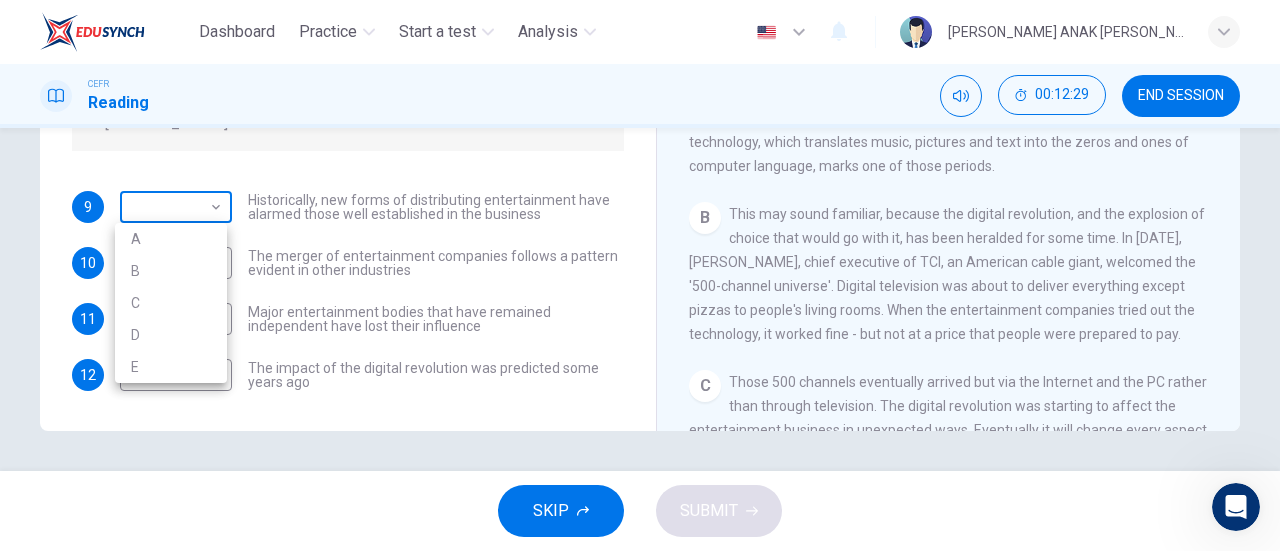 click on "Dashboard Practice Start a test Analysis English en ​ VALLERIE RACHA ANAK REAGAN CEFR Reading 00:12:29 END SESSION Questions 9 - 12 The writer refers to various individuals and companies in the reading passage.
Match the people or companies  (A-E)  with the points made in the questions below about the introduction of new technology.
Write the appropriate letter (A-E) in the boxes below. A John Malone B Hal Valarian C MGM D Walt Disney E Christopher Dixon 9 ​ ​ Historically, new forms of distributing entertainment have alarmed those well established in the business 10 D D ​ The merger of entertainment companies follows a pattern evident in other industries 11 C C ​ Major entertainment bodies that have remained independent have lost their influence 12 A A ​ The impact of the digital revolution was predicted some years ago Wheel of Fortune CLICK TO ZOOM Click to Zoom A B C D E F G SKIP SUBMIT EduSynch - Online Language Proficiency Testing Dashboard Practice Start a test Analysis Notifications 2025" at bounding box center [640, 275] 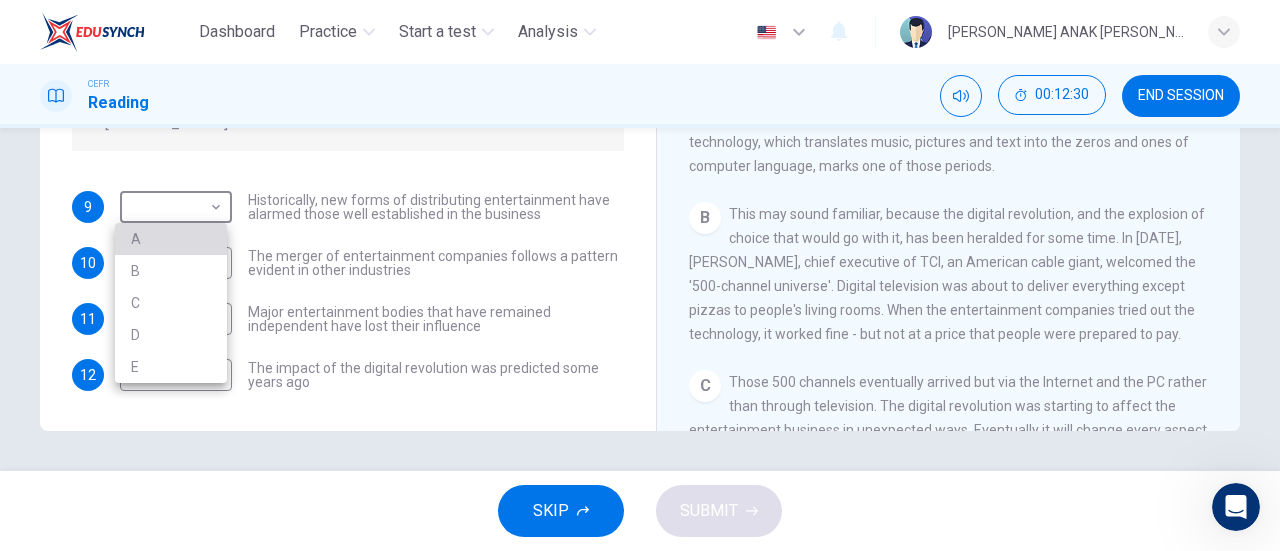 click on "A" at bounding box center [171, 239] 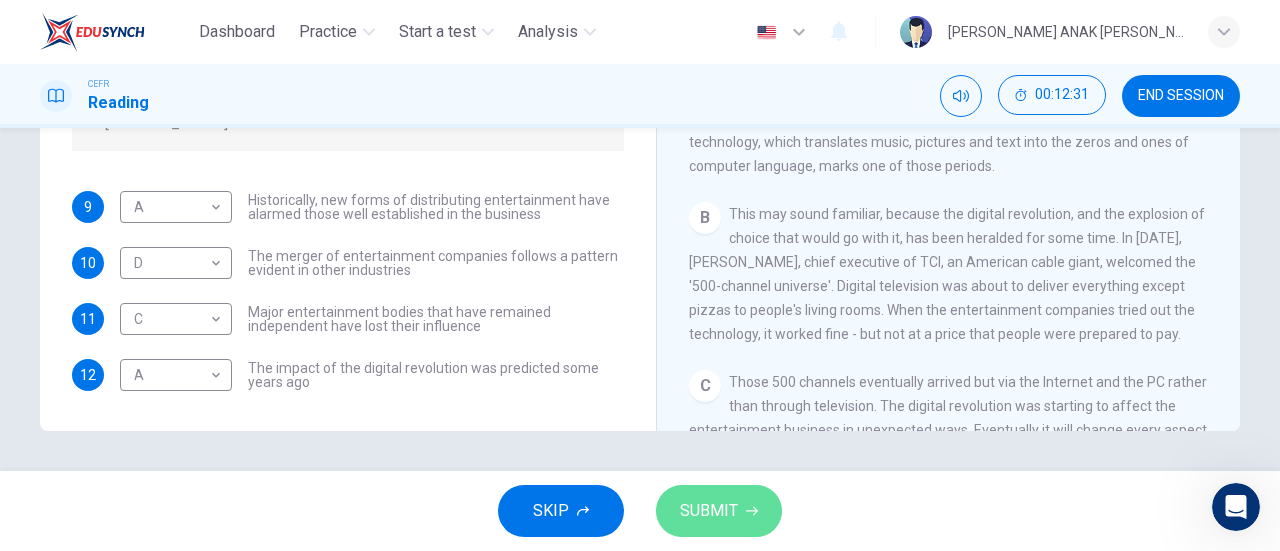click on "SUBMIT" at bounding box center (719, 511) 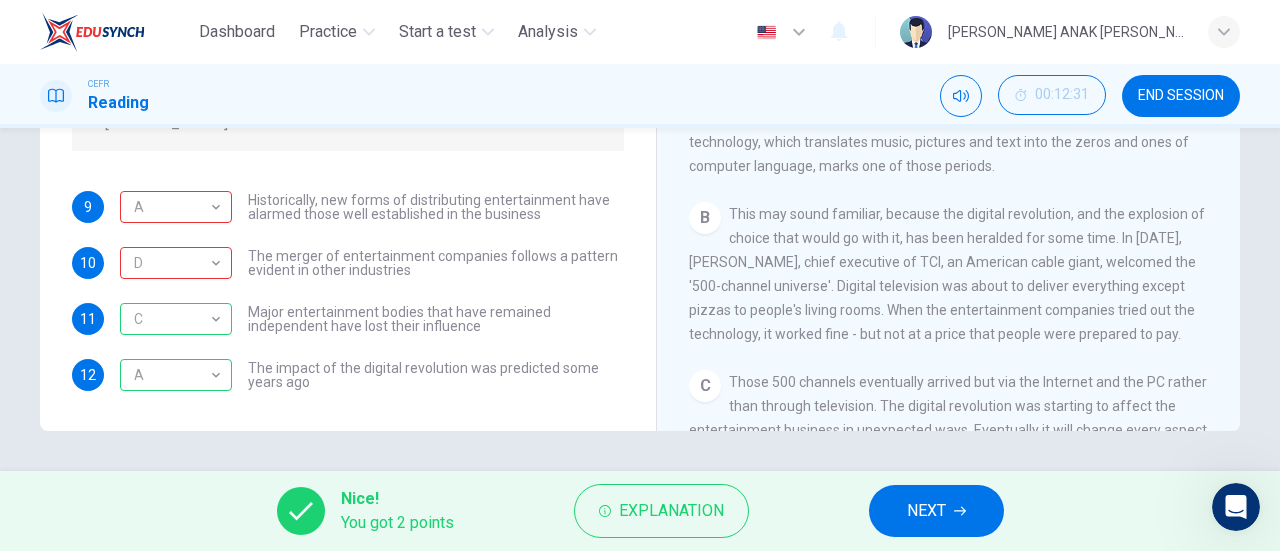click on "NEXT" at bounding box center [926, 511] 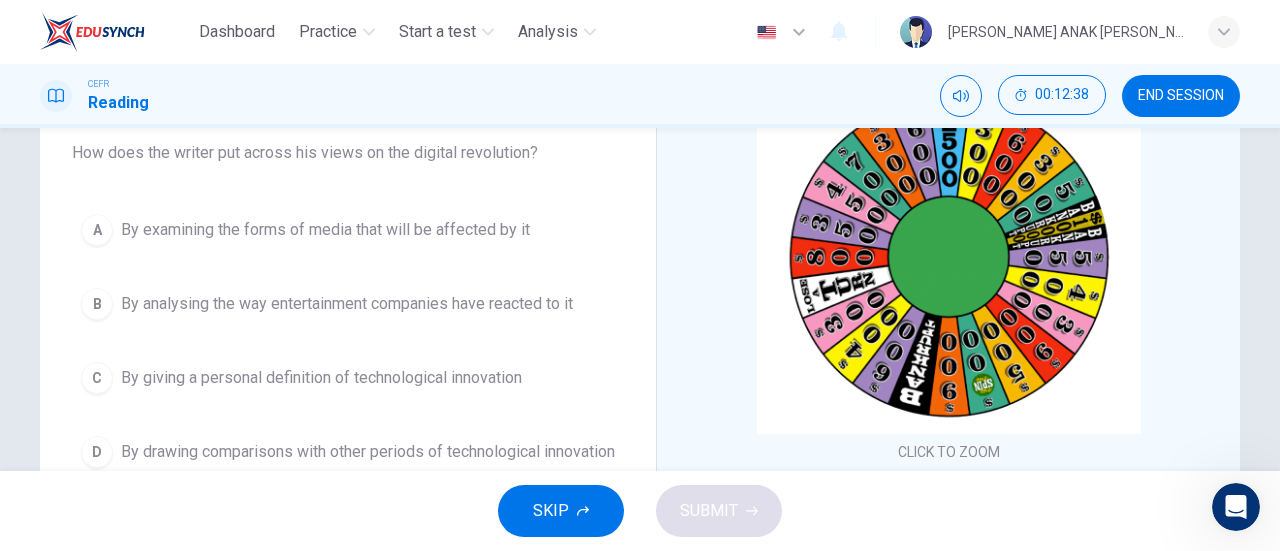 scroll, scrollTop: 232, scrollLeft: 0, axis: vertical 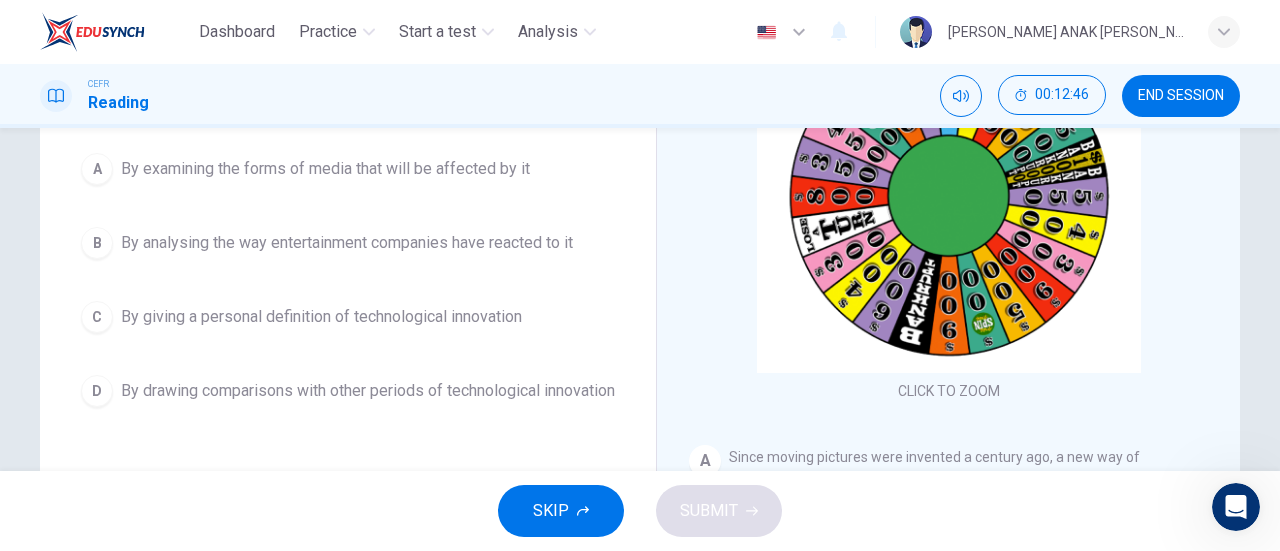click on "By examining the forms of media that will be affected by it" at bounding box center [325, 169] 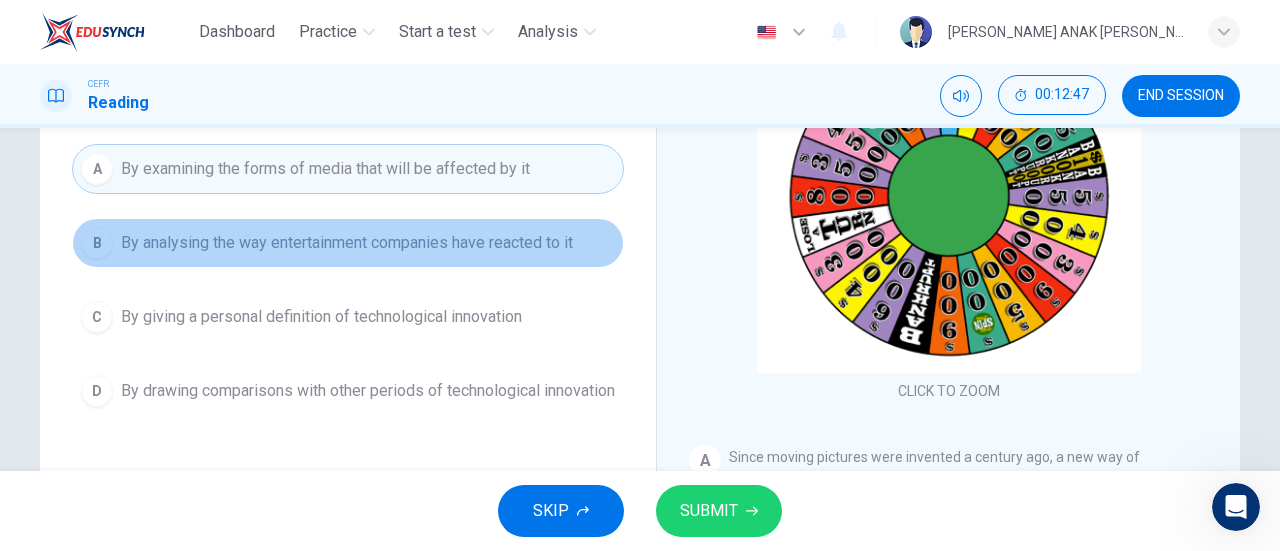 click on "By analysing the way entertainment companies have reacted to it" at bounding box center (347, 243) 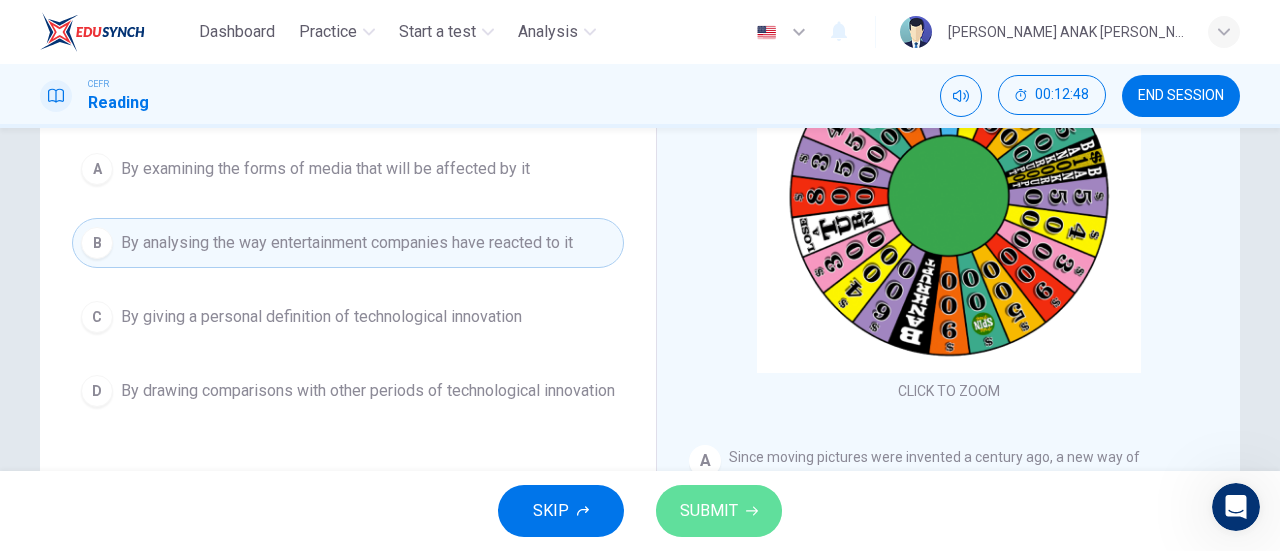 click on "SUBMIT" at bounding box center (719, 511) 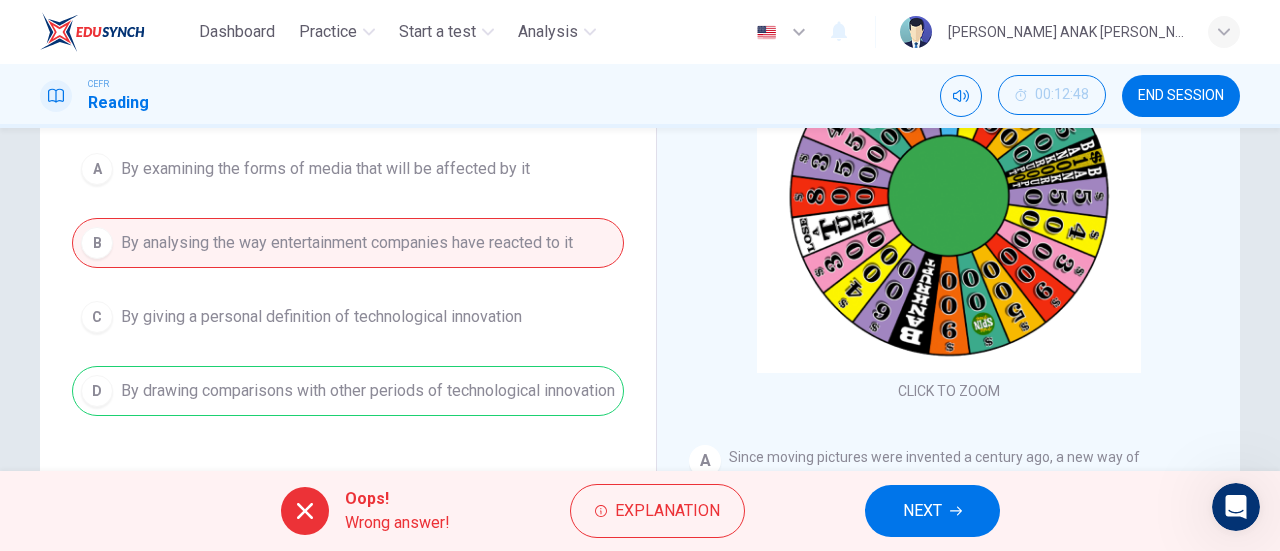 click on "NEXT" at bounding box center (932, 511) 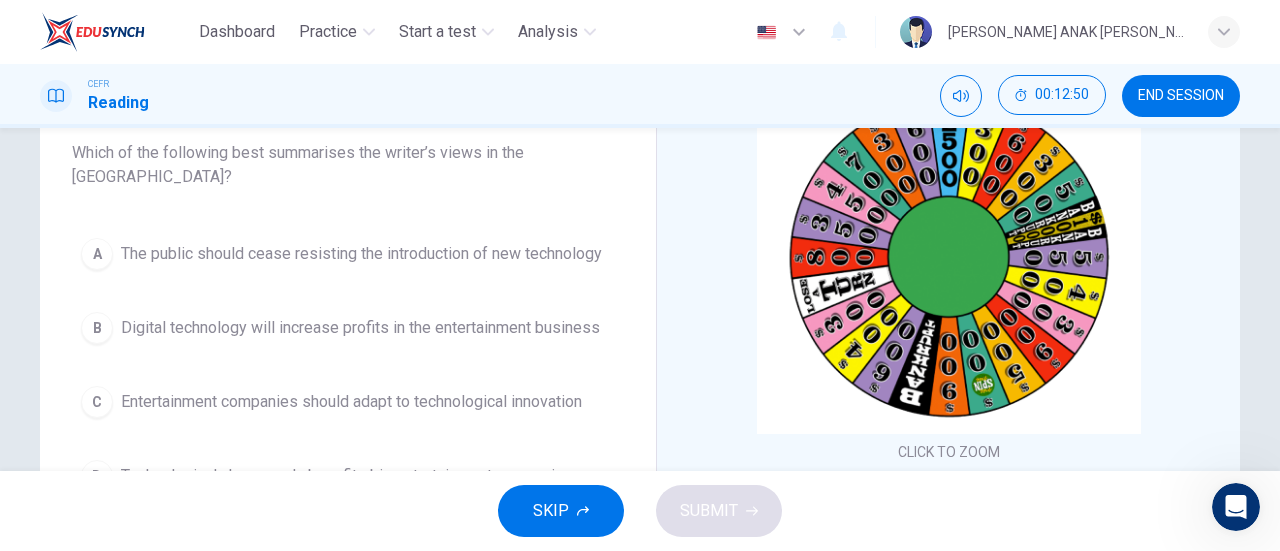 scroll, scrollTop: 256, scrollLeft: 0, axis: vertical 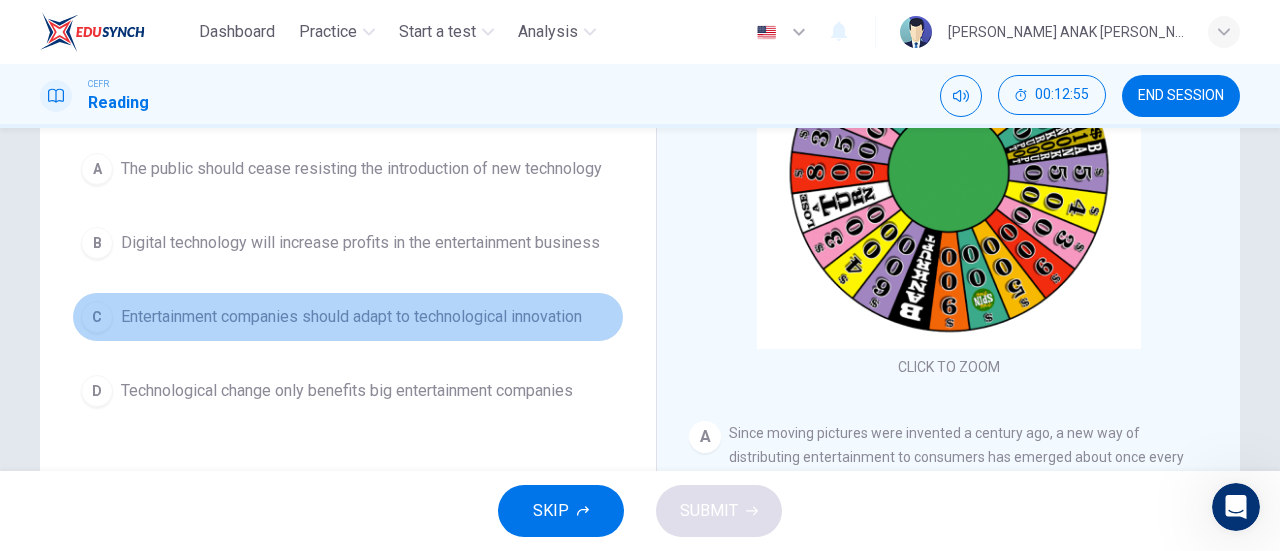 click on "Entertainment companies should adapt to technological innovation" at bounding box center (351, 317) 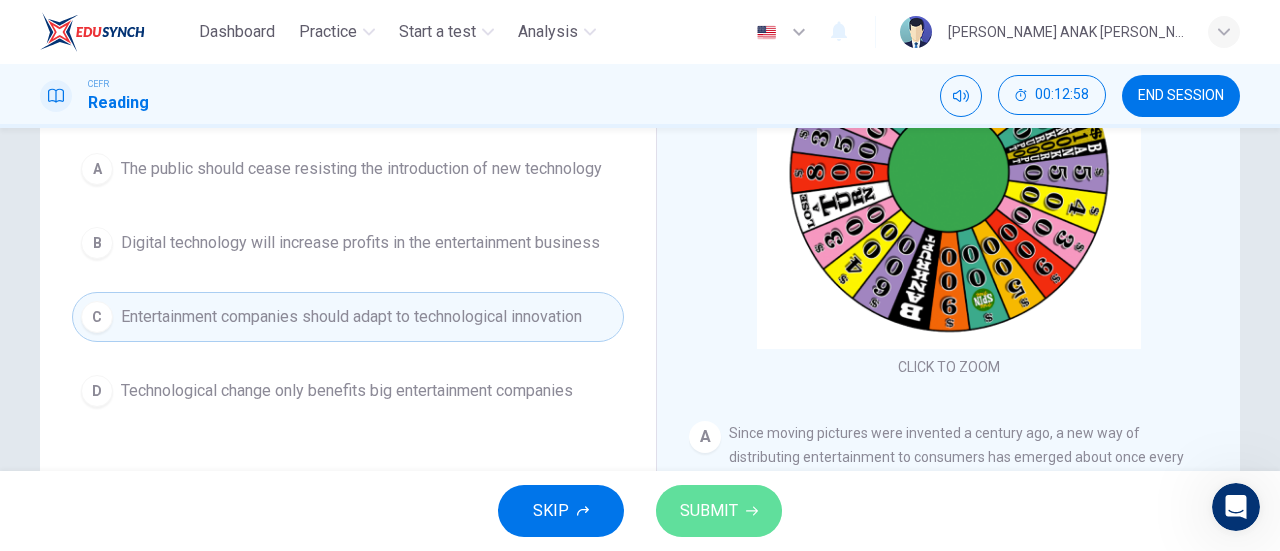 click on "SUBMIT" at bounding box center (709, 511) 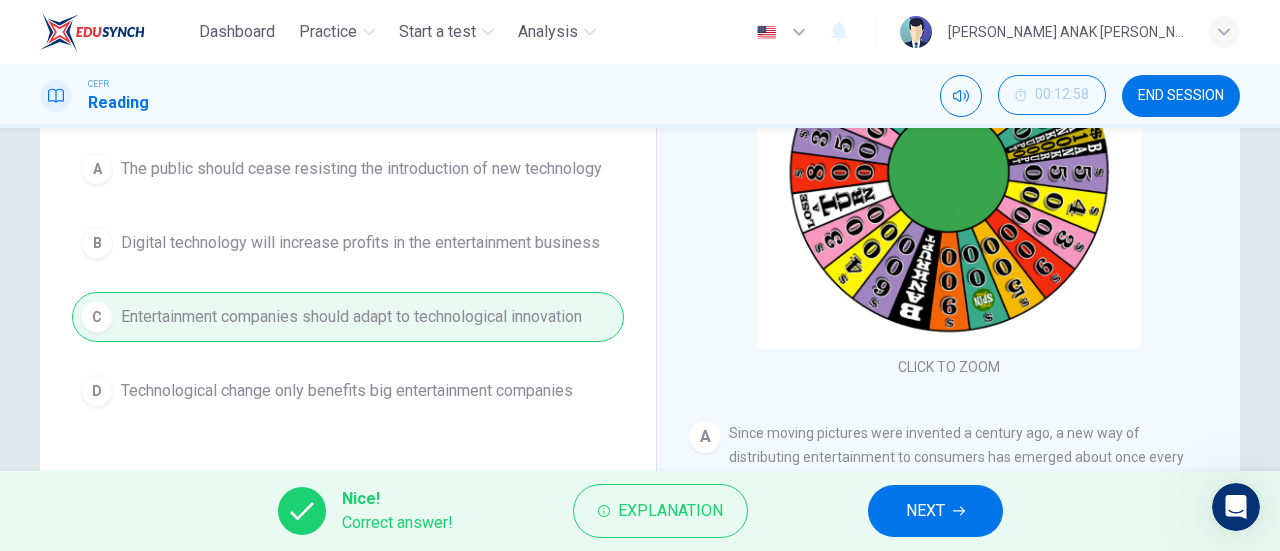 click on "NEXT" at bounding box center (925, 511) 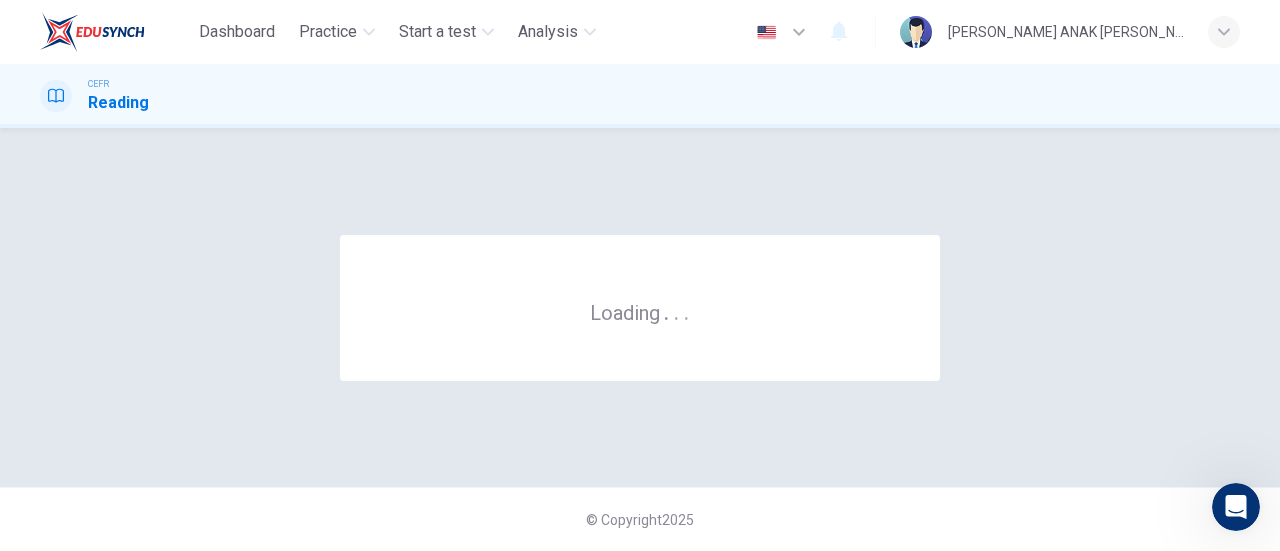 scroll, scrollTop: 0, scrollLeft: 0, axis: both 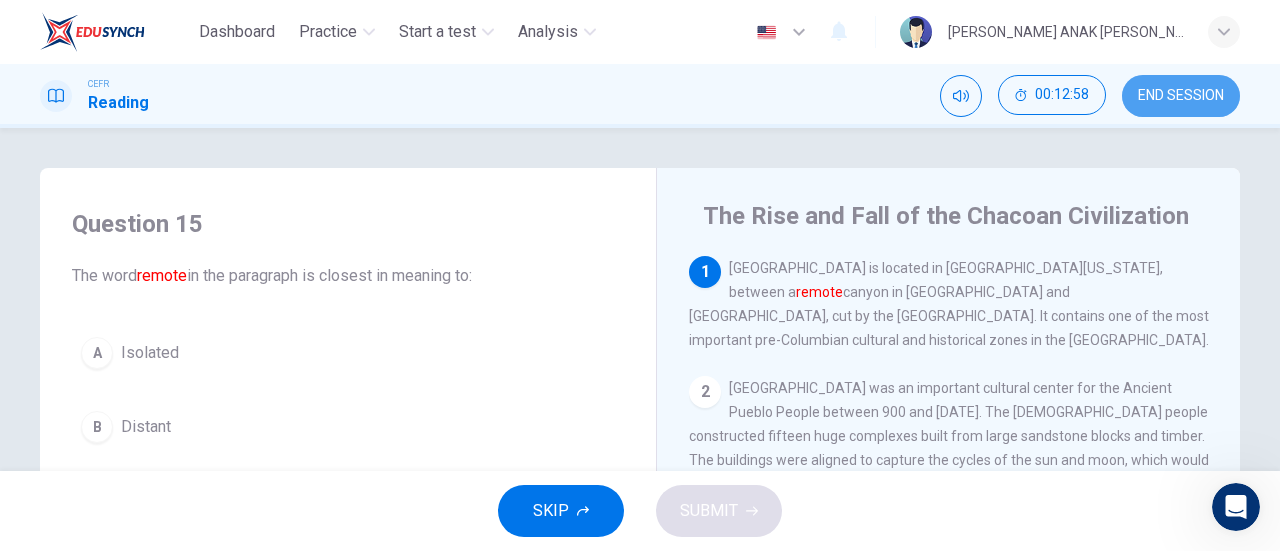 click on "END SESSION" at bounding box center (1181, 96) 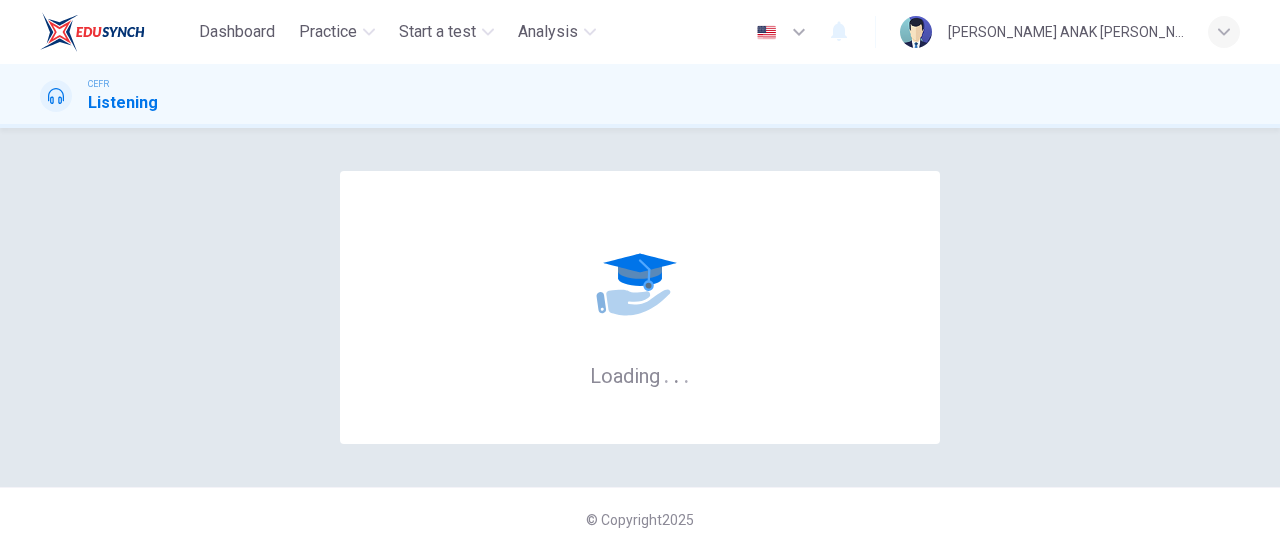 scroll, scrollTop: 0, scrollLeft: 0, axis: both 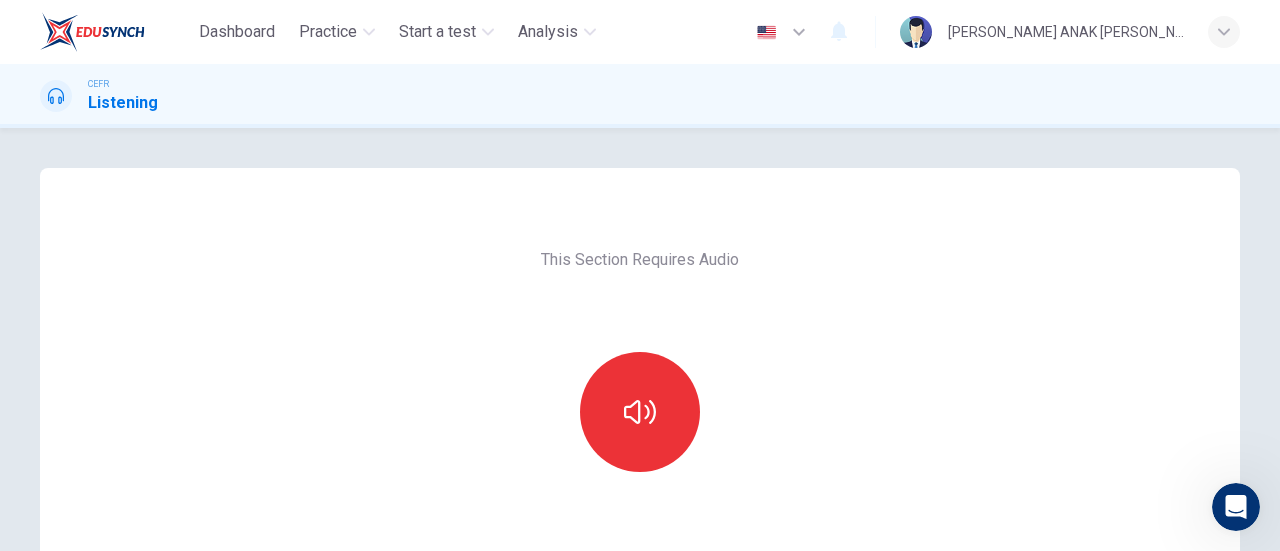 click at bounding box center [1224, 32] 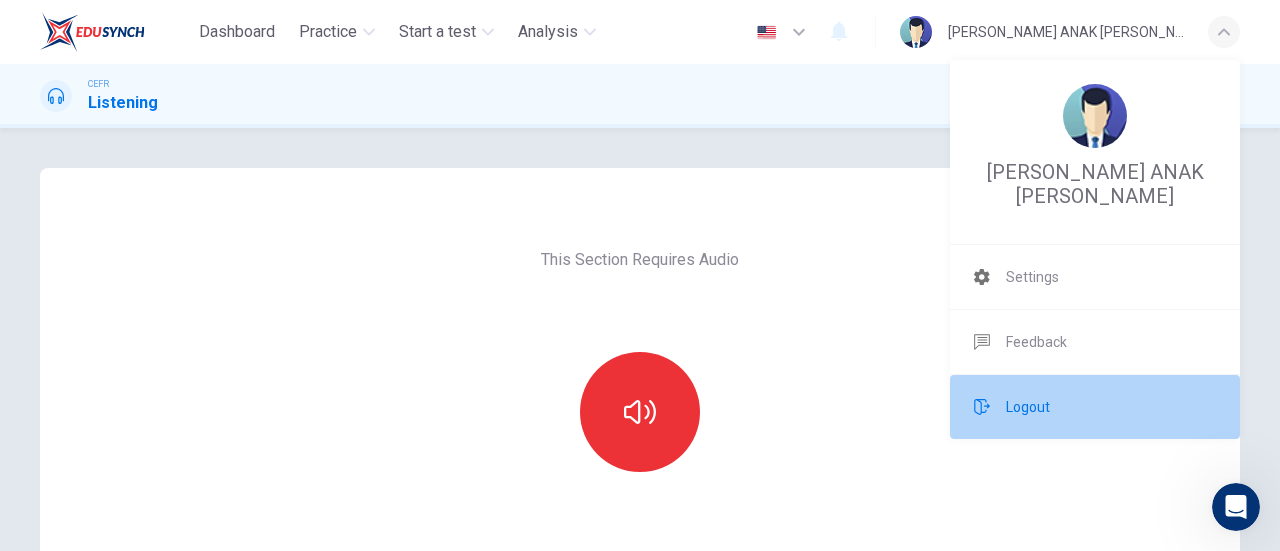 click on "Logout" at bounding box center [1095, 407] 